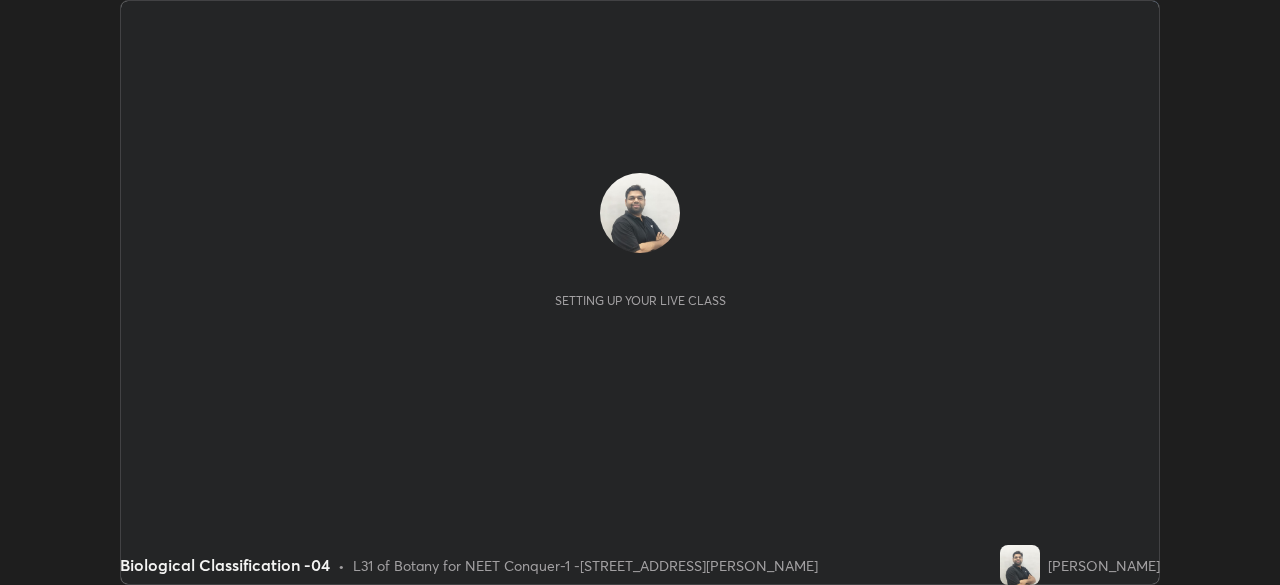 scroll, scrollTop: 0, scrollLeft: 0, axis: both 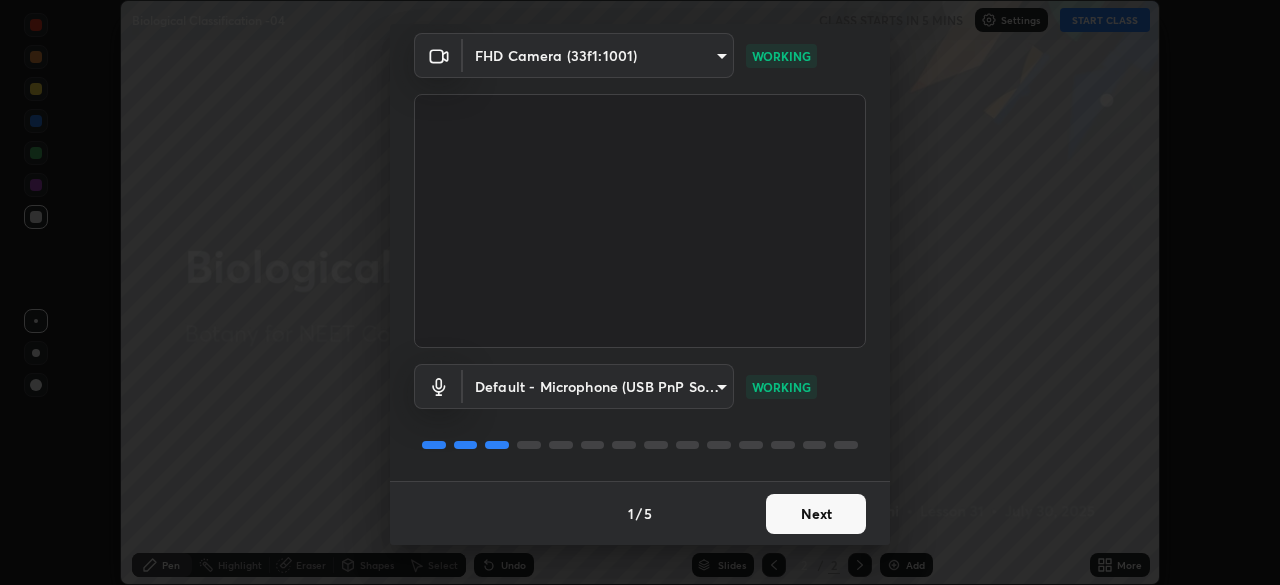 click on "Next" at bounding box center [816, 514] 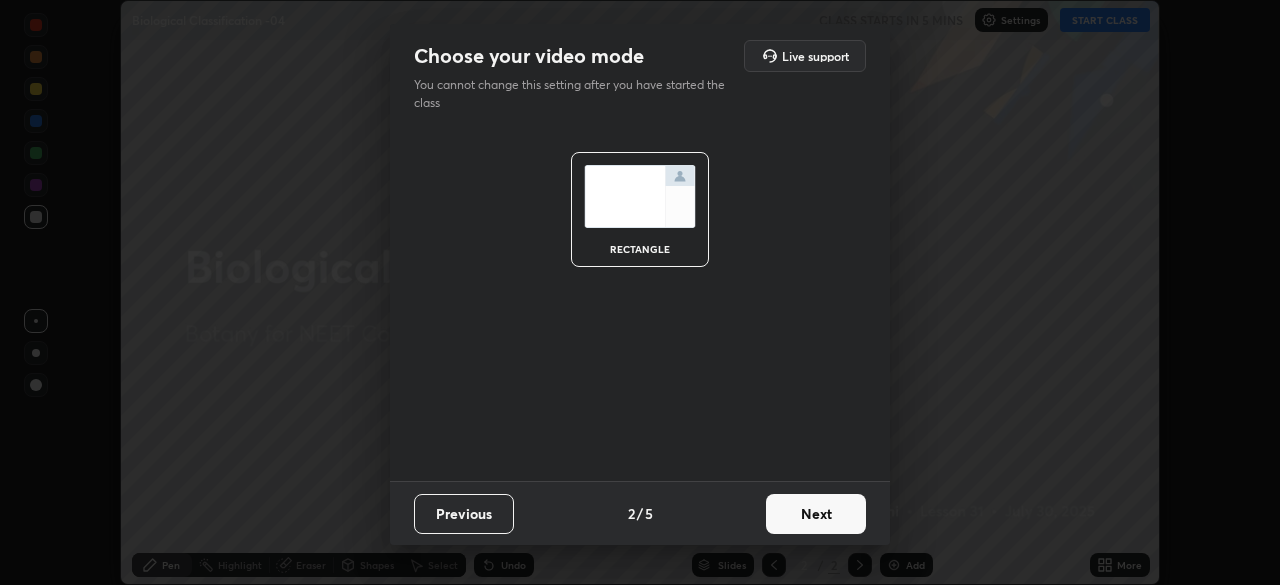 scroll, scrollTop: 0, scrollLeft: 0, axis: both 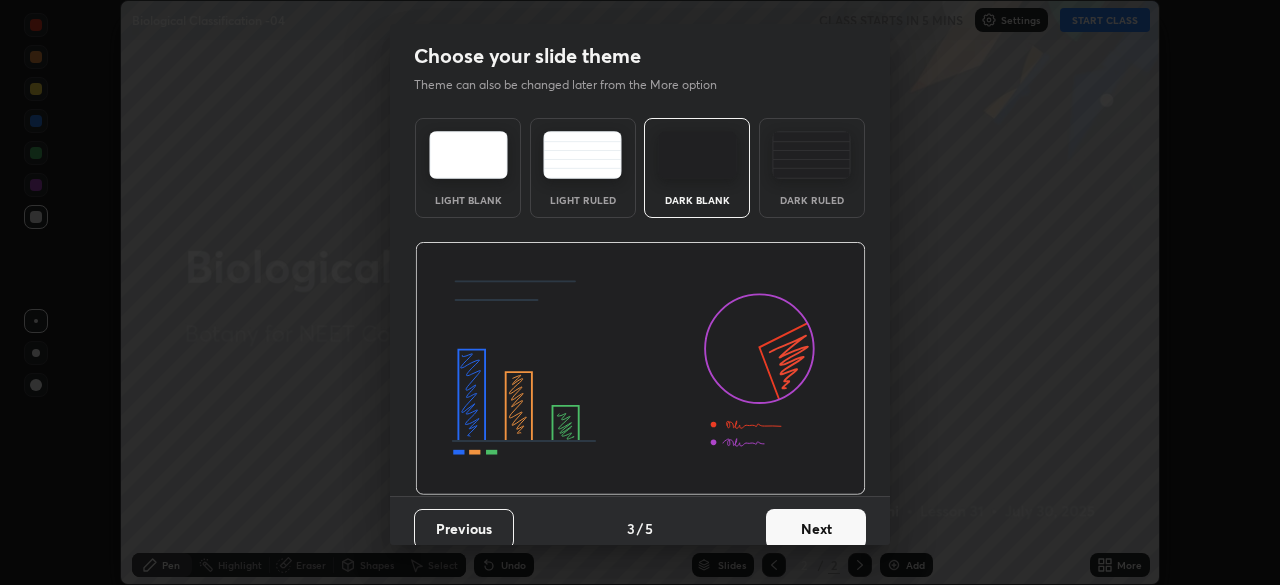 click on "Next" at bounding box center [816, 529] 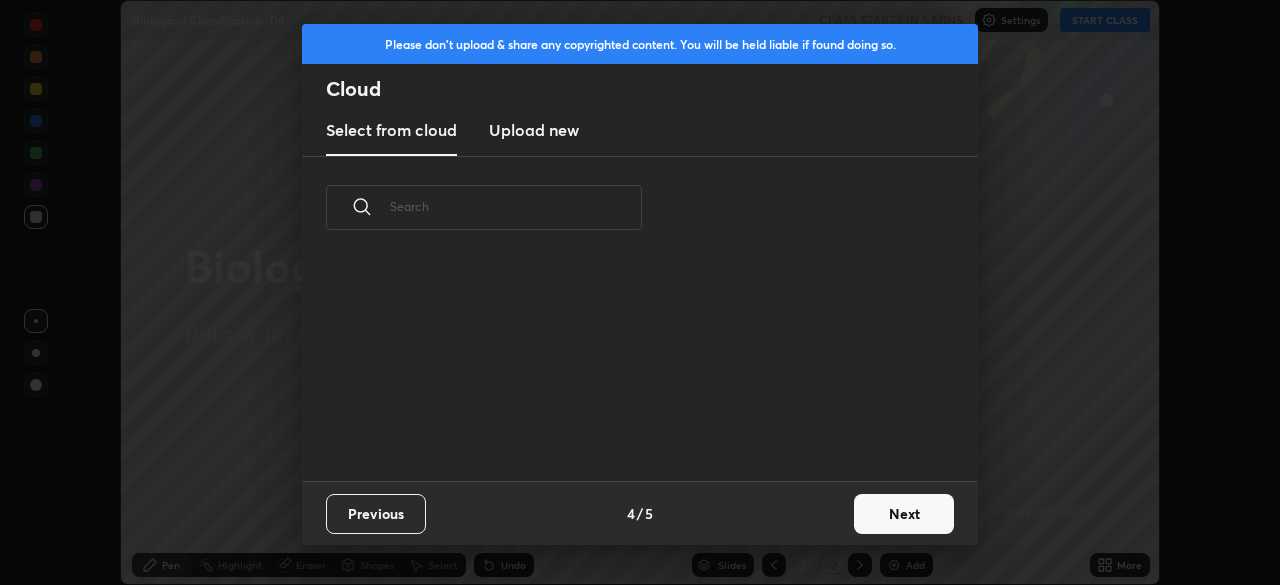 click on "Next" at bounding box center (904, 514) 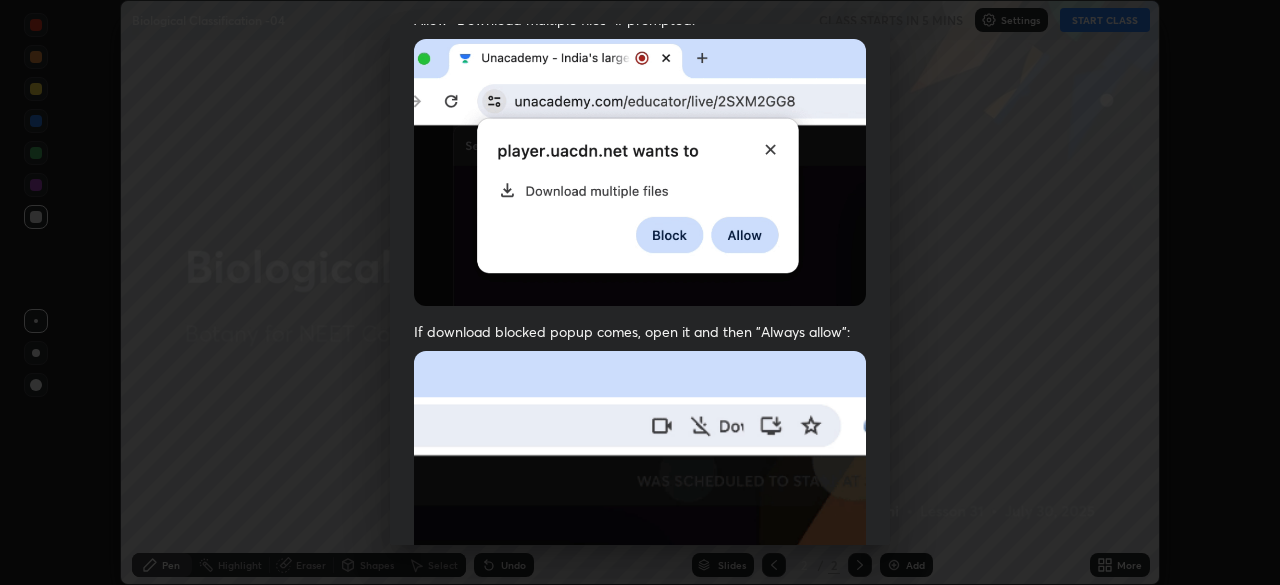 scroll, scrollTop: 479, scrollLeft: 0, axis: vertical 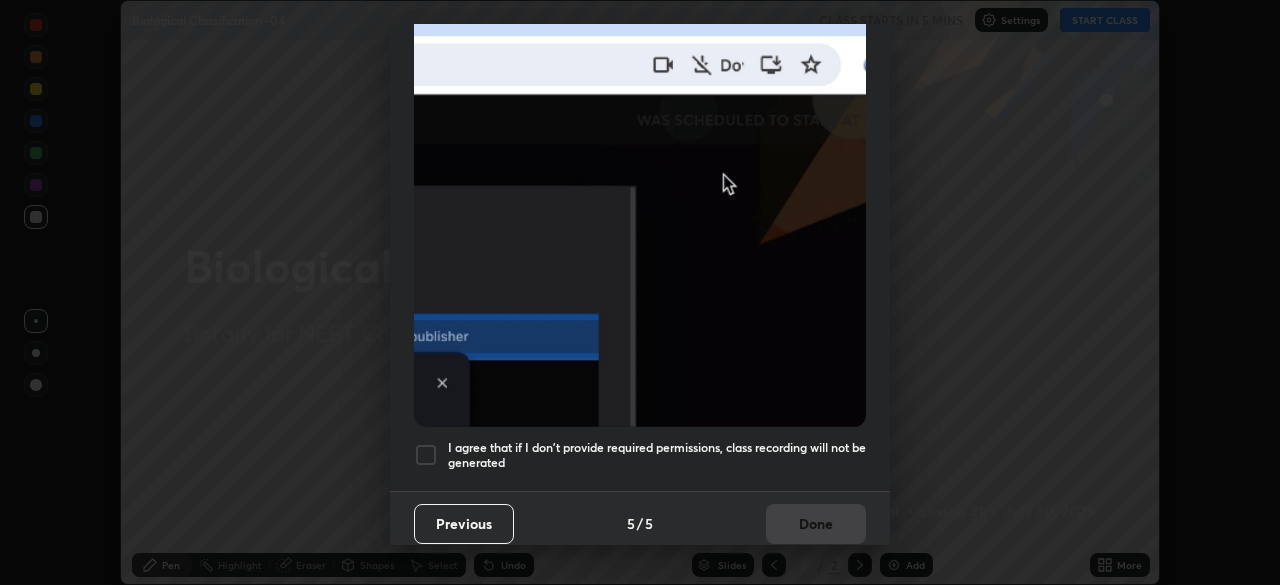 click at bounding box center (426, 455) 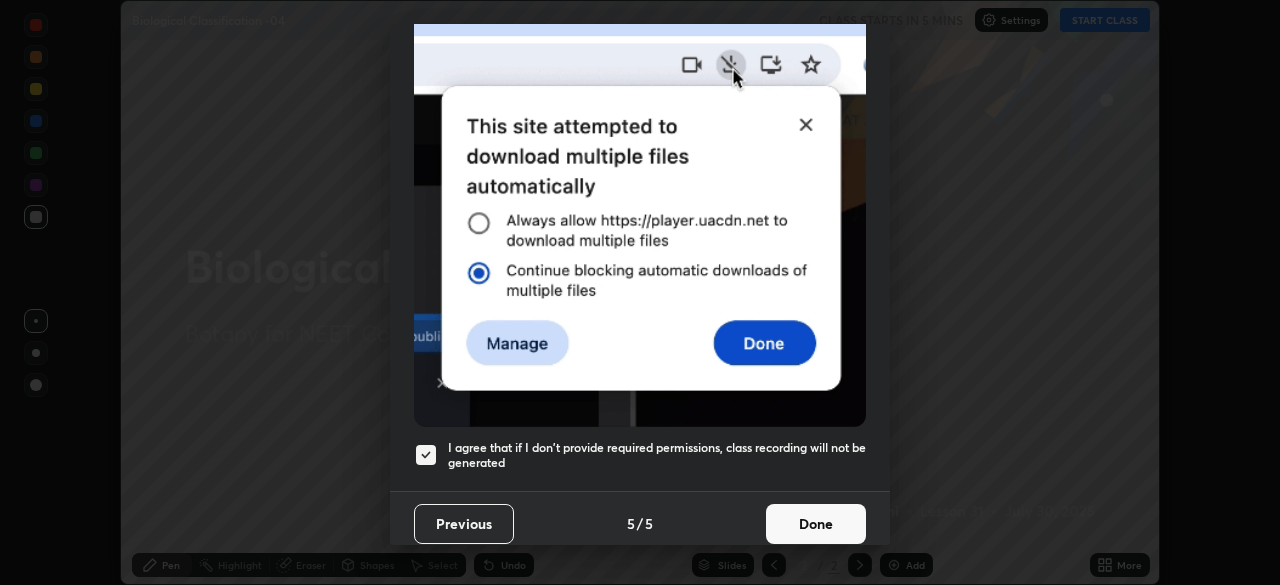 click on "Done" at bounding box center (816, 524) 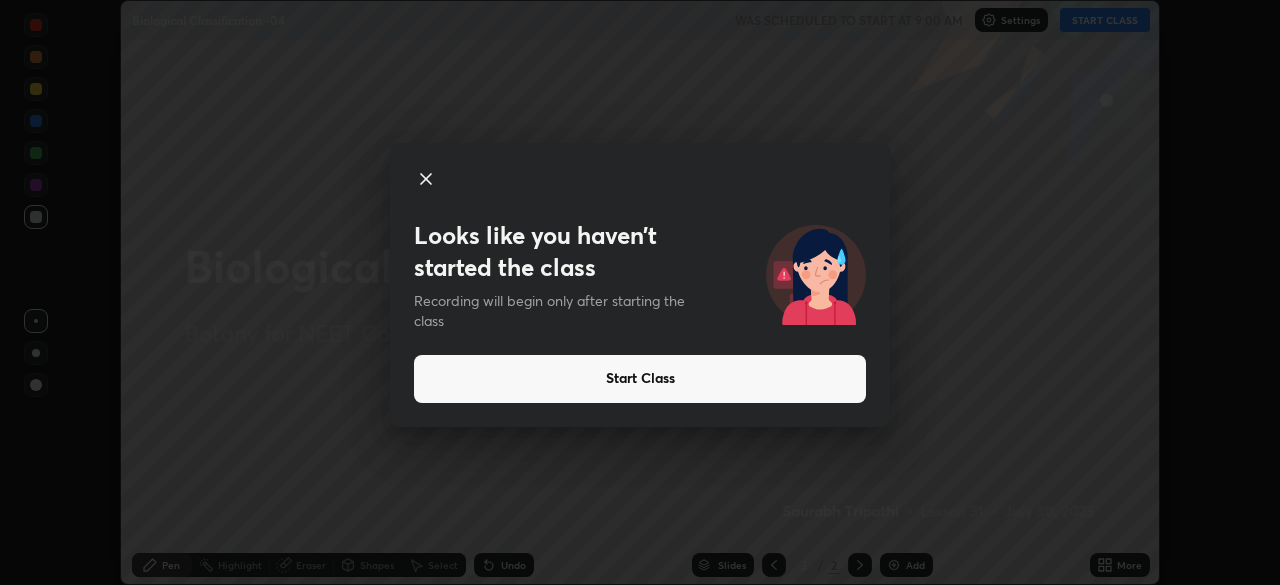 click 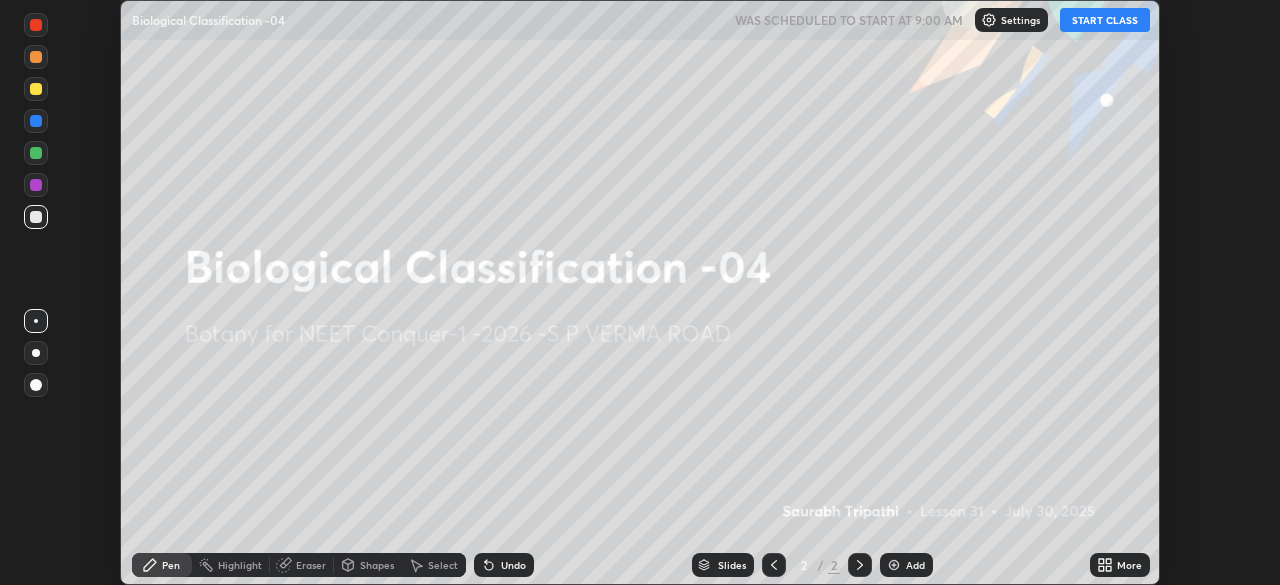 click 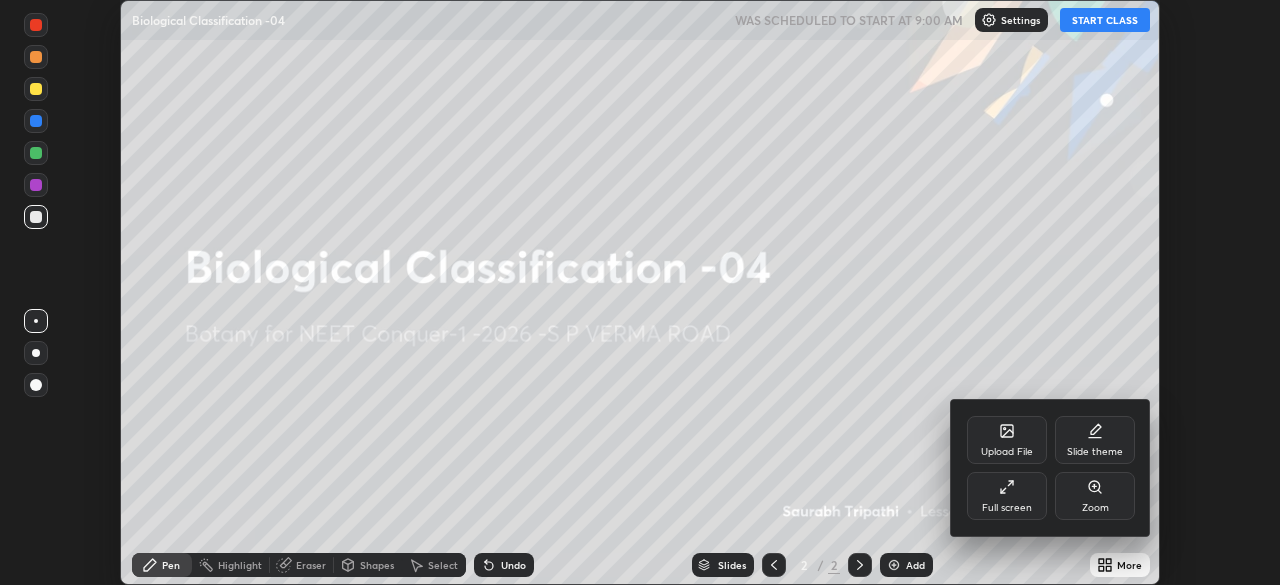 click on "Upload File" at bounding box center [1007, 440] 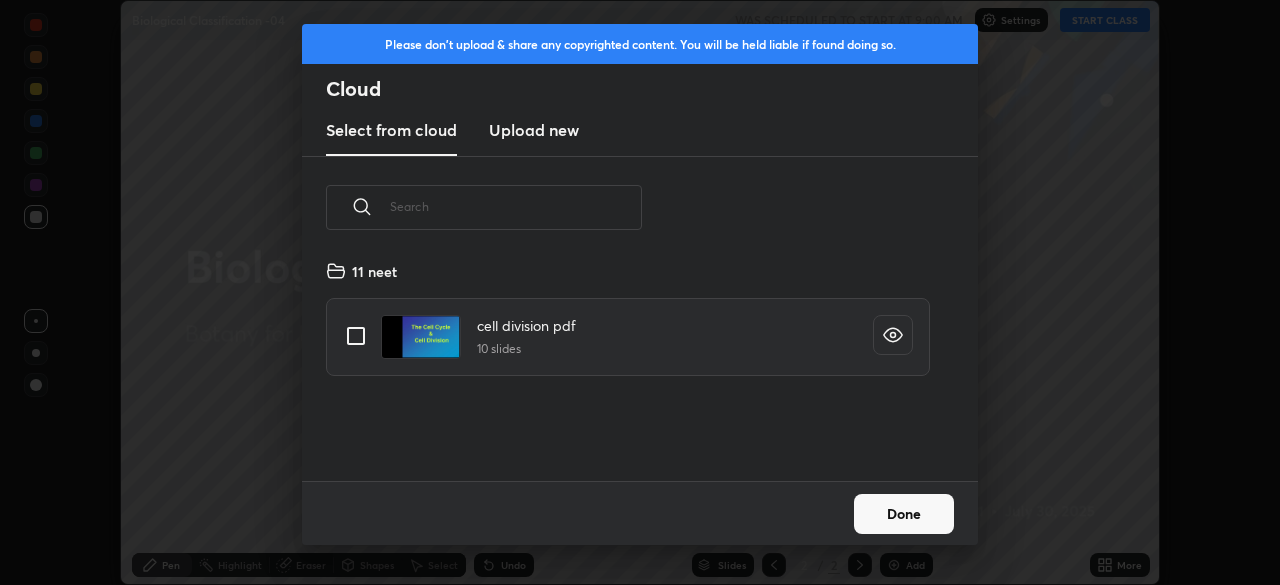 scroll, scrollTop: 222, scrollLeft: 642, axis: both 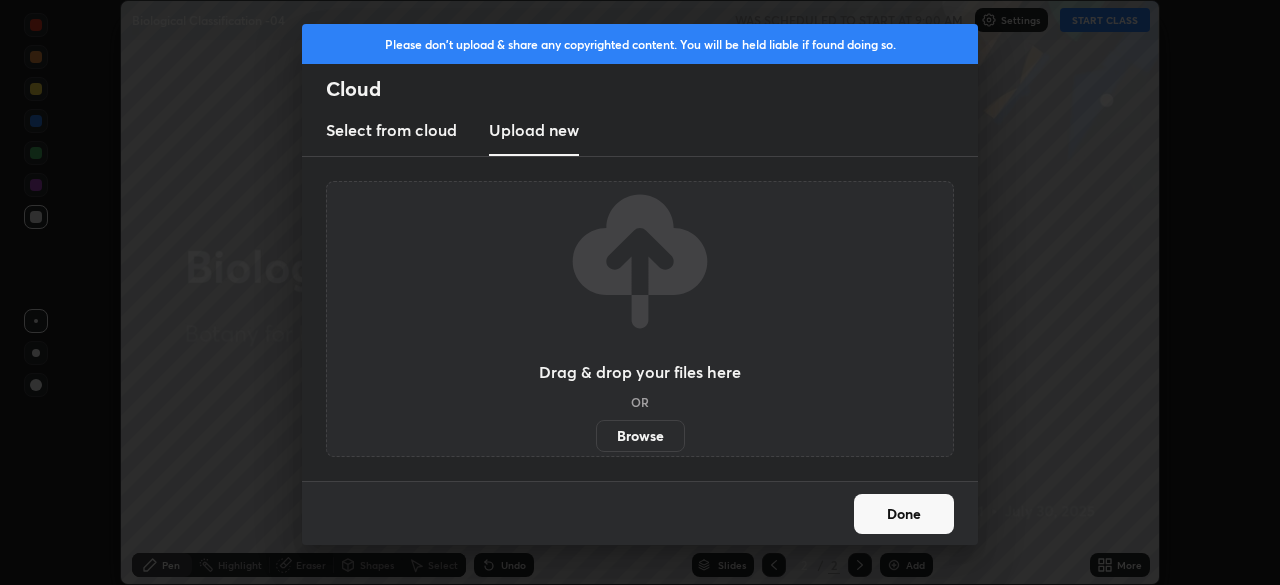 click on "Browse" at bounding box center [640, 436] 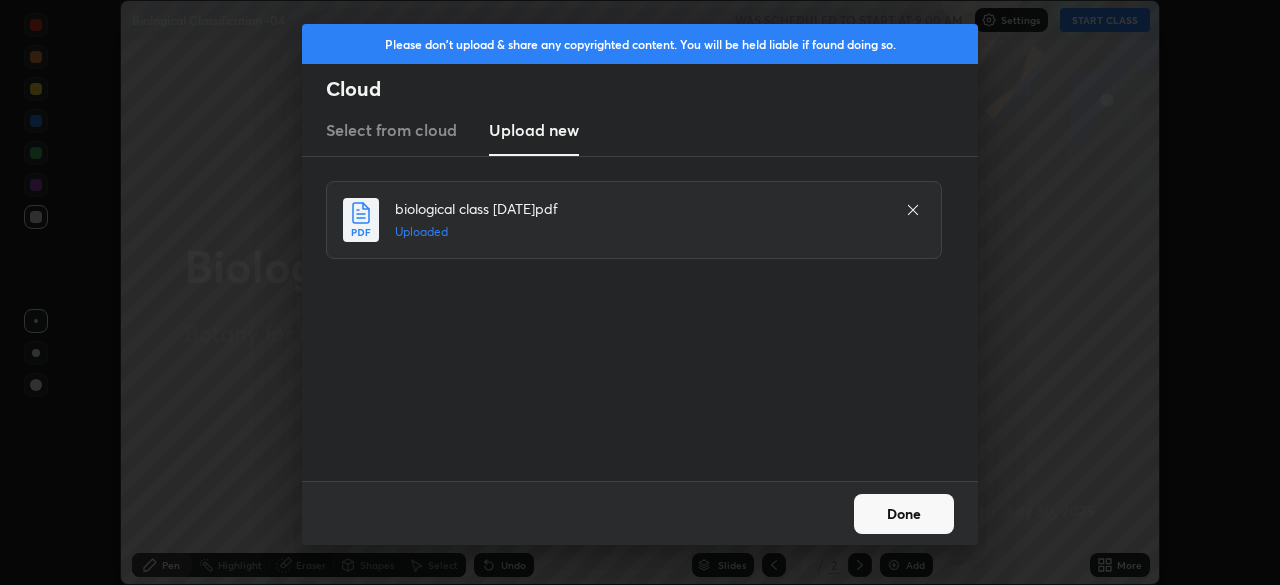 click on "Done" at bounding box center [904, 514] 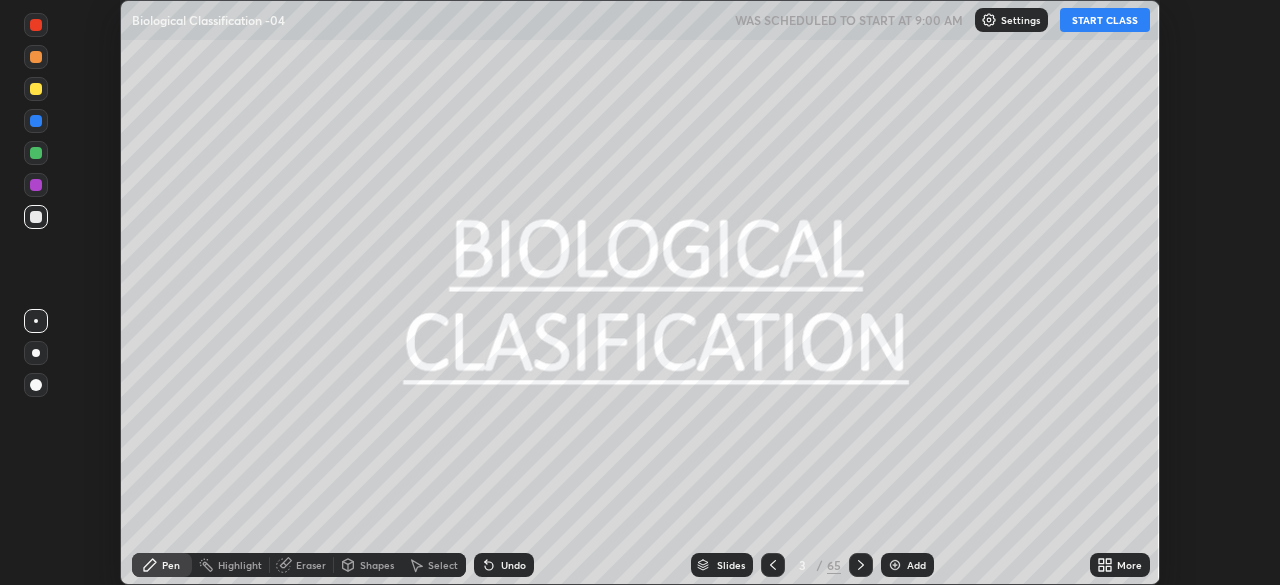 click 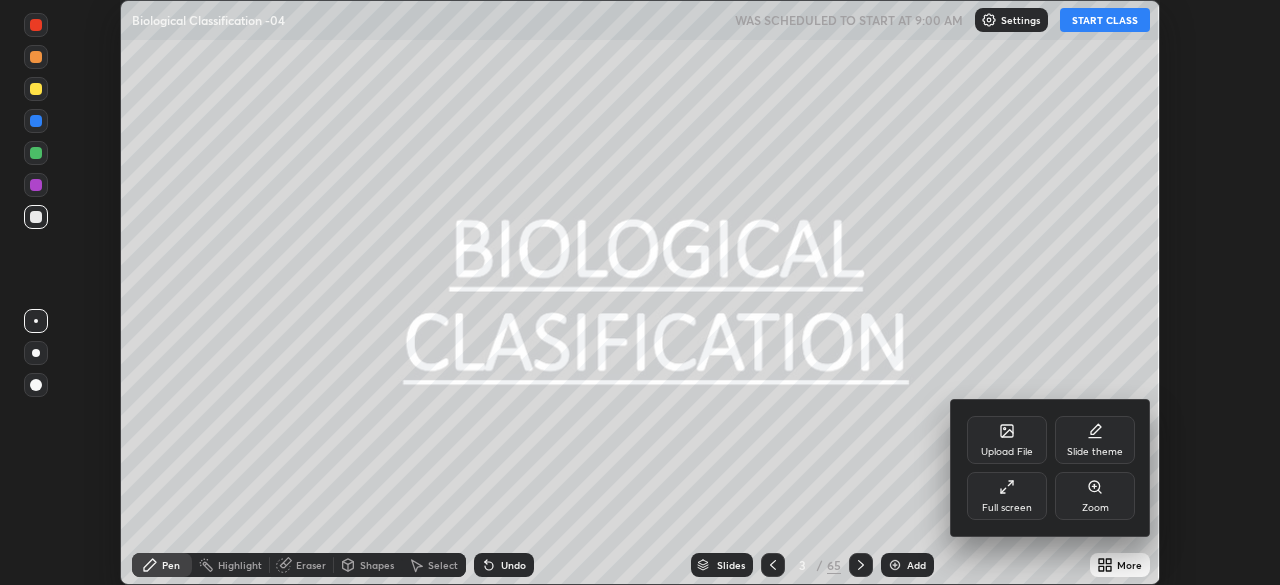 click on "Full screen" at bounding box center [1007, 496] 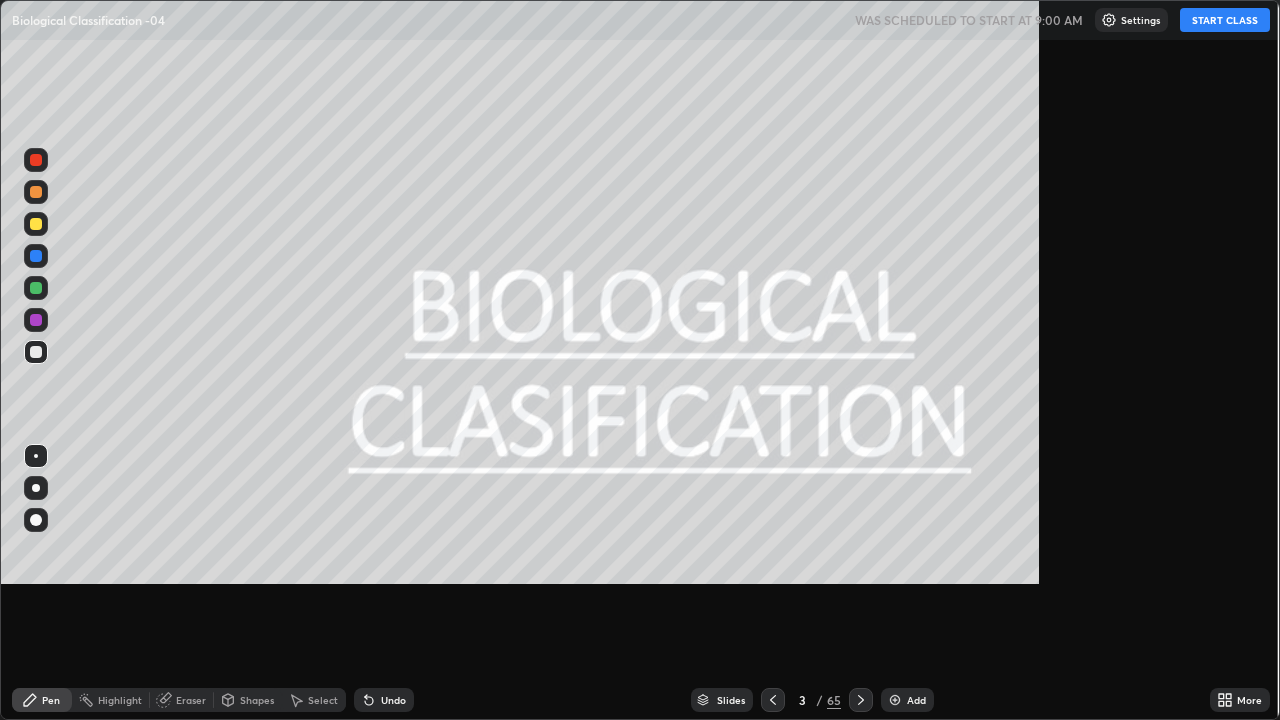 scroll, scrollTop: 99280, scrollLeft: 98720, axis: both 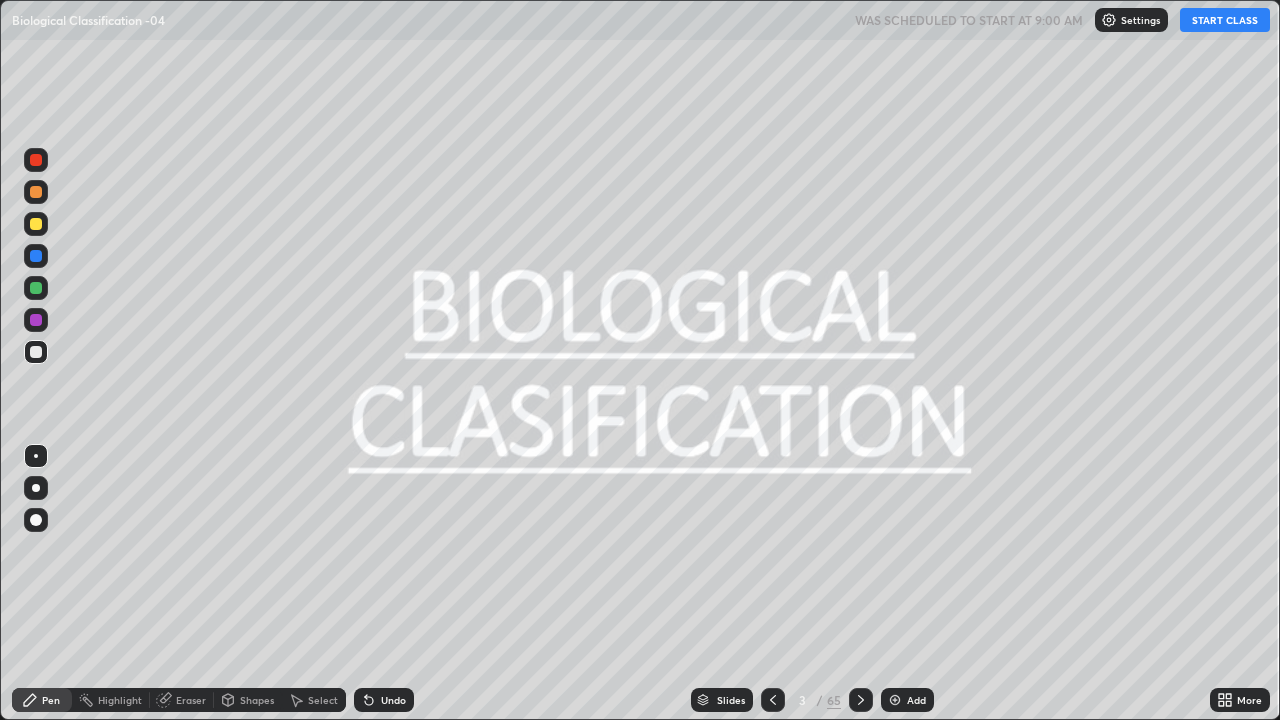 click 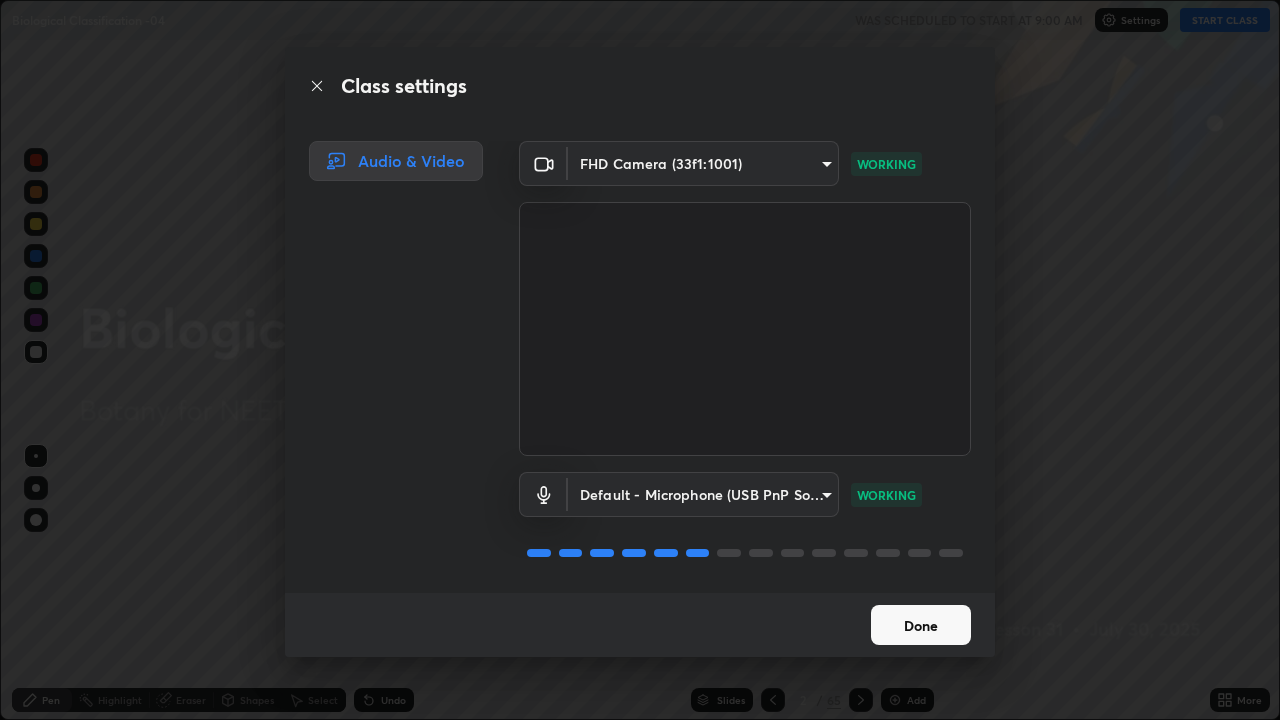 click on "Done" at bounding box center [921, 625] 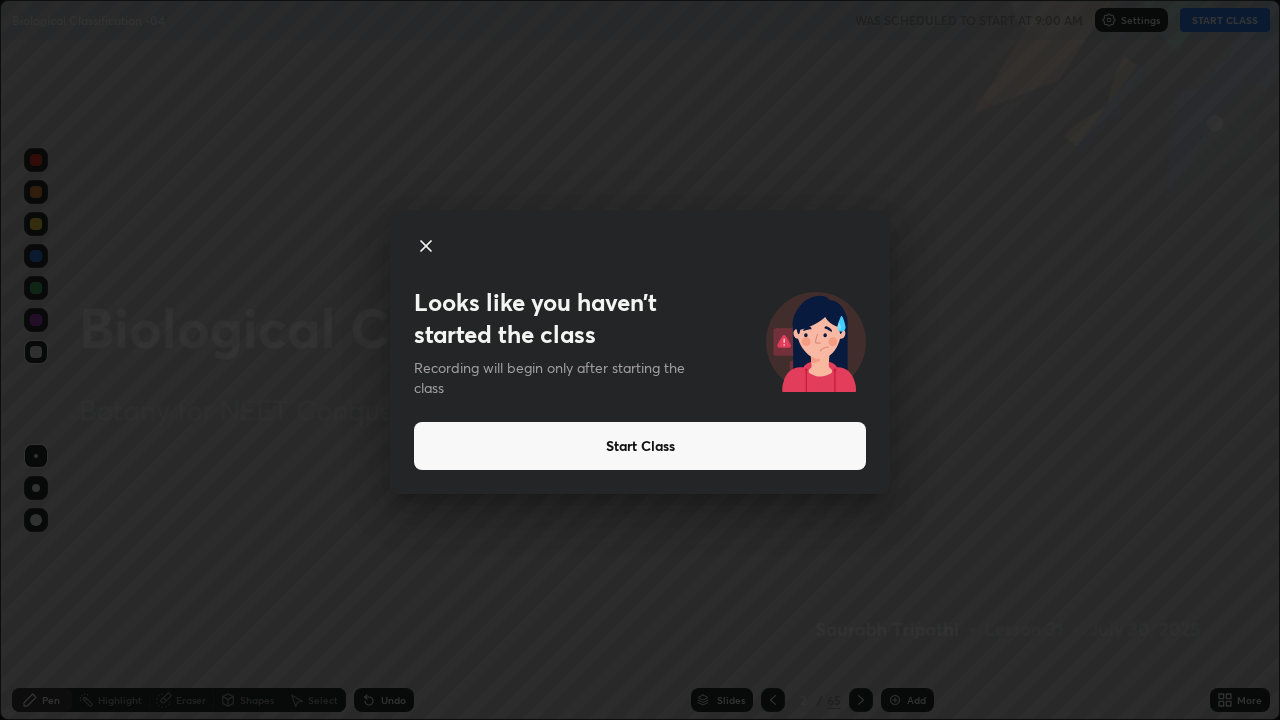 click on "Start Class" at bounding box center [640, 446] 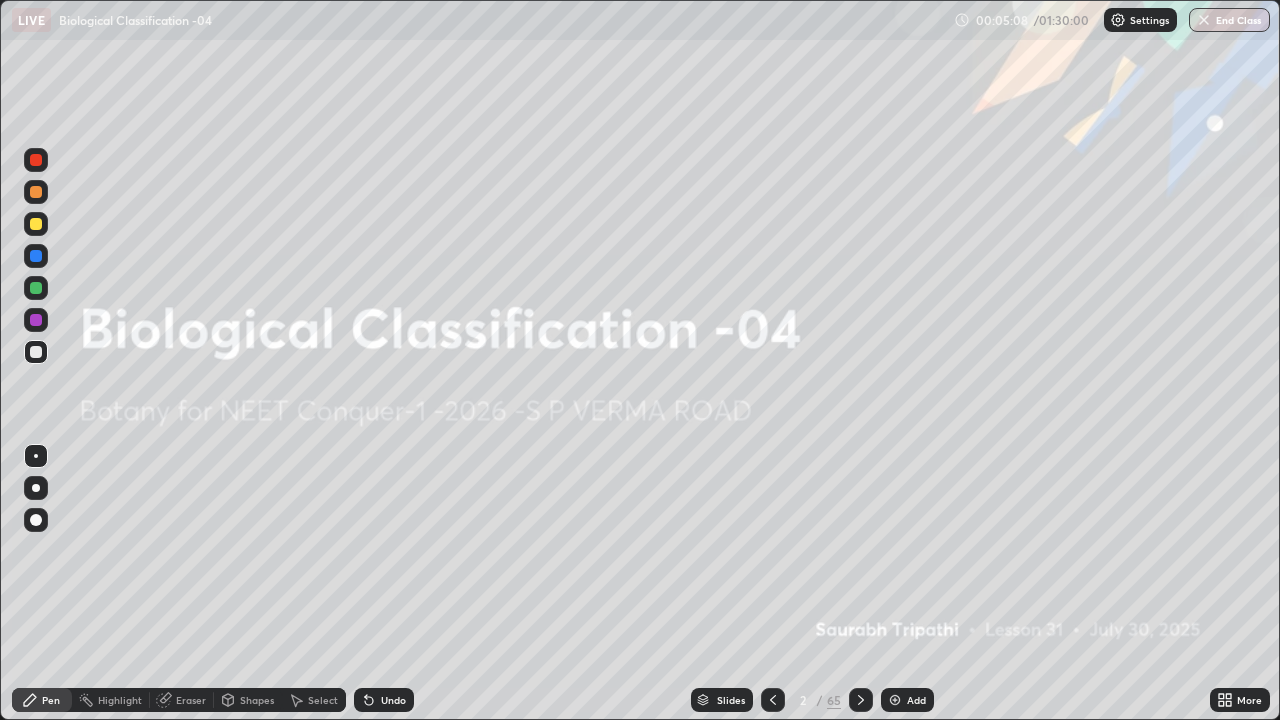 click on "Slides" at bounding box center [731, 700] 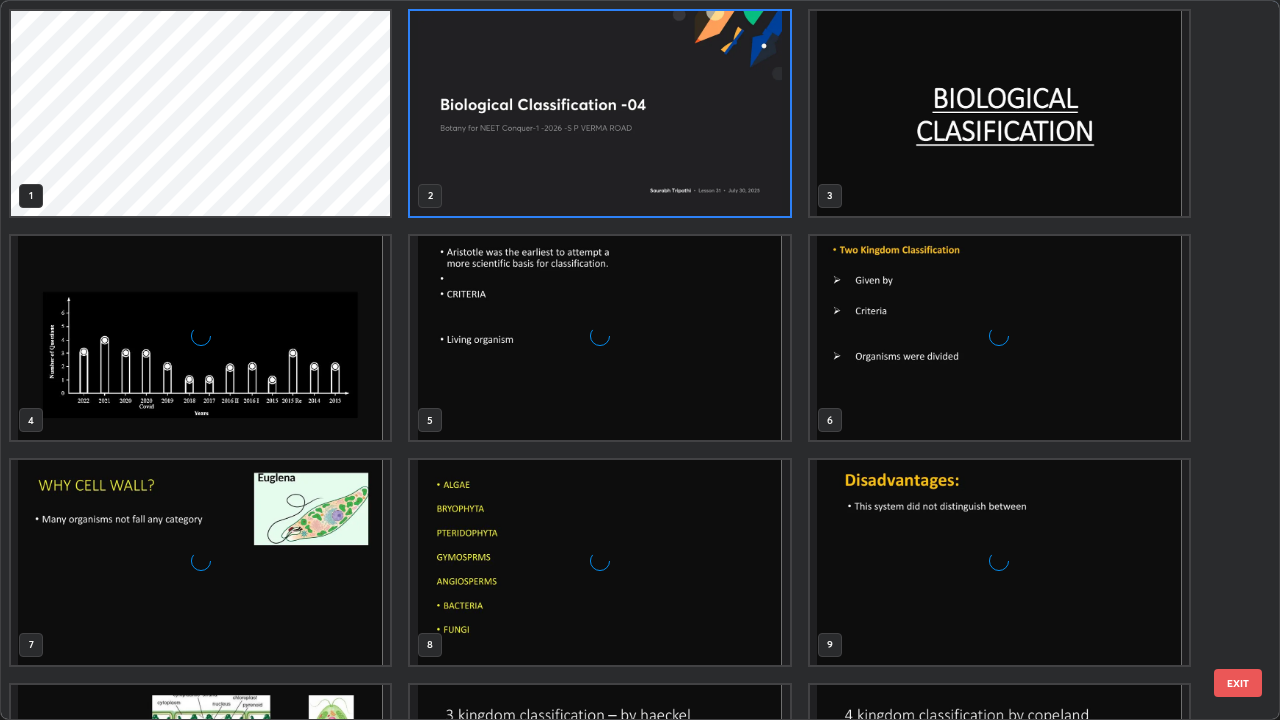 scroll, scrollTop: 7, scrollLeft: 11, axis: both 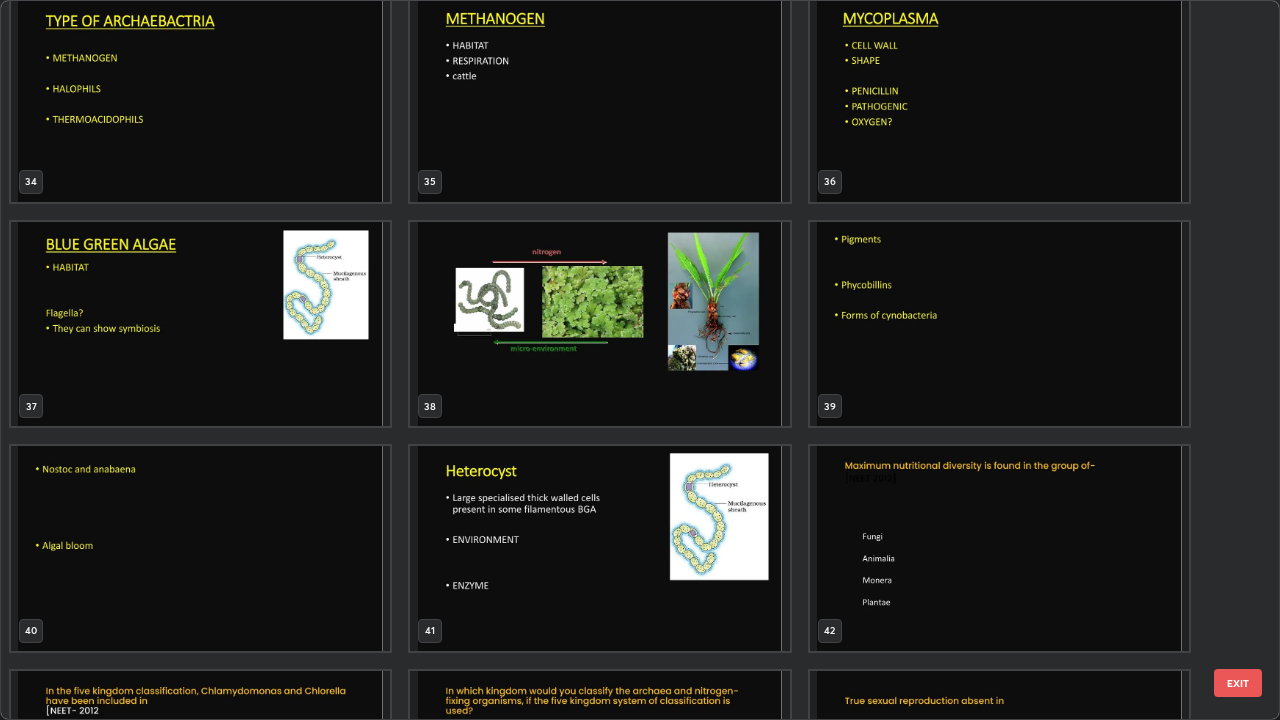 click at bounding box center (599, 324) 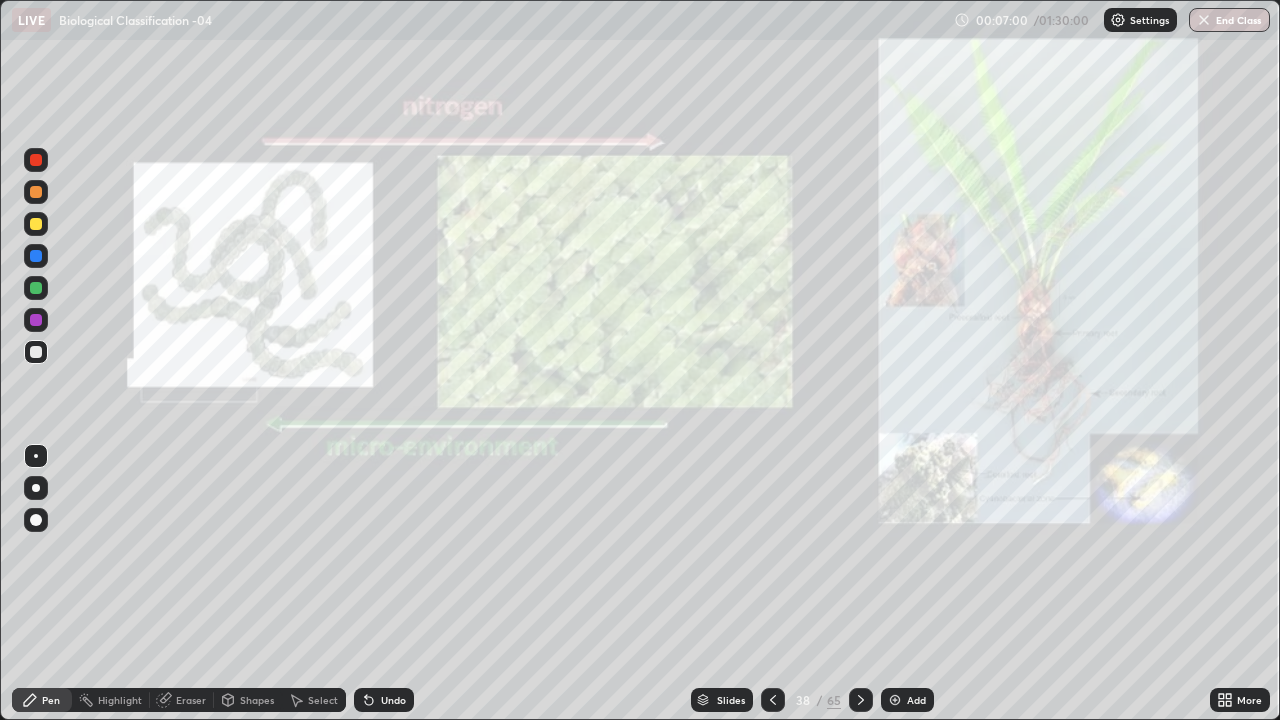 click on "Eraser" at bounding box center (191, 700) 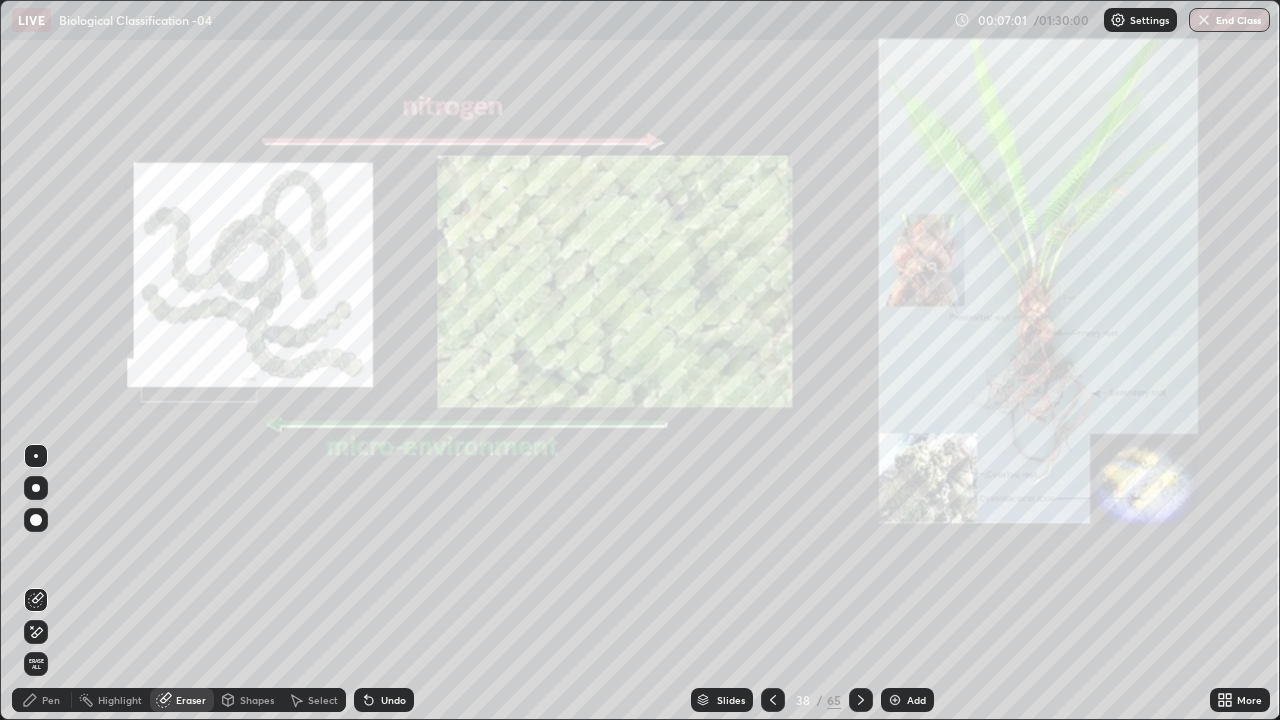 click 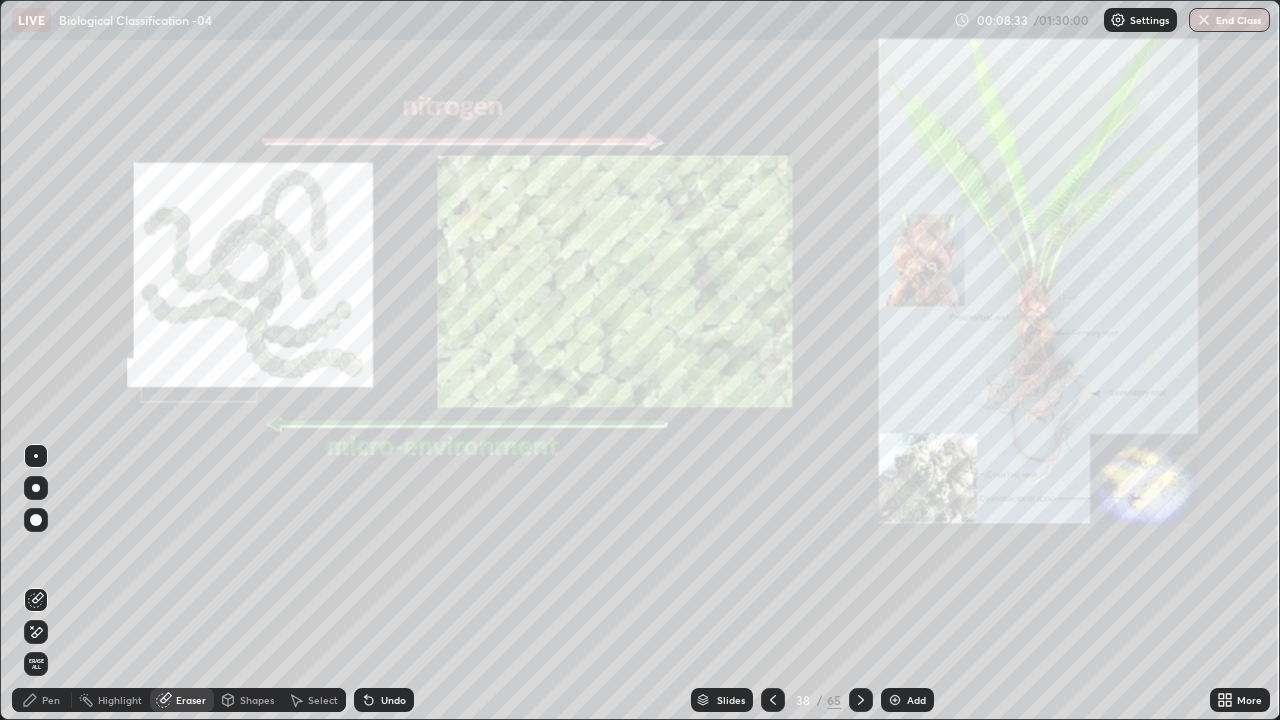 click 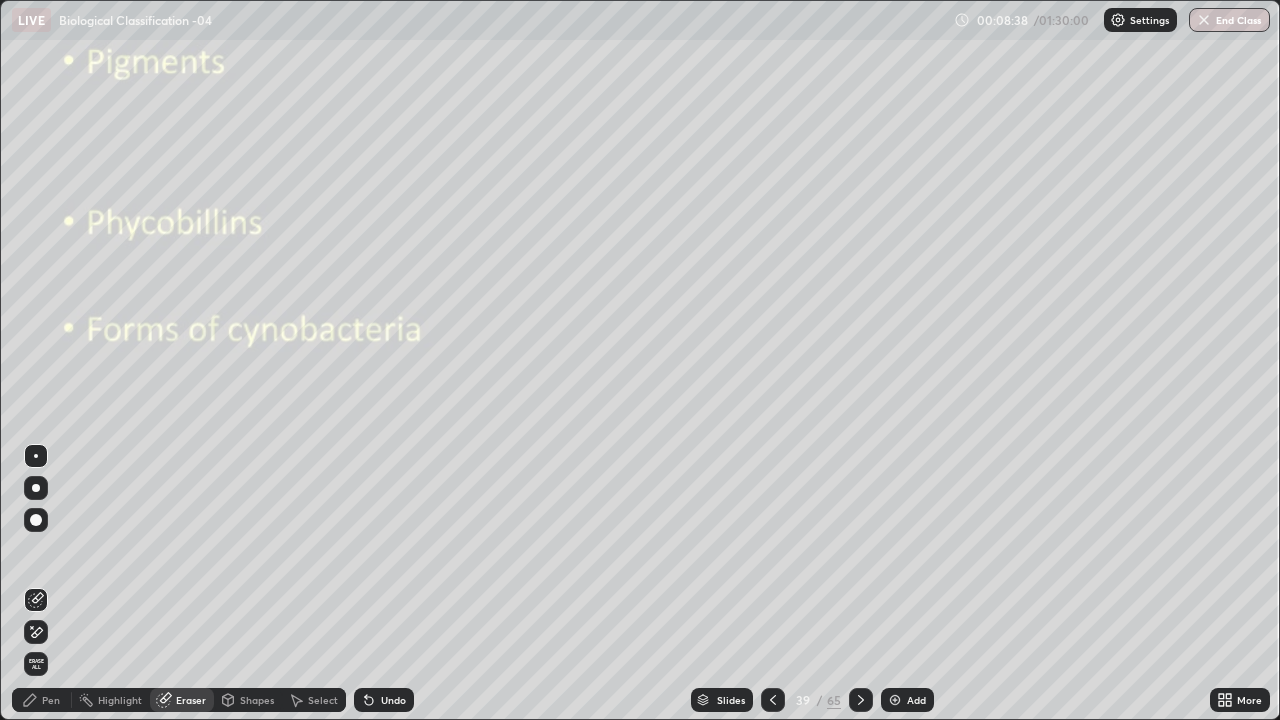click 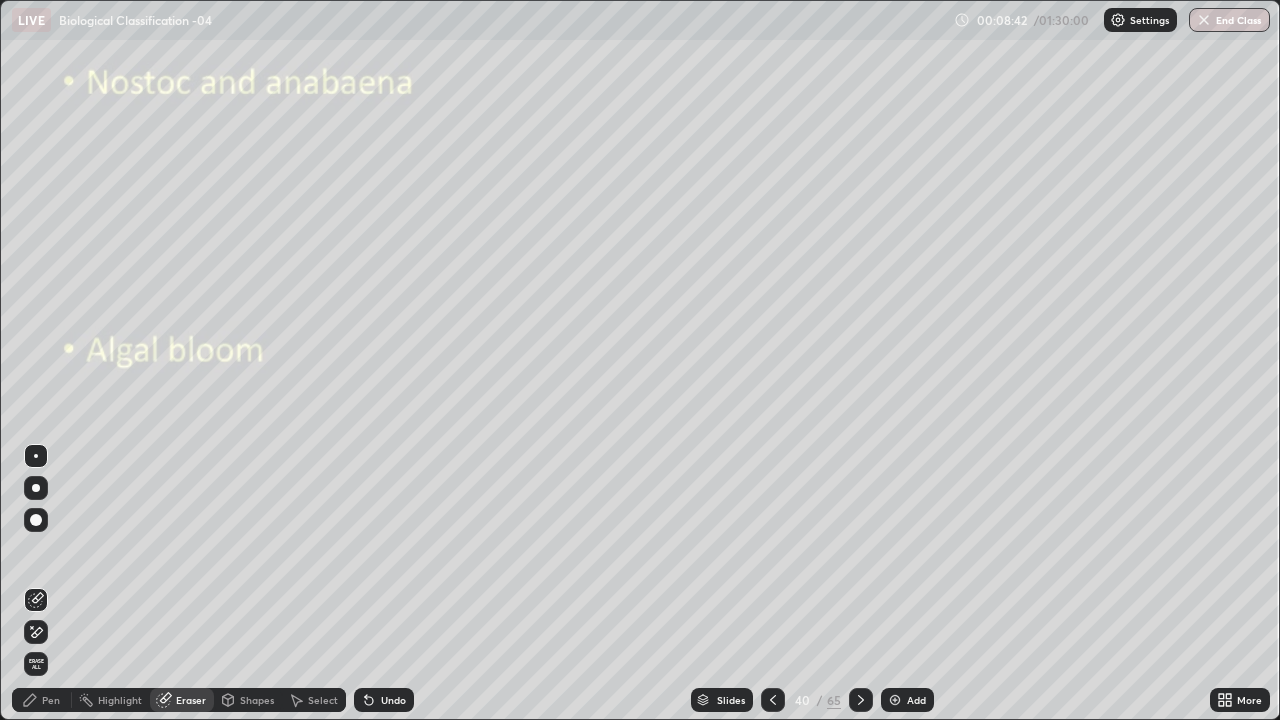 click 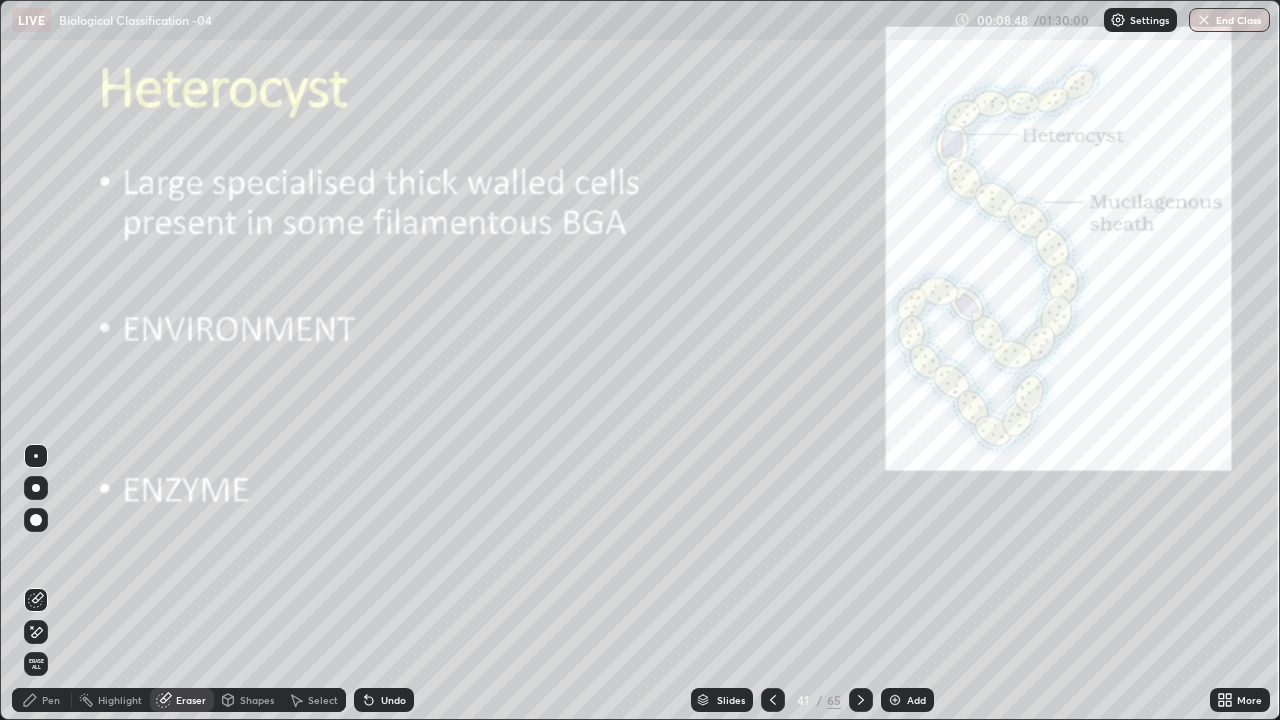 click on "Pen" at bounding box center (42, 700) 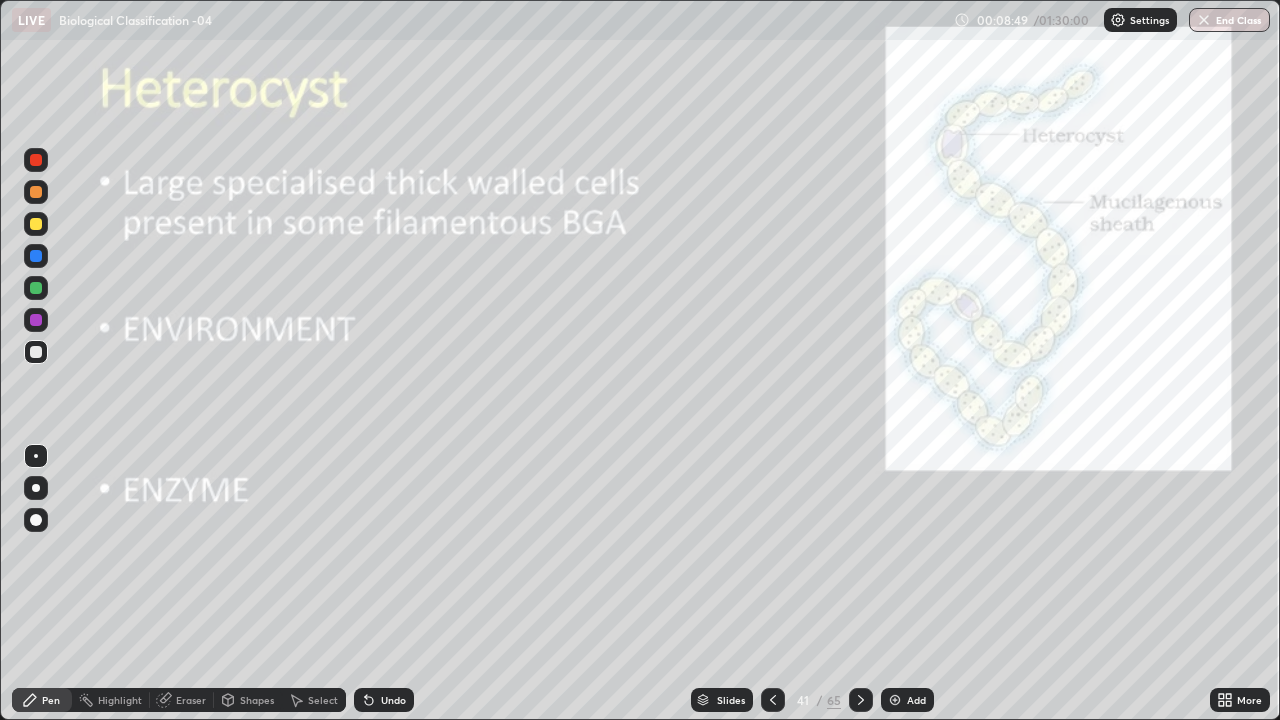 click at bounding box center (36, 288) 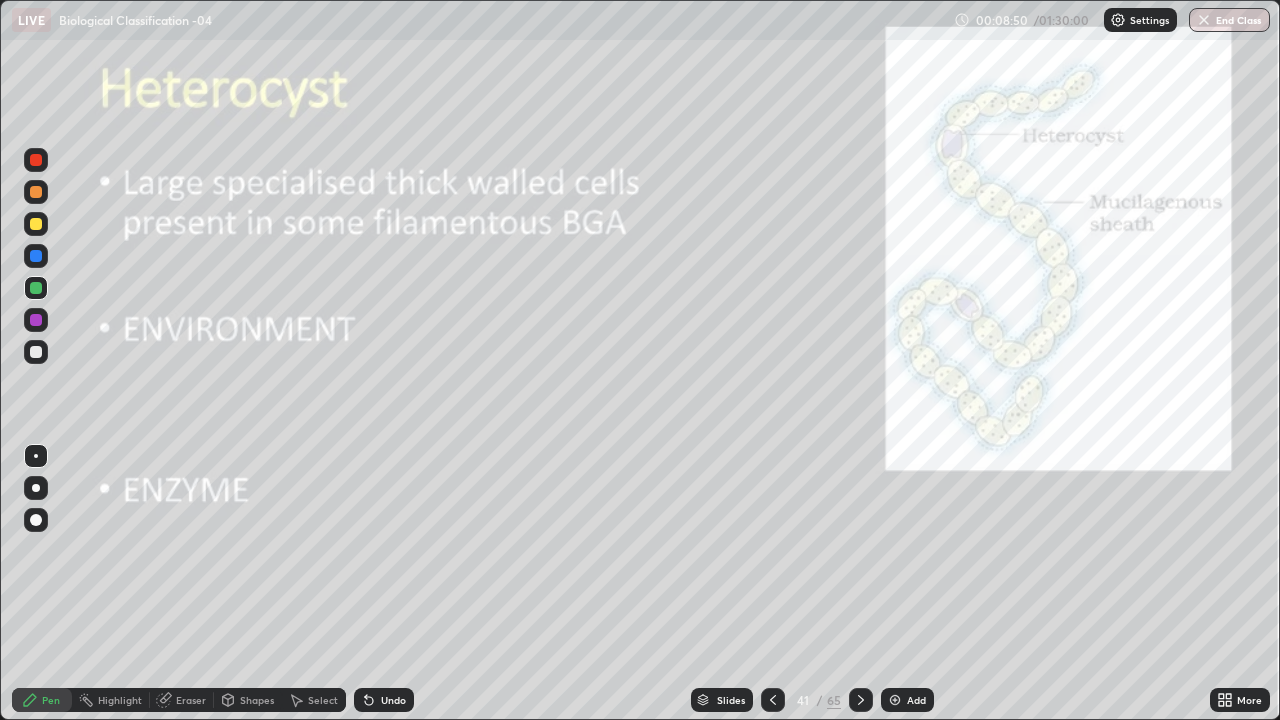 click at bounding box center (36, 224) 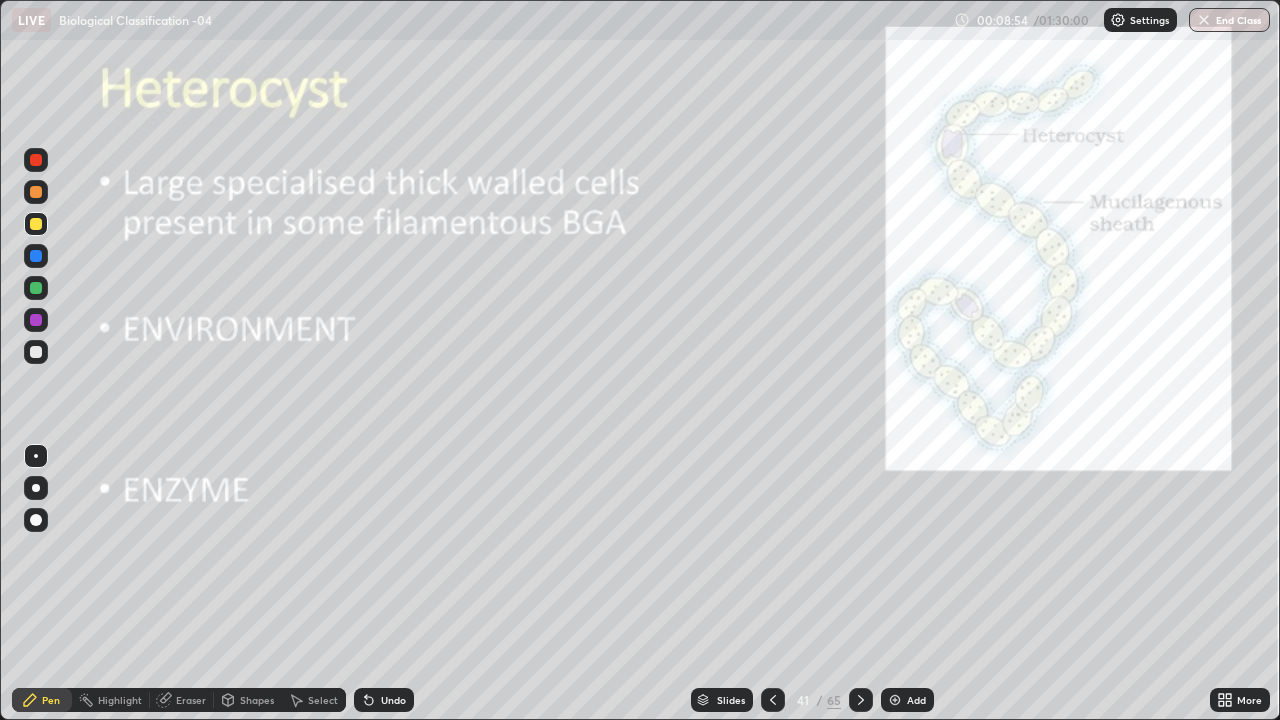 click 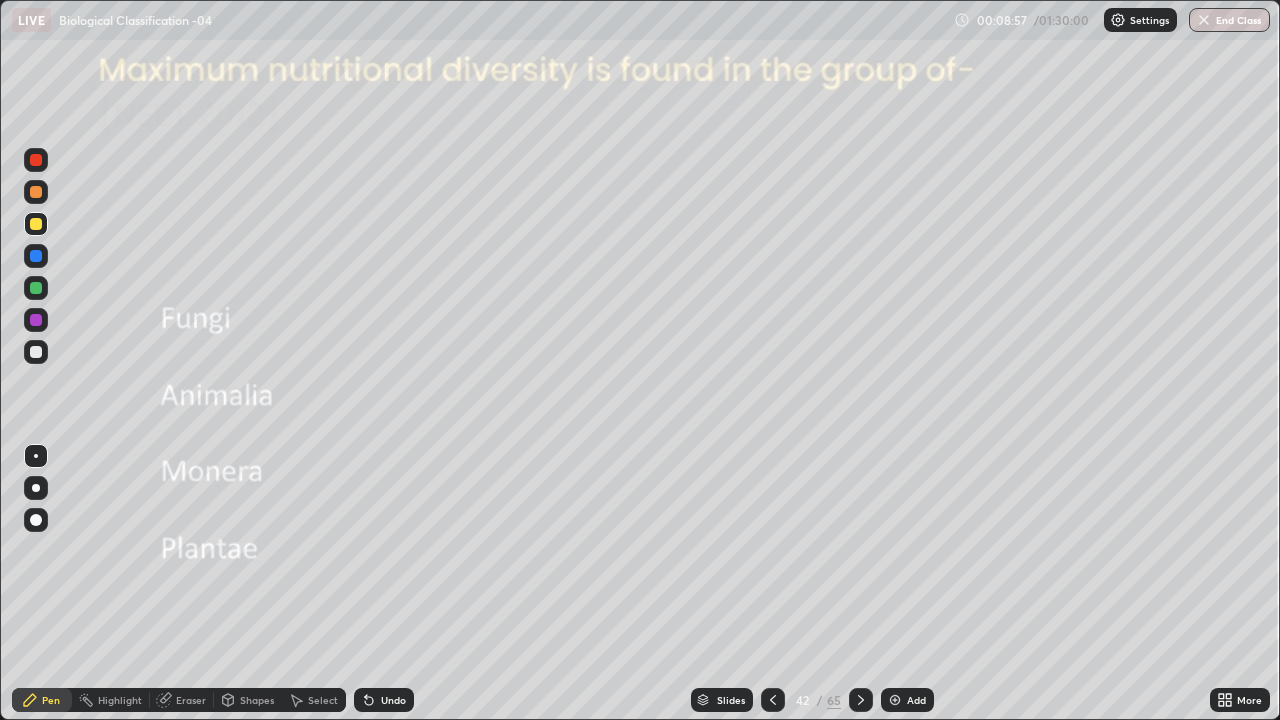 click 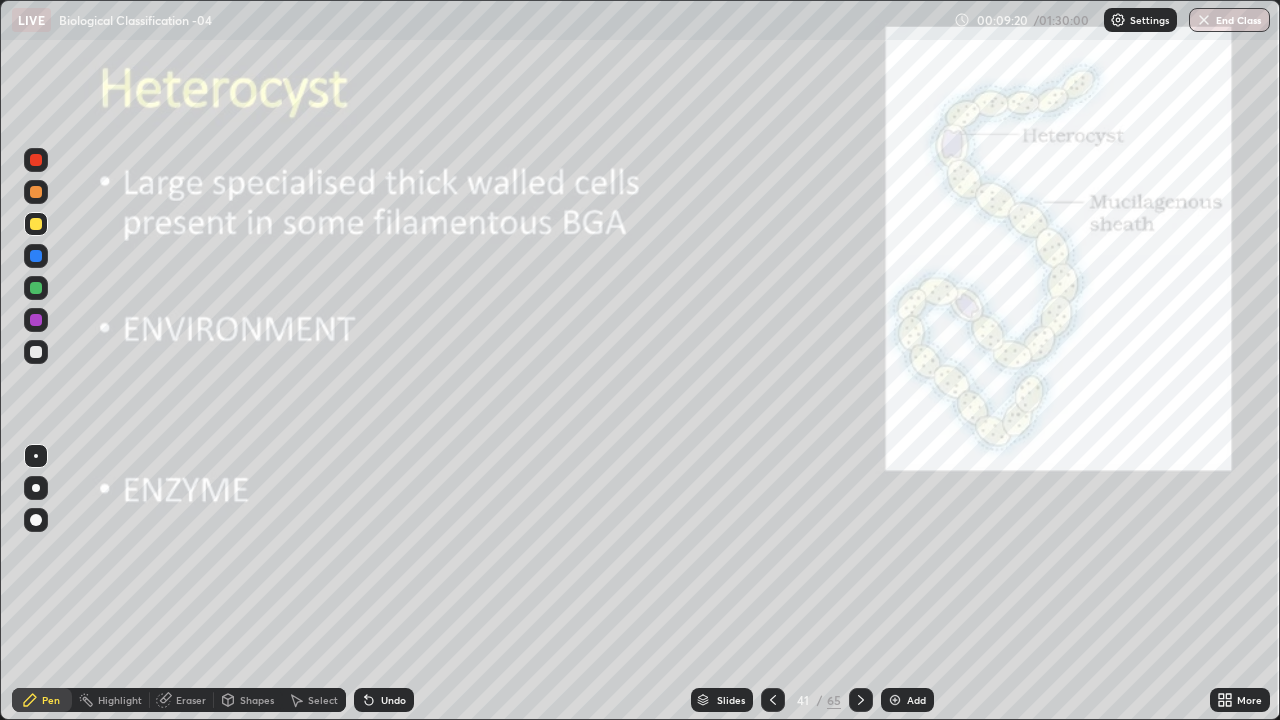 click on "Slides" at bounding box center (731, 700) 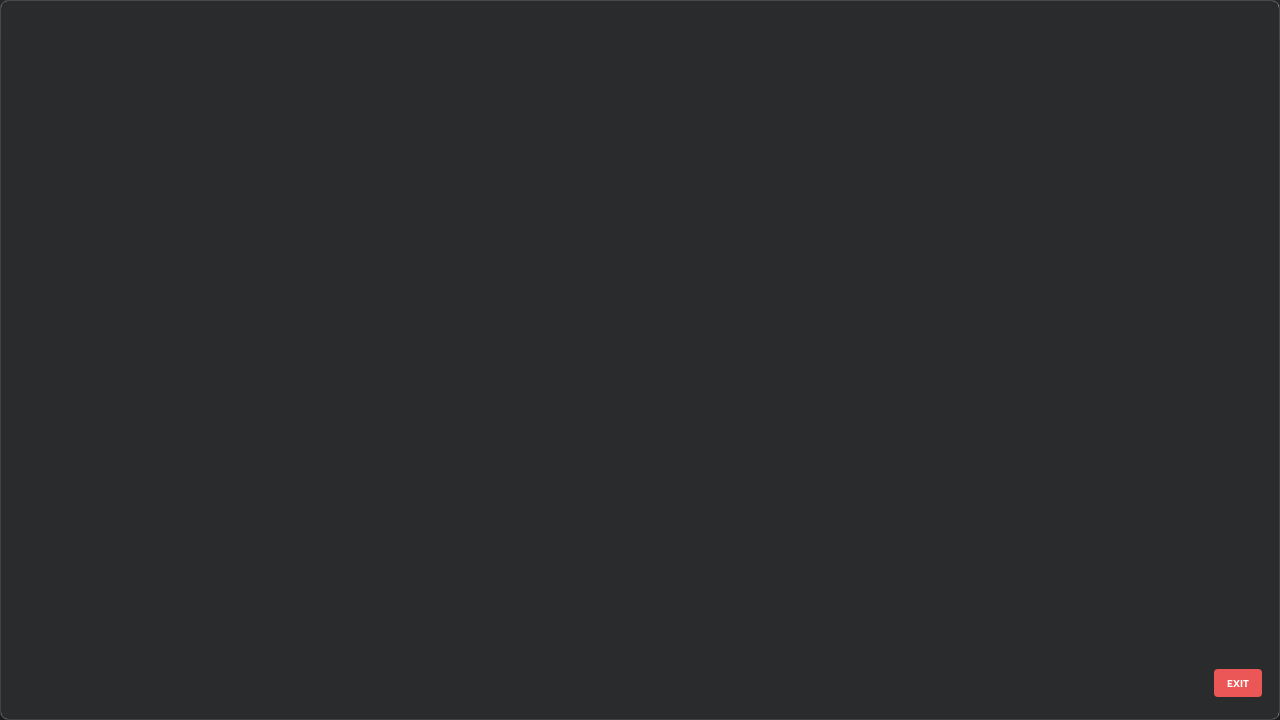scroll, scrollTop: 2426, scrollLeft: 0, axis: vertical 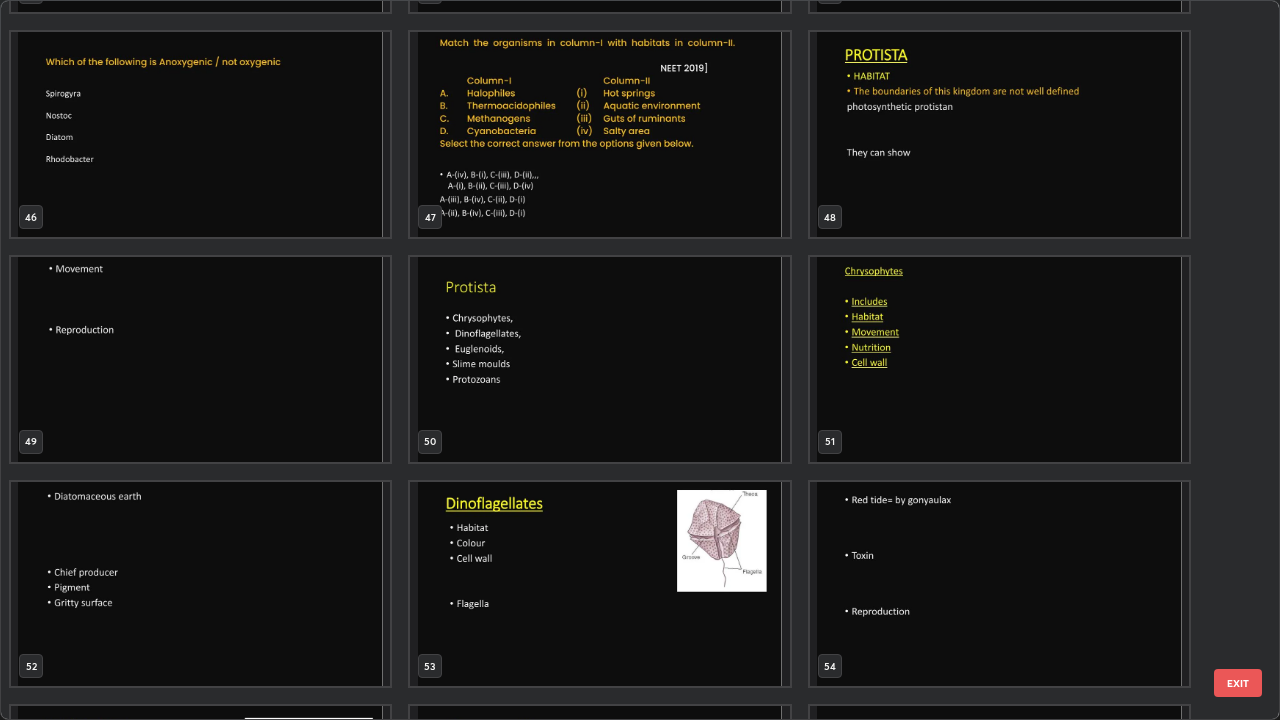 click at bounding box center (599, 359) 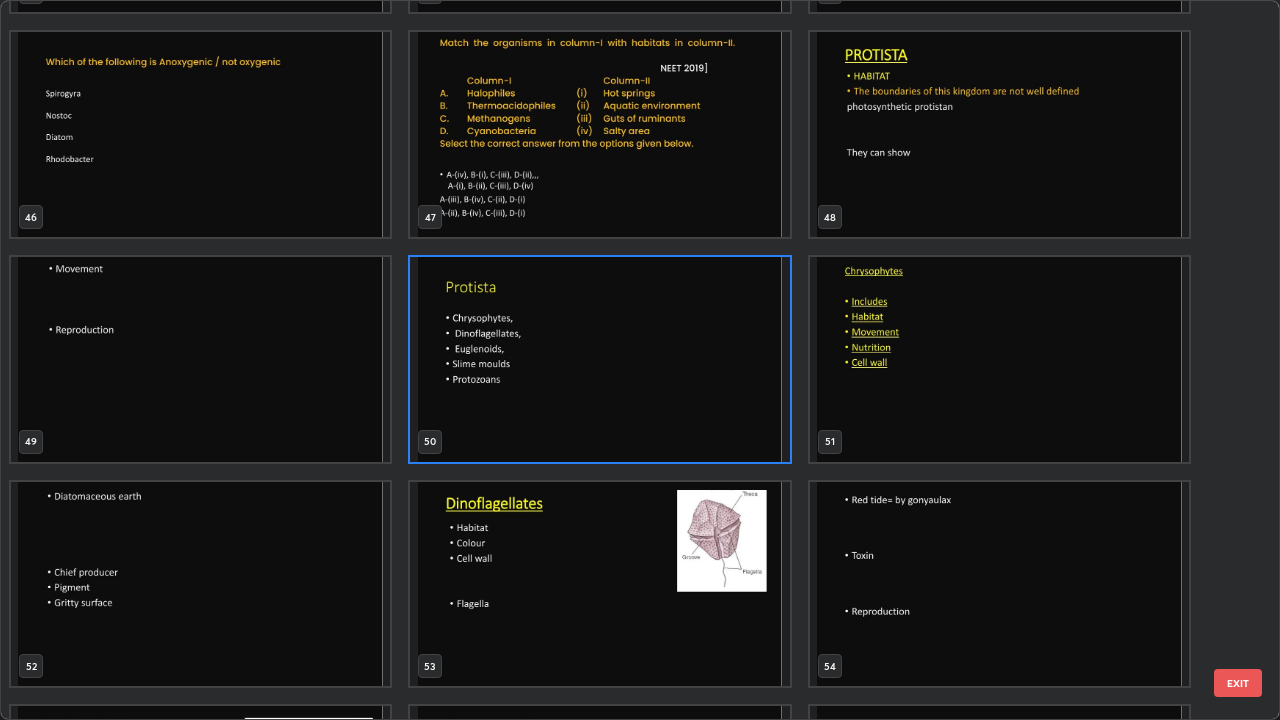 click at bounding box center [599, 359] 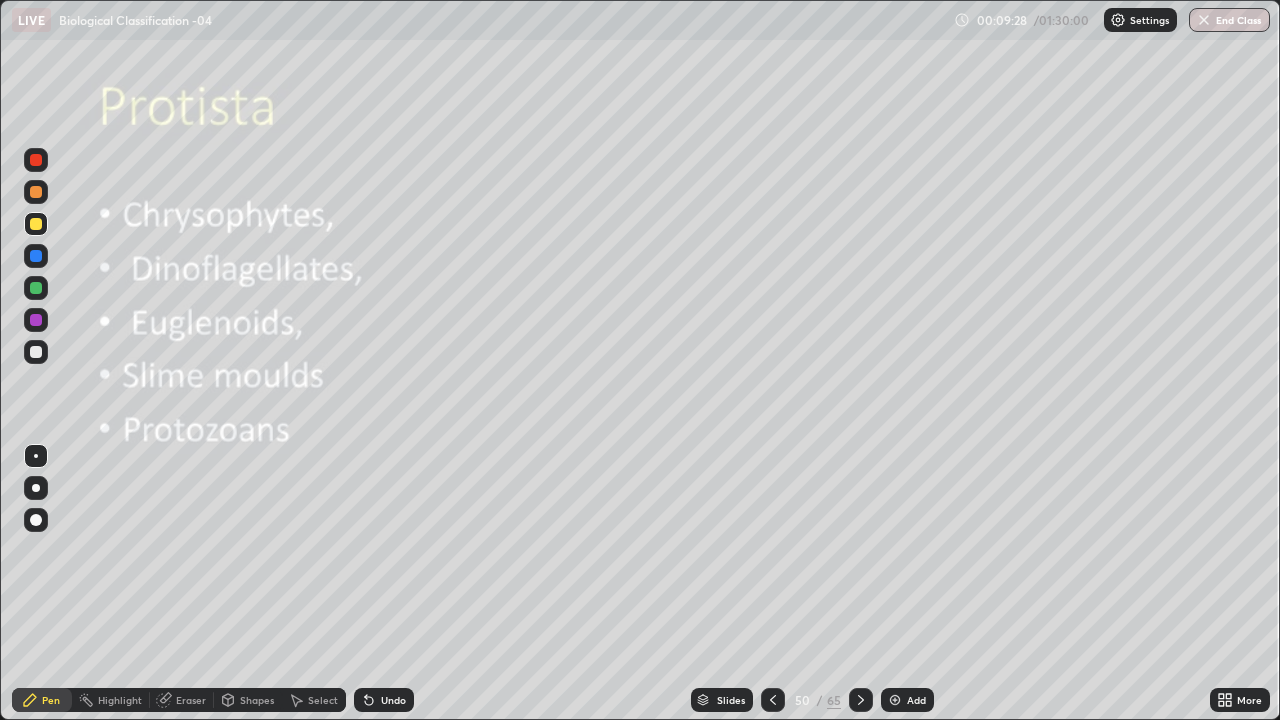 click 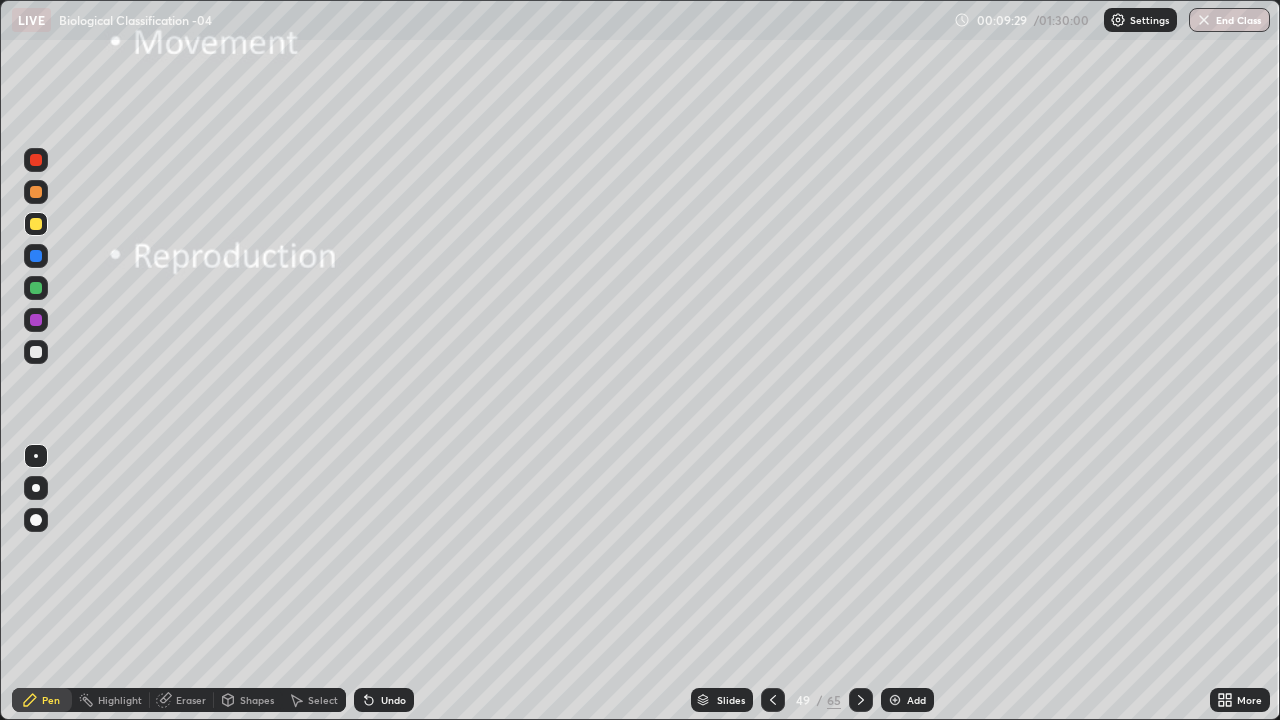 click 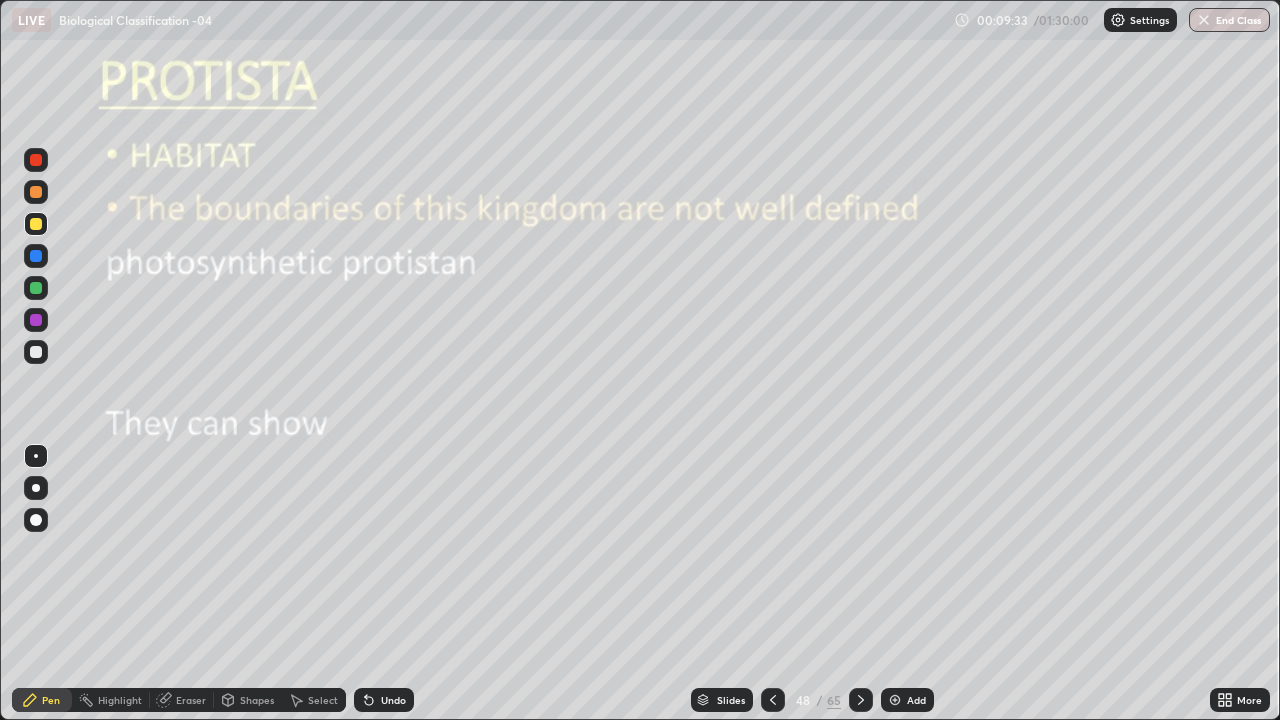 click 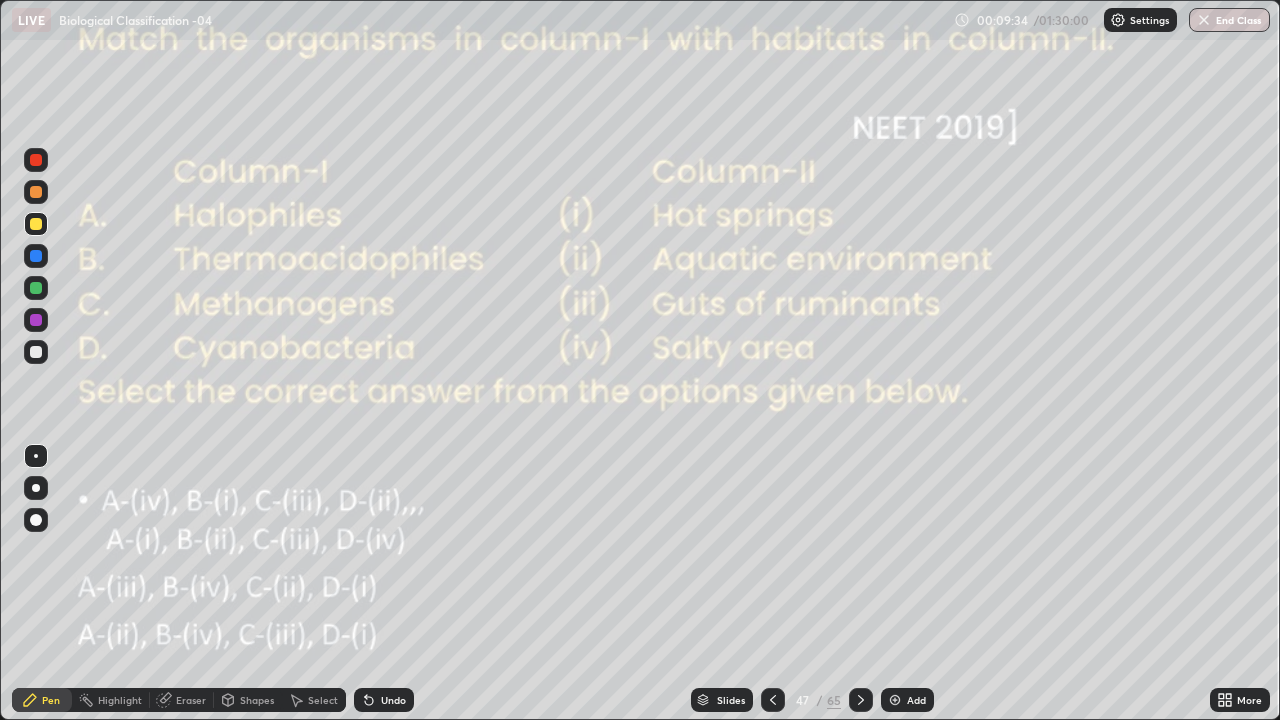 click on "Add" at bounding box center [916, 700] 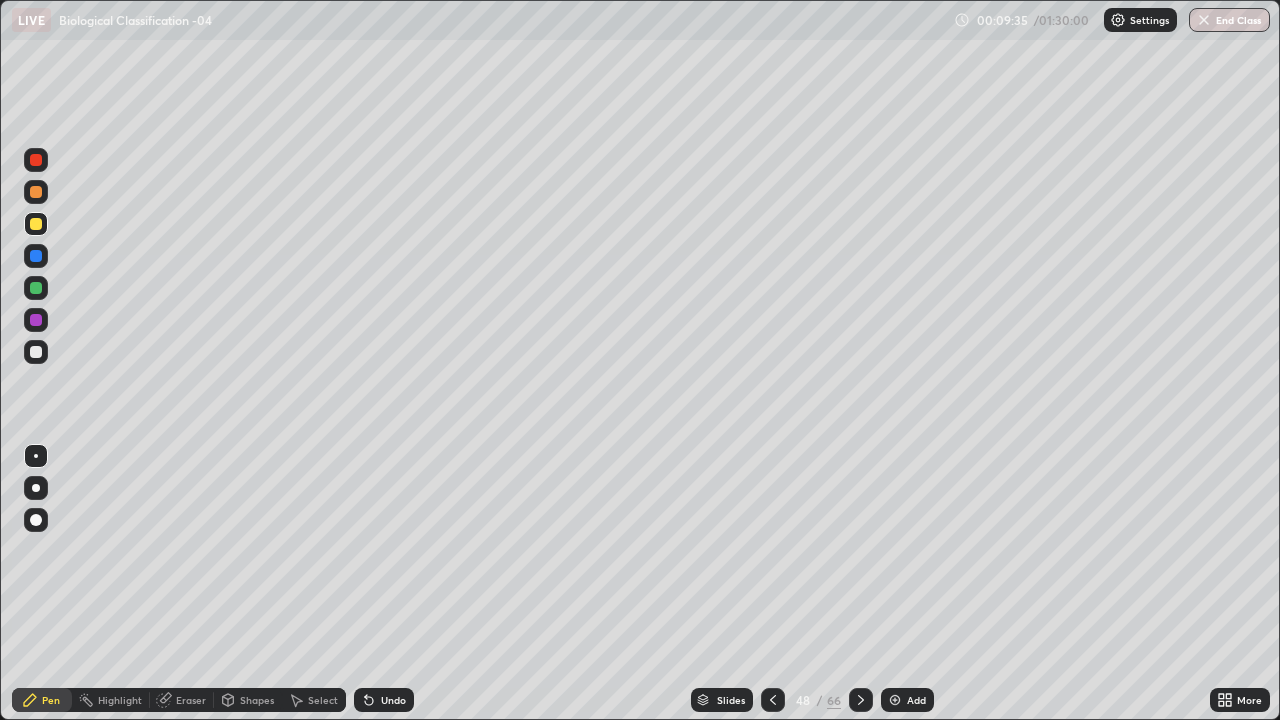 click at bounding box center [36, 520] 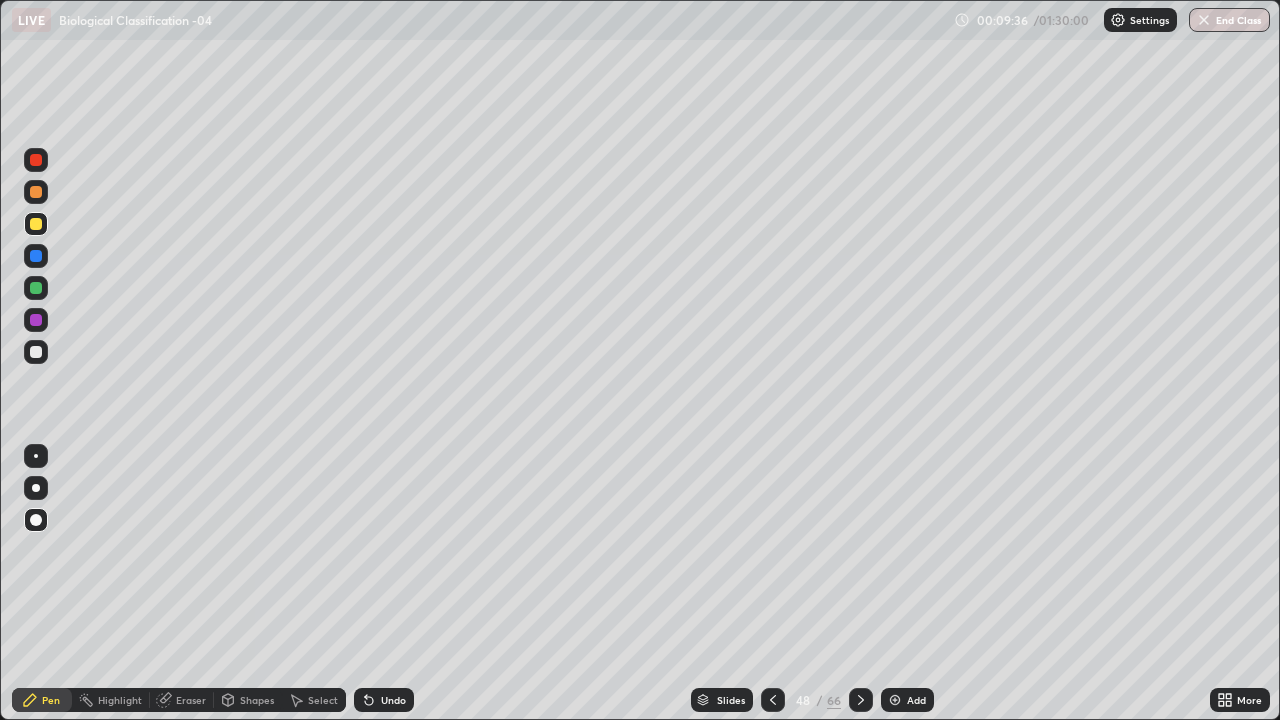 click at bounding box center (36, 352) 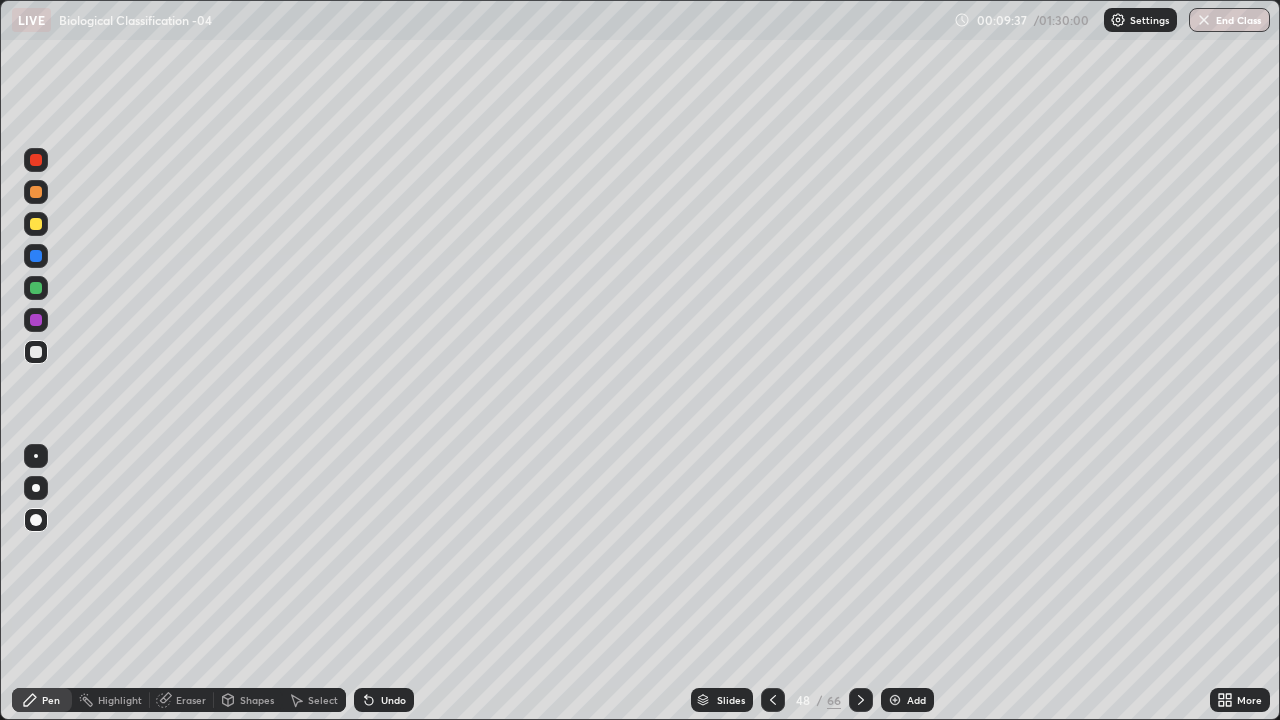 click at bounding box center [36, 224] 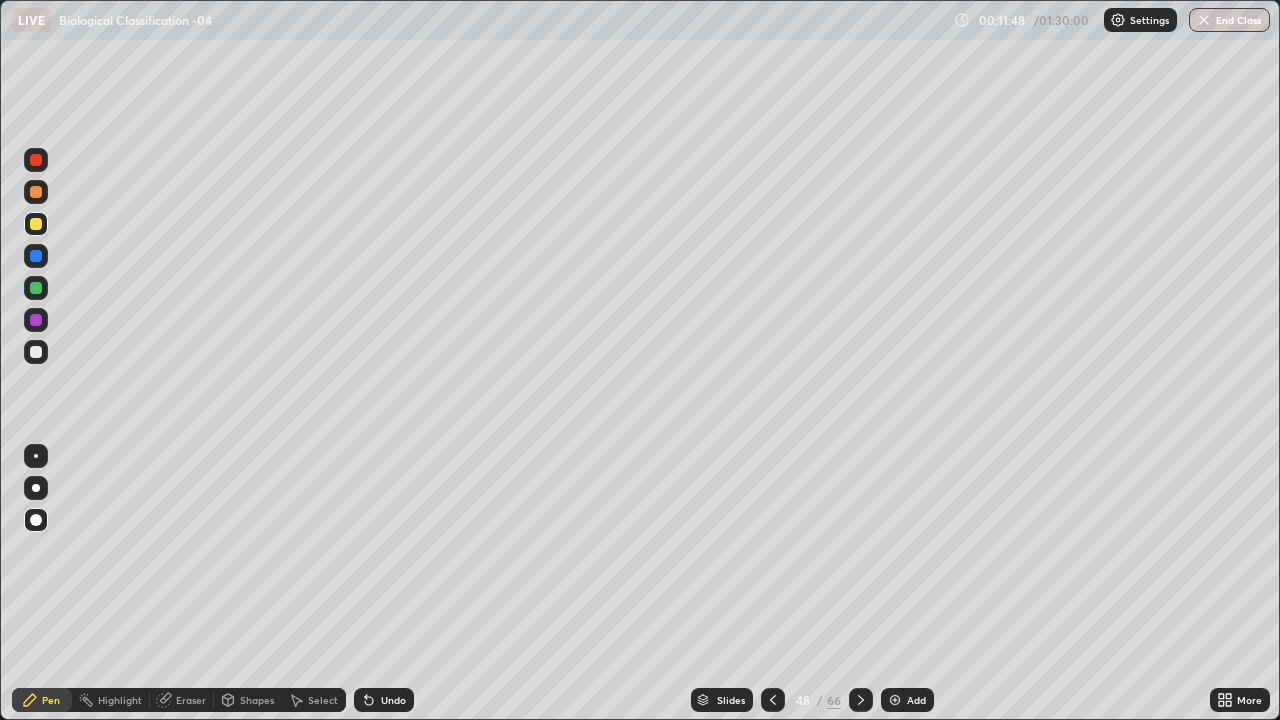 click 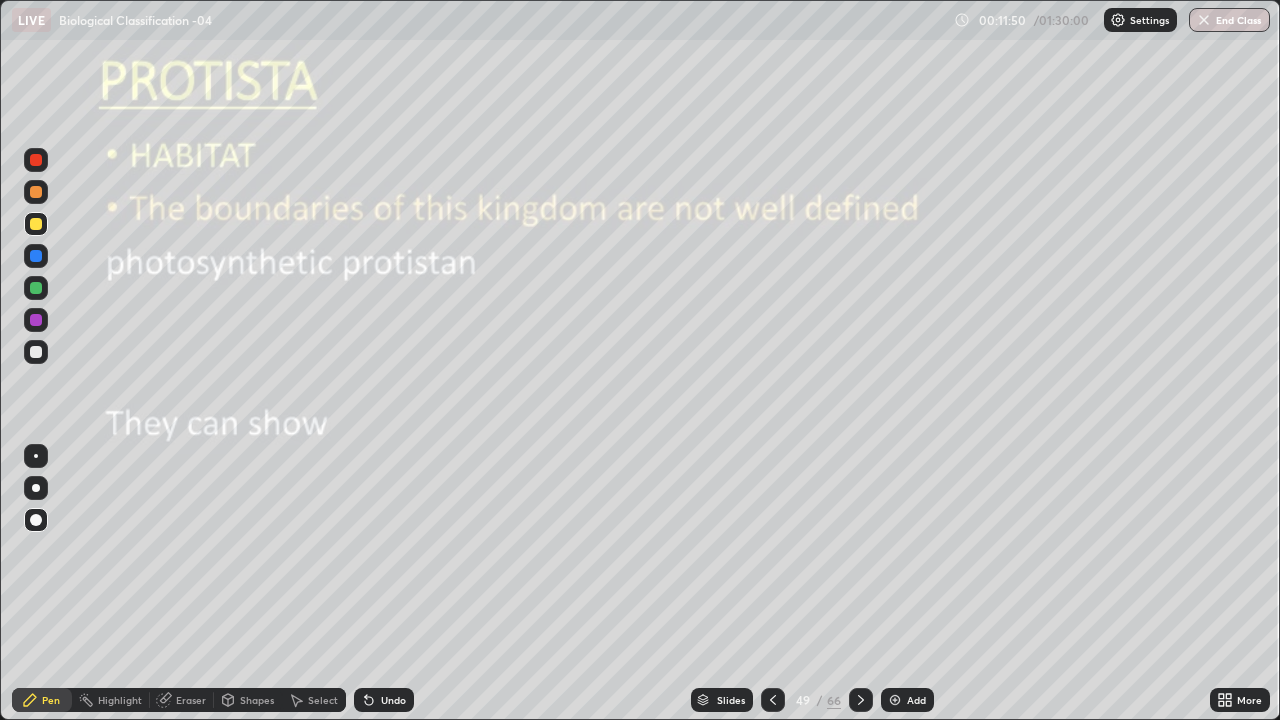click at bounding box center [36, 352] 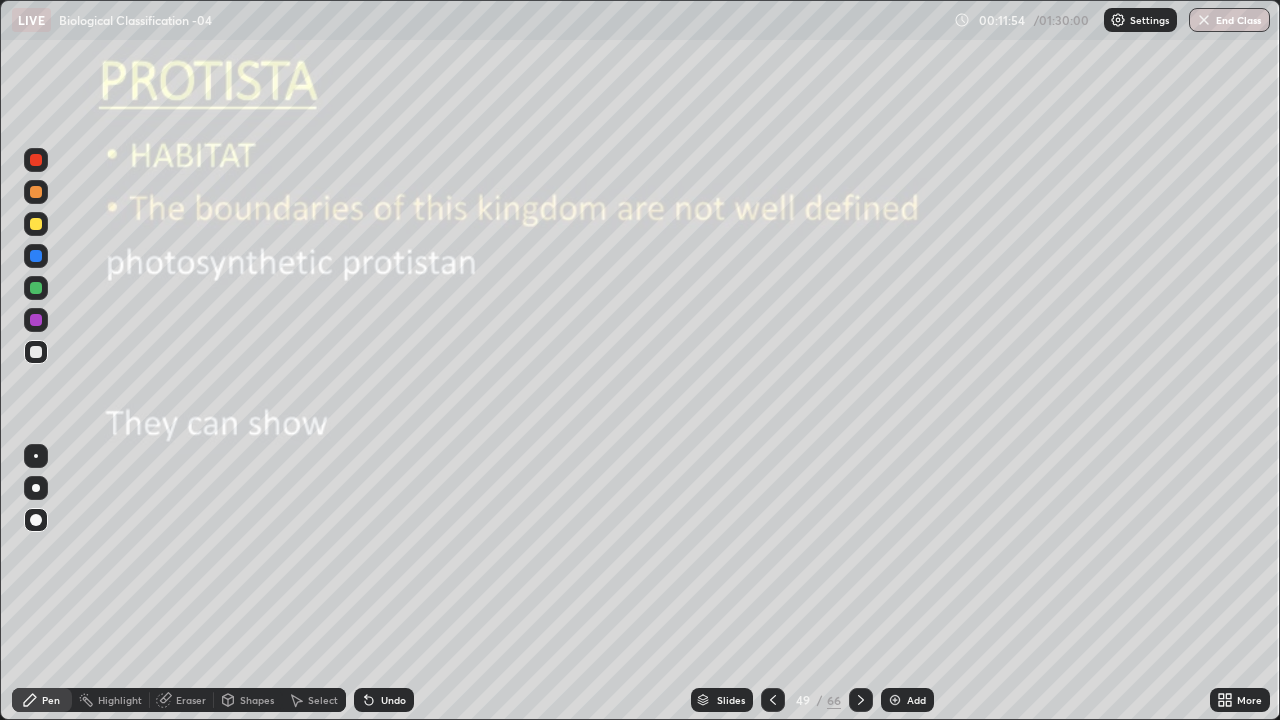 click at bounding box center (36, 224) 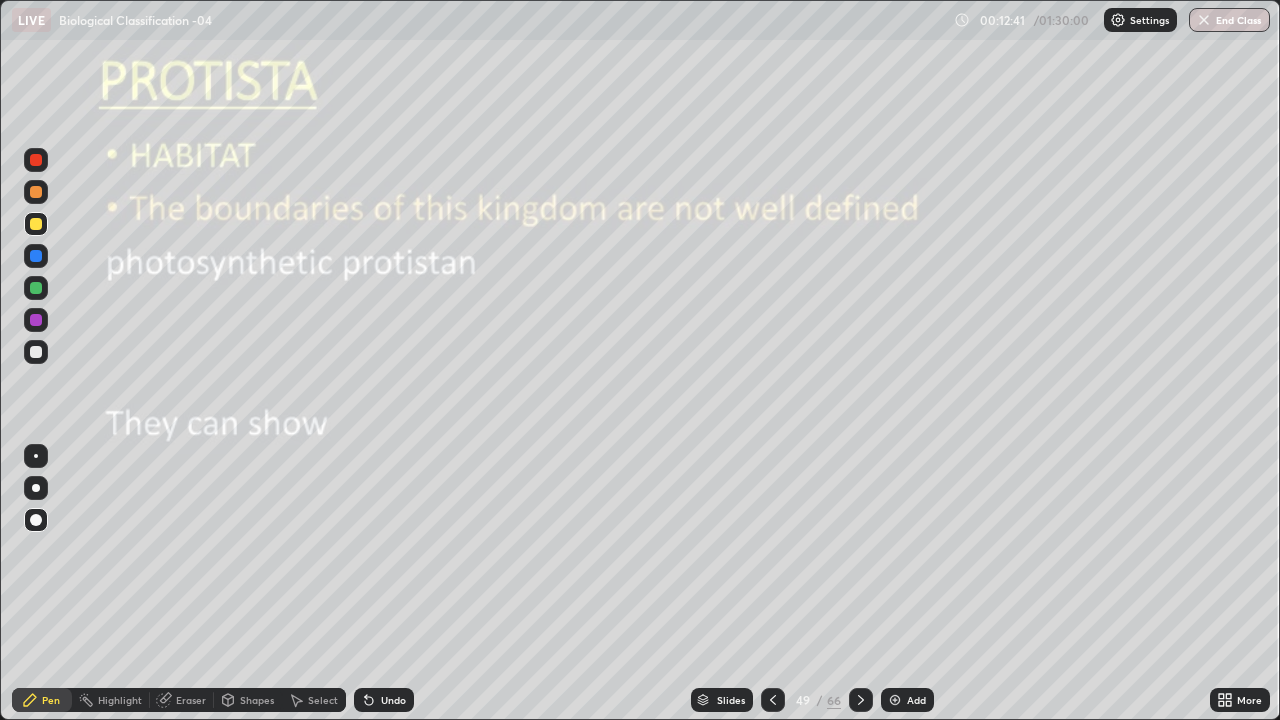 click at bounding box center (36, 488) 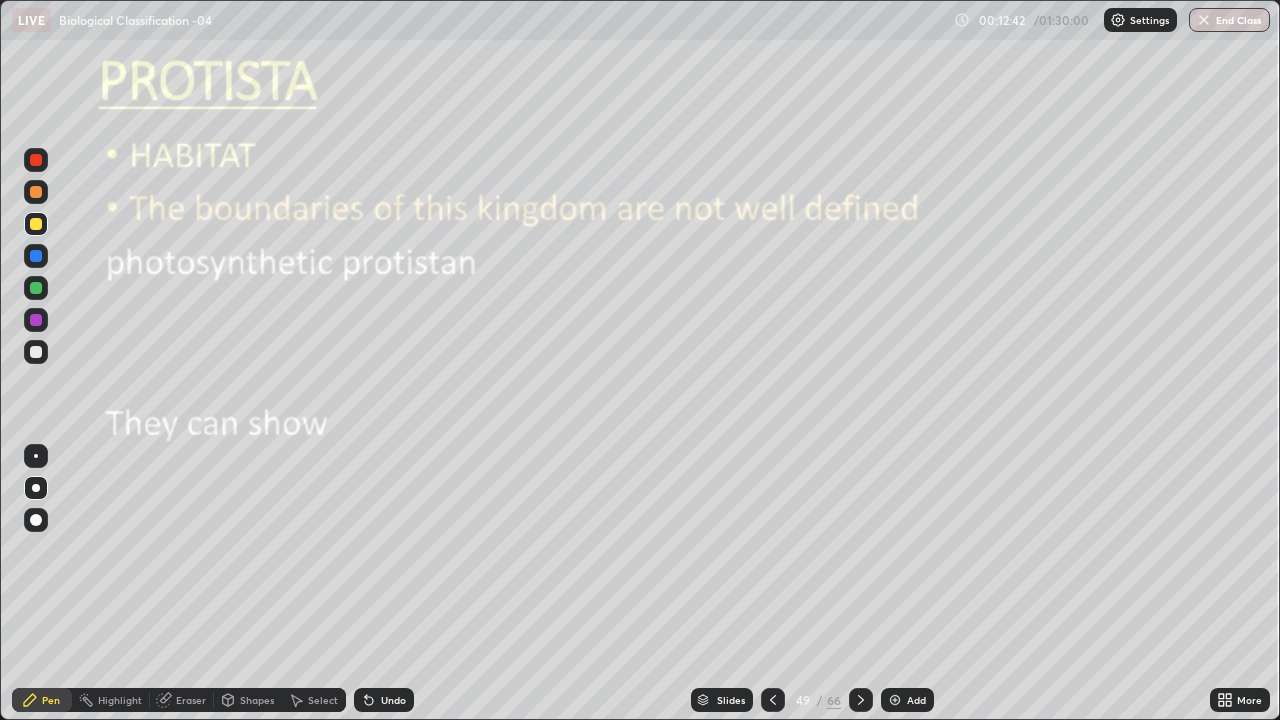 click at bounding box center (36, 224) 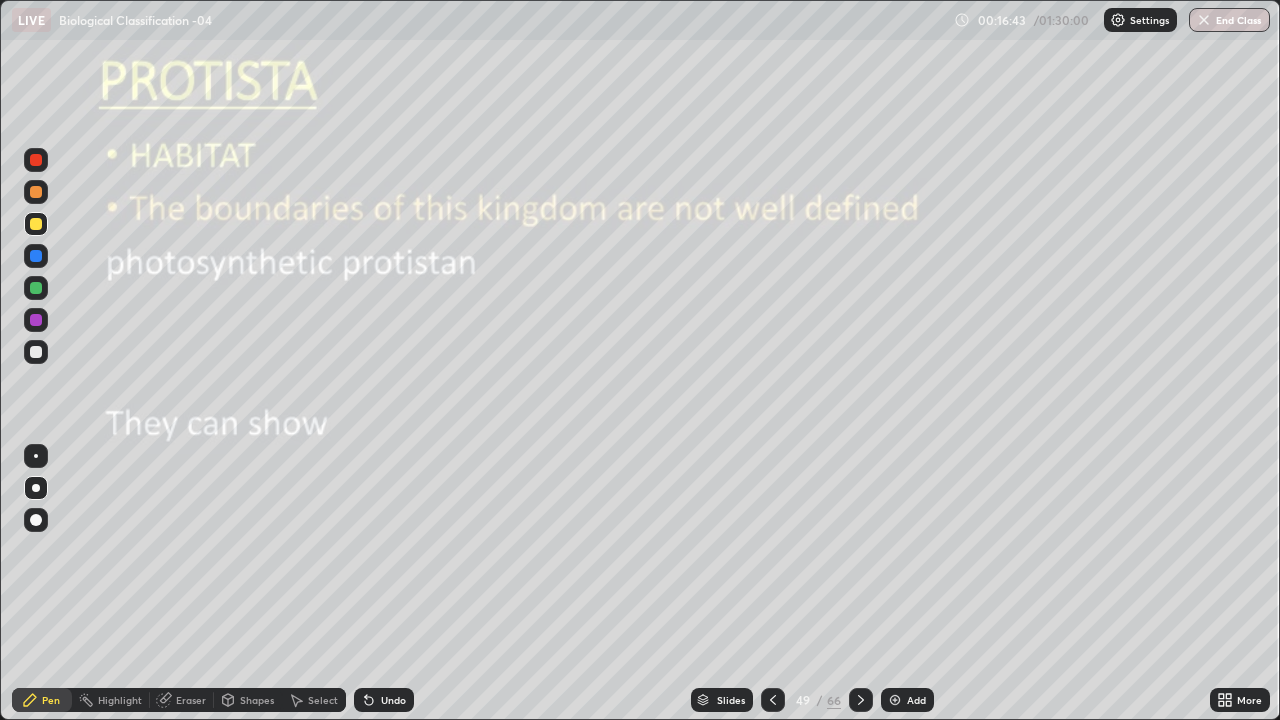 click at bounding box center (36, 288) 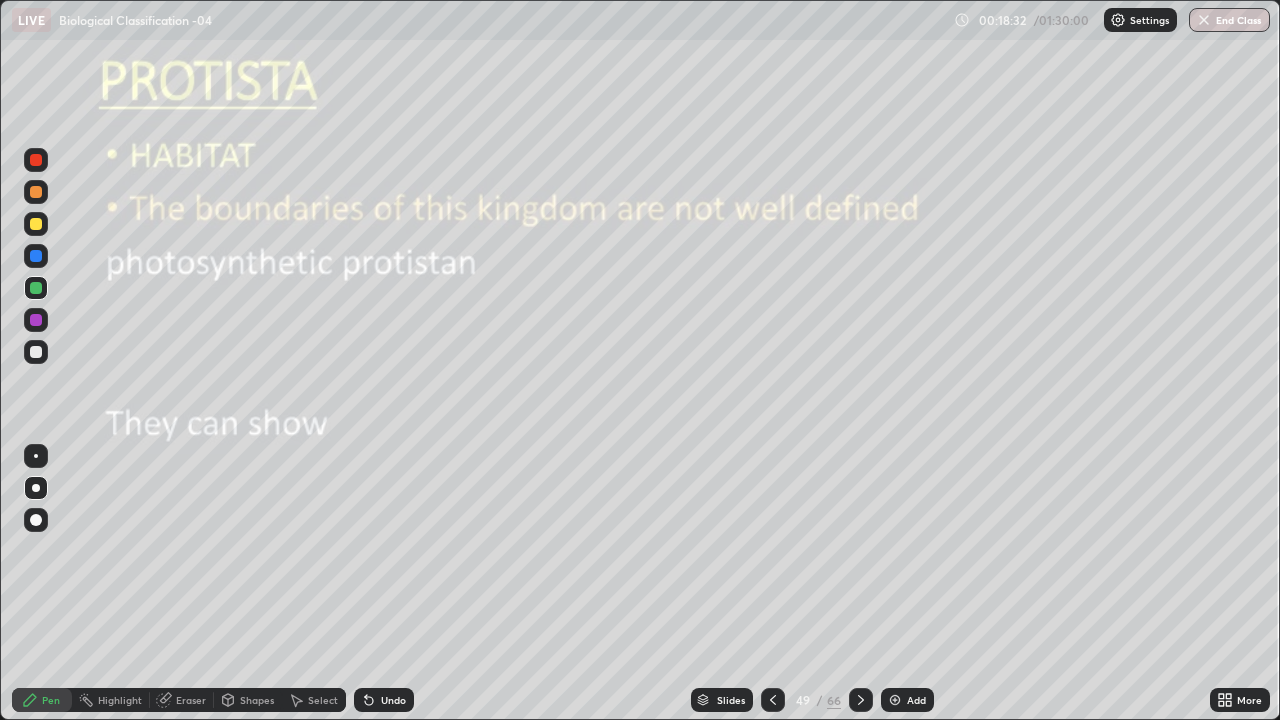 click at bounding box center [36, 352] 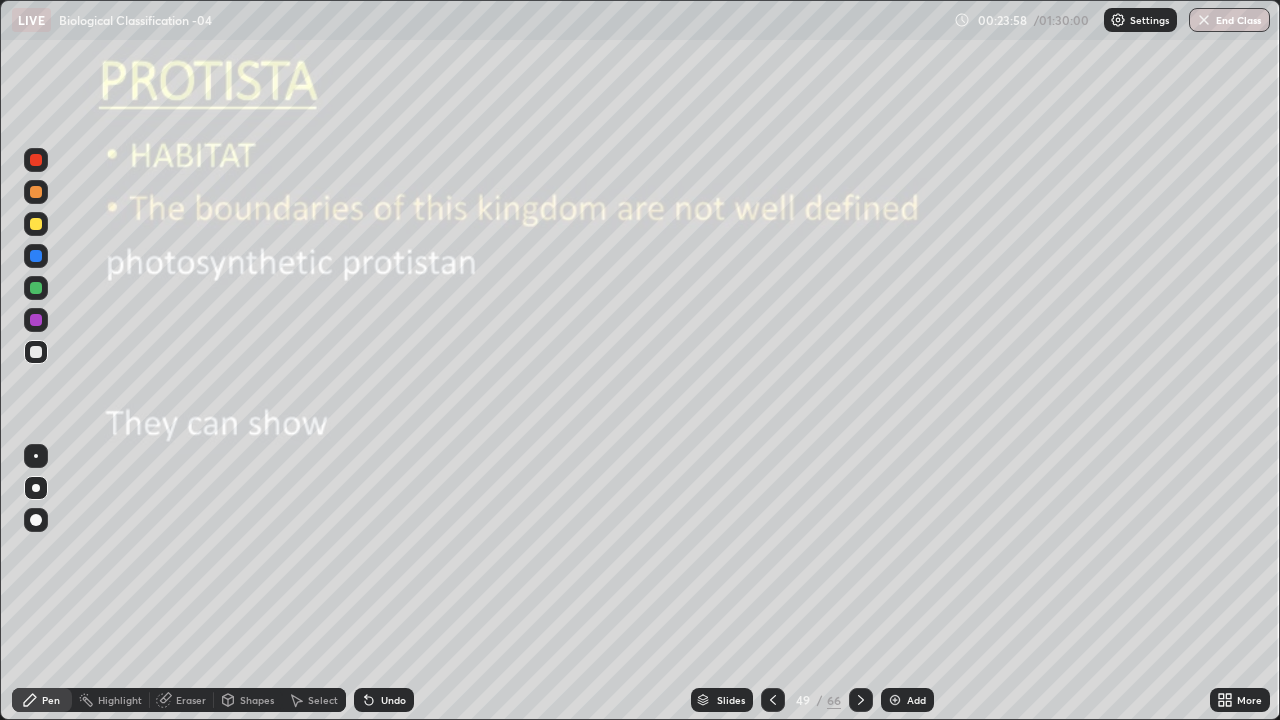 click 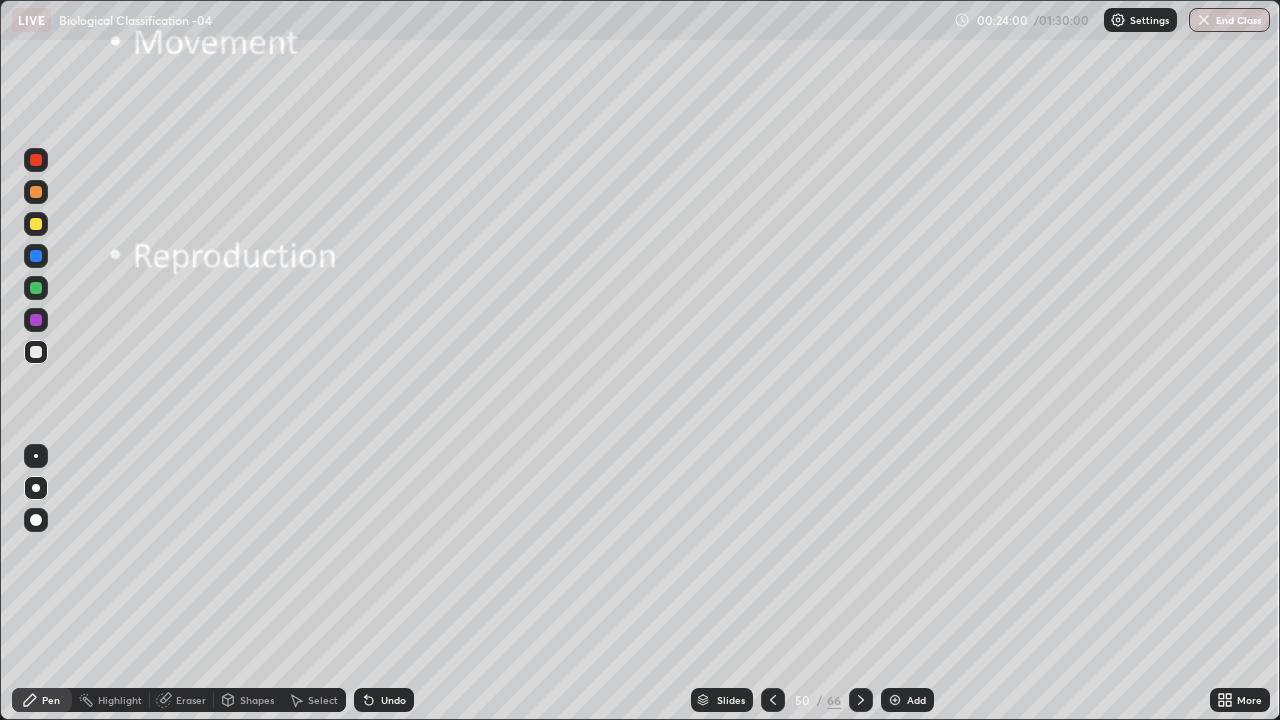 click at bounding box center (36, 224) 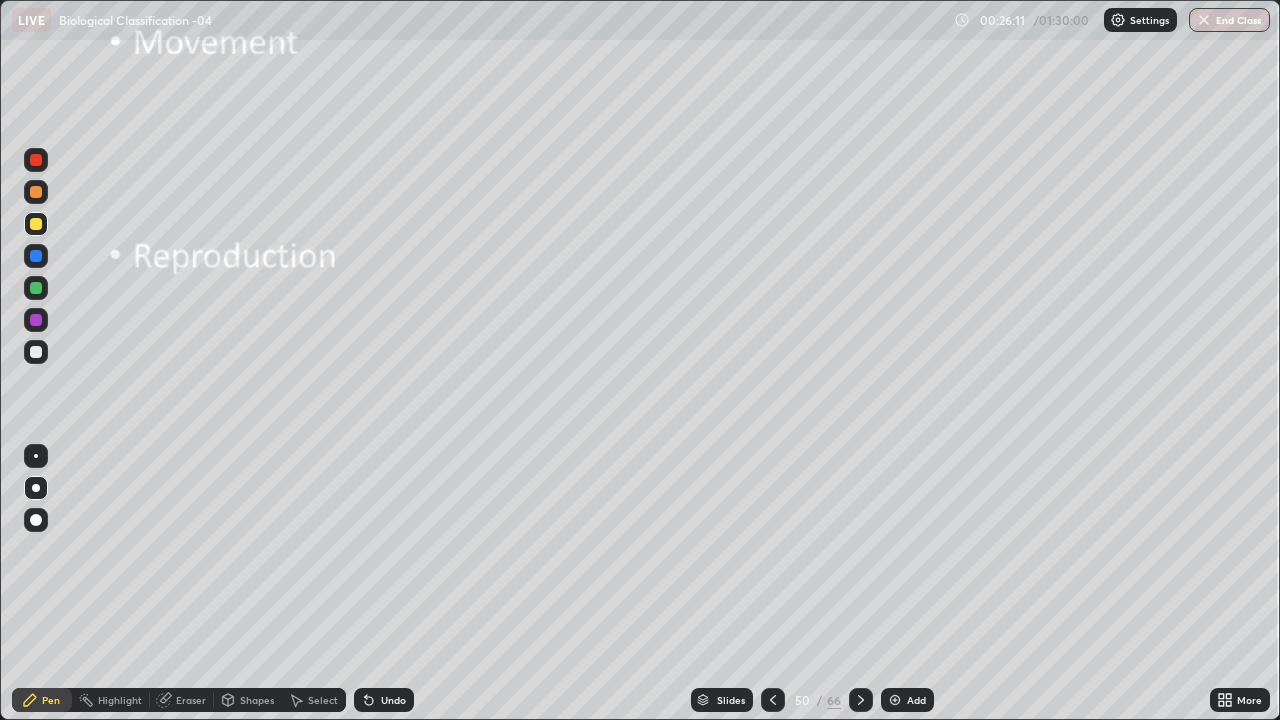 click at bounding box center [36, 288] 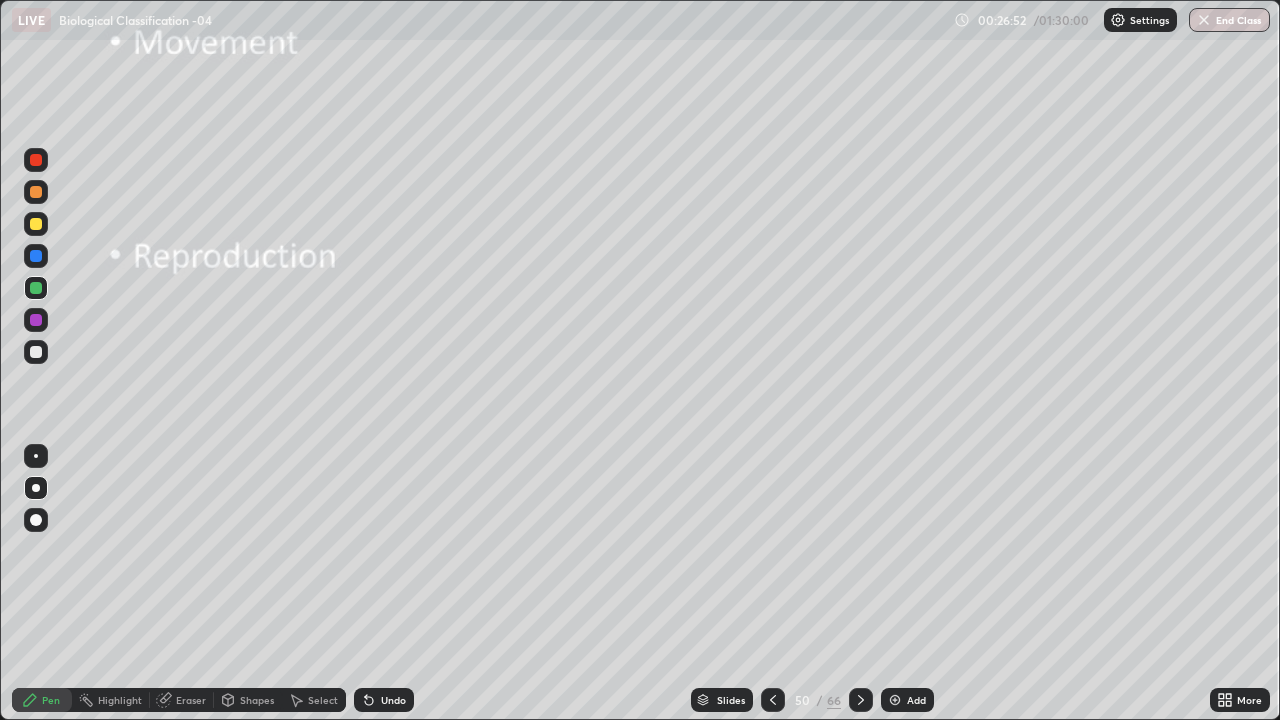 click at bounding box center (36, 352) 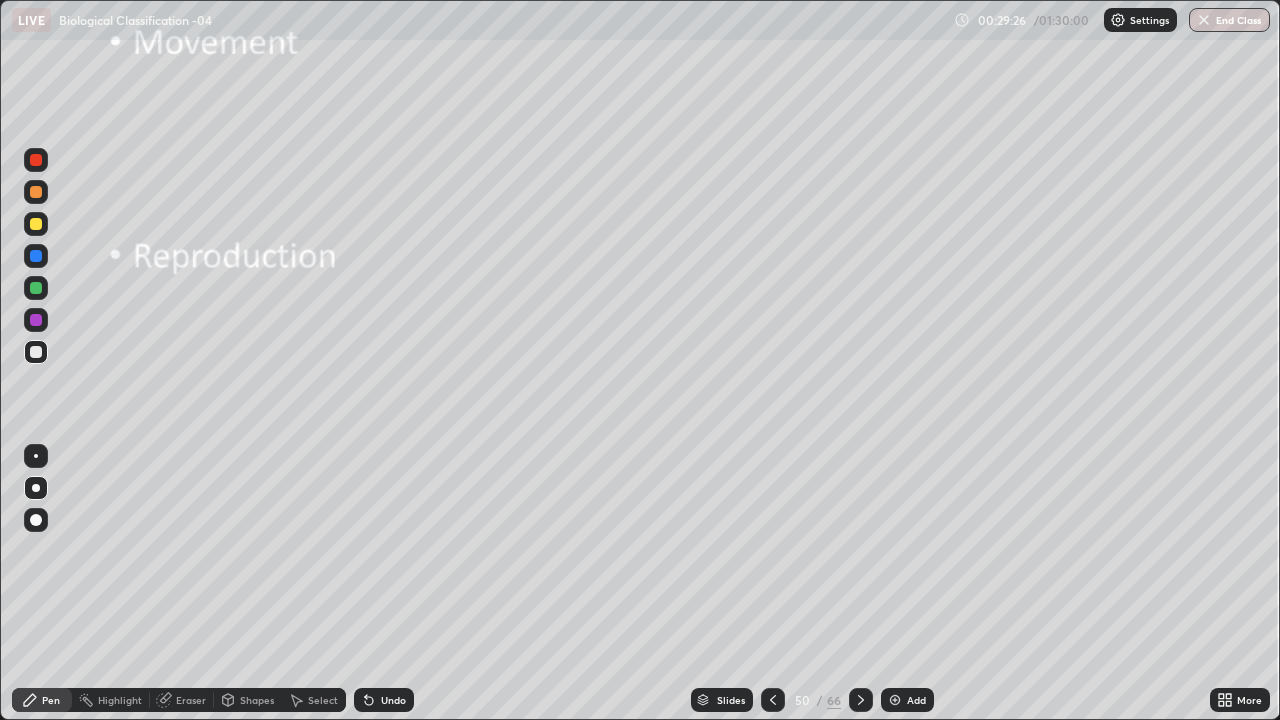 click on "Add" at bounding box center [907, 700] 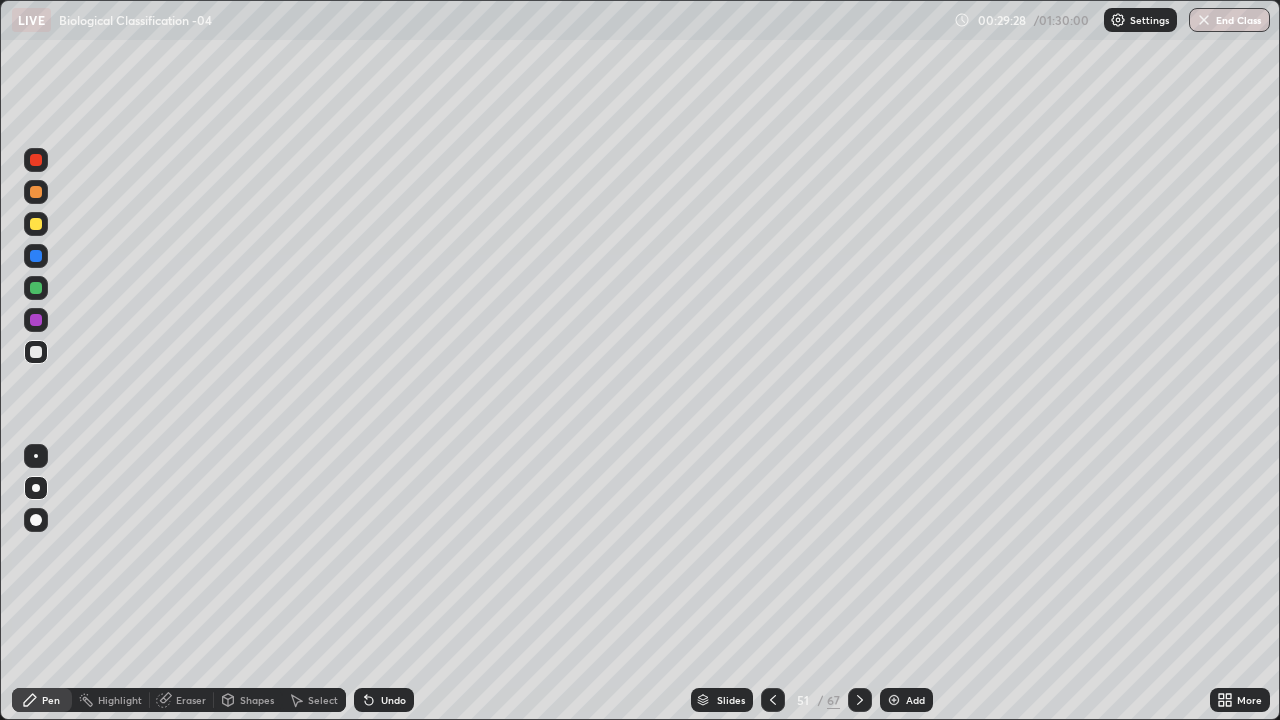 click at bounding box center (36, 224) 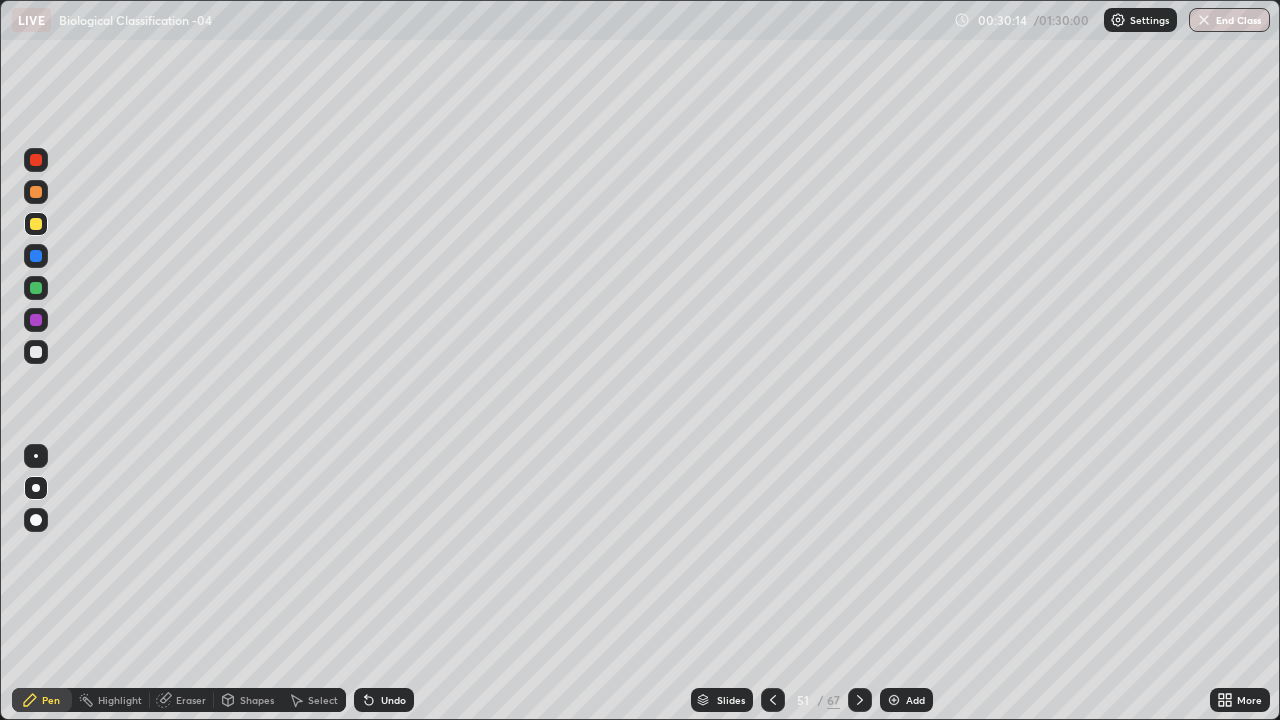 click at bounding box center (36, 224) 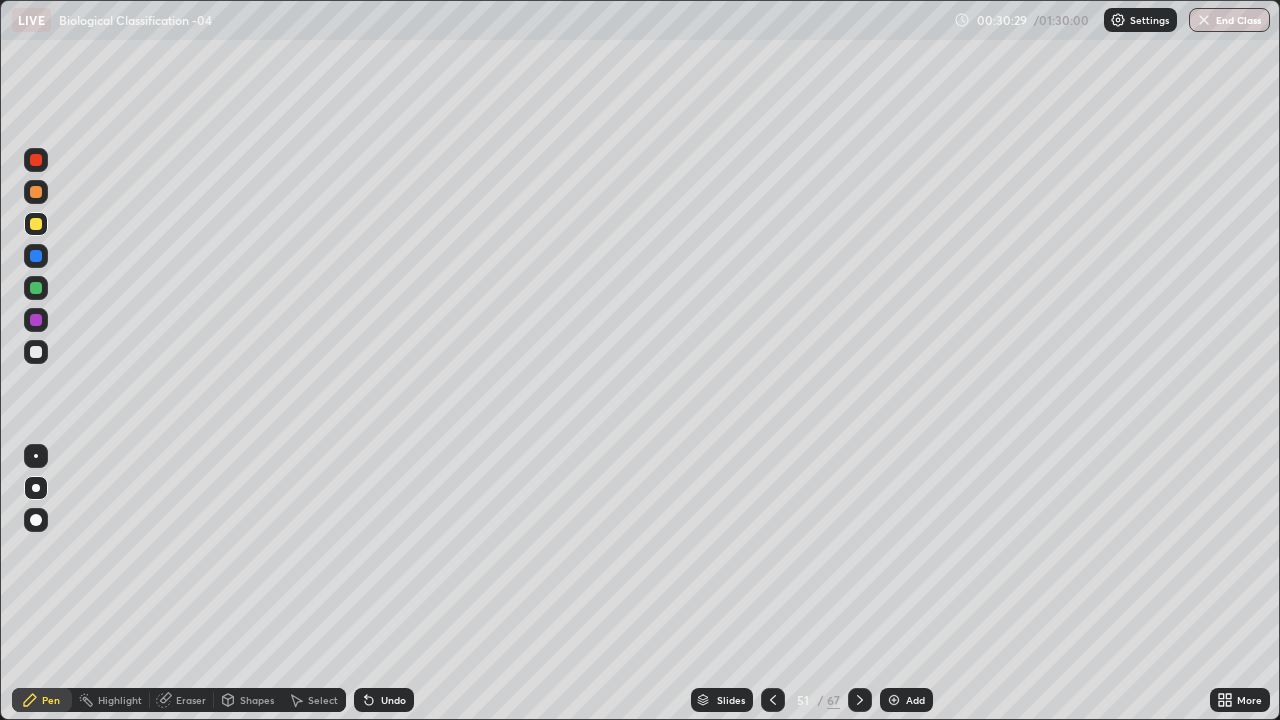 click at bounding box center (36, 288) 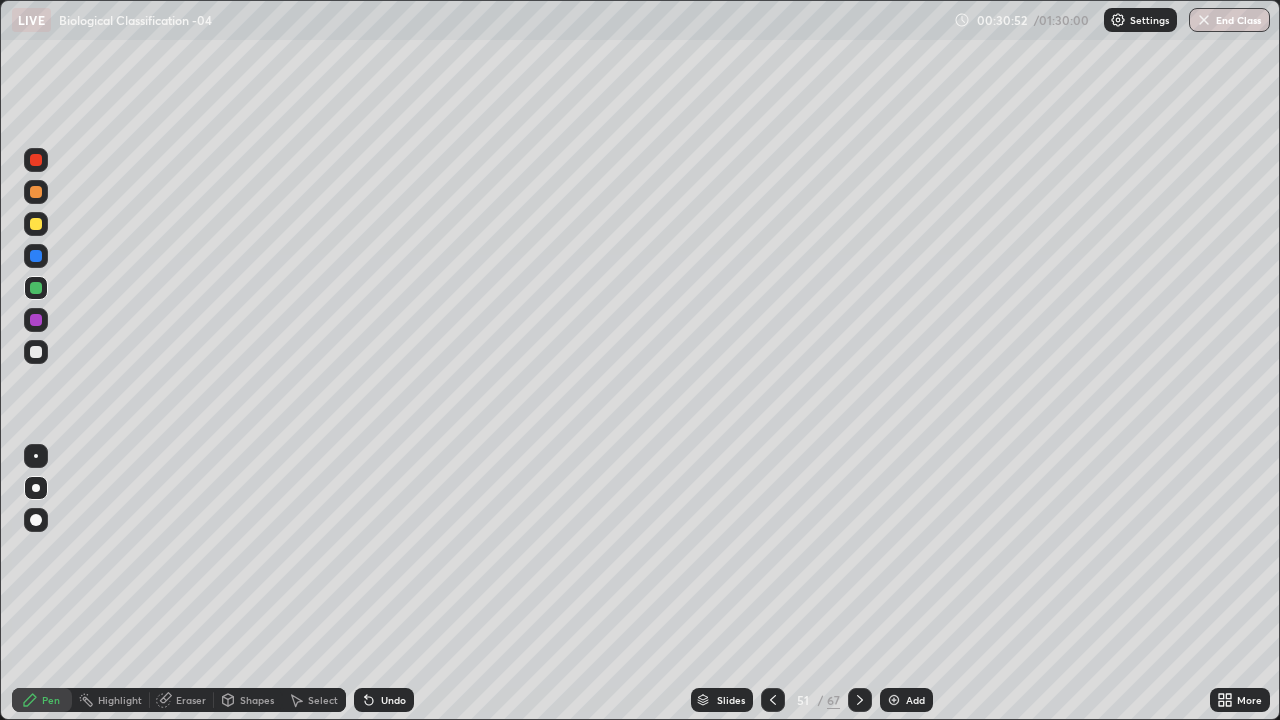 click at bounding box center [36, 224] 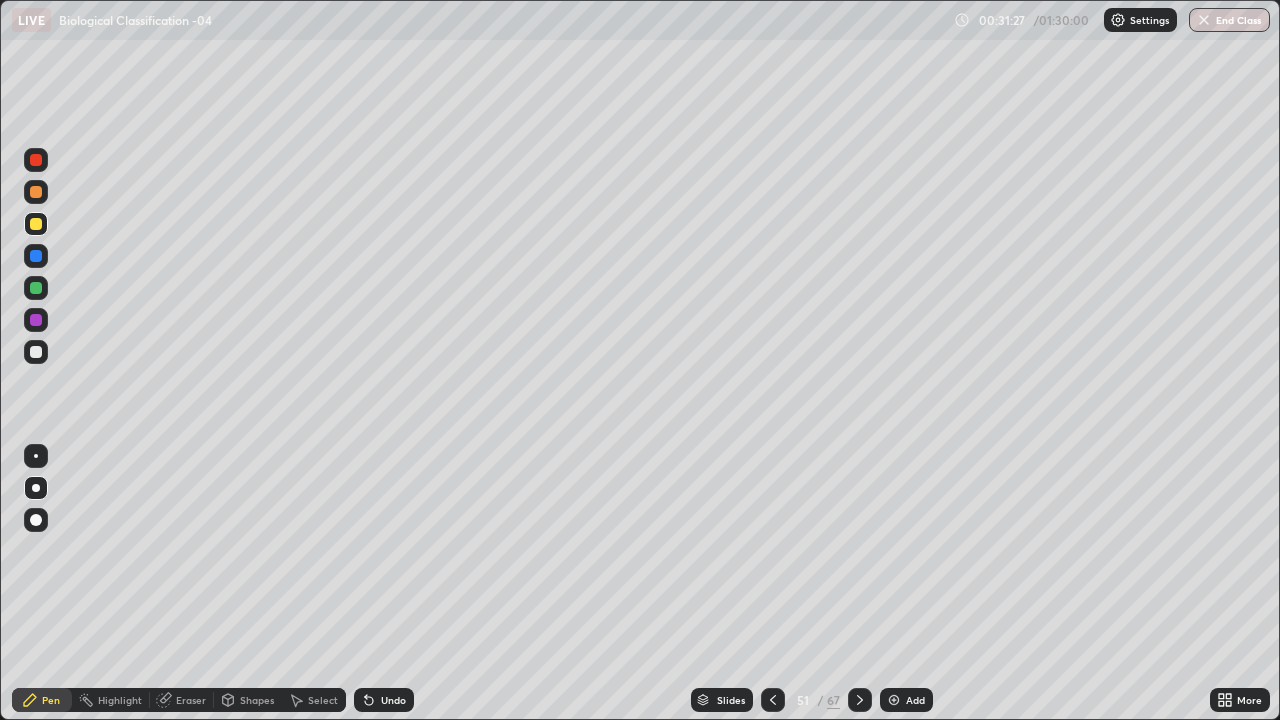 click on "Undo" at bounding box center (384, 700) 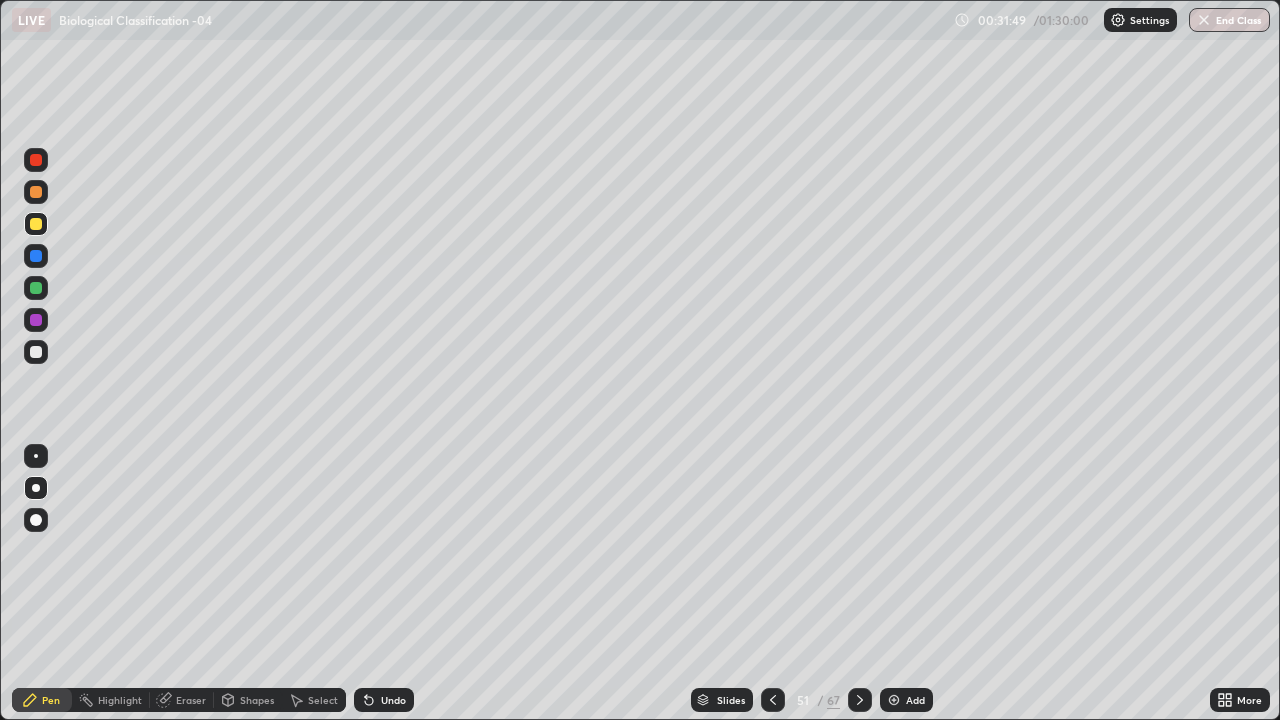 click on "Undo" at bounding box center (384, 700) 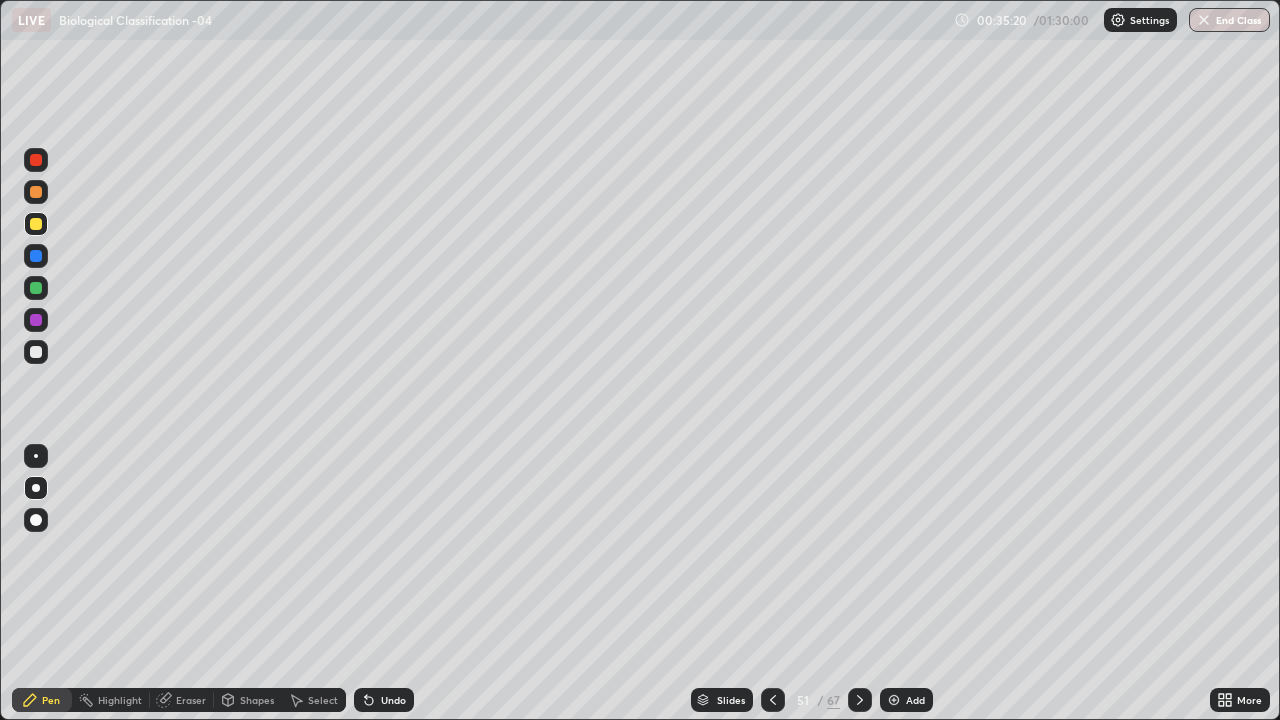 click at bounding box center (36, 320) 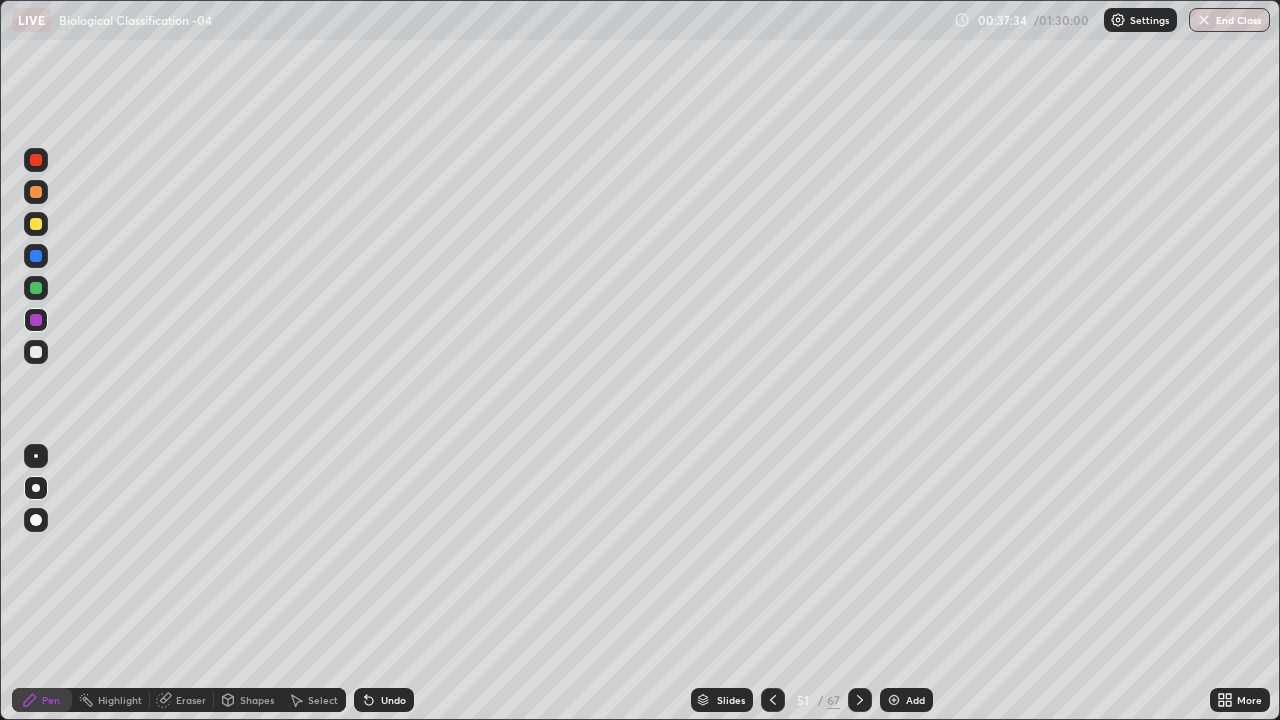 click on "Eraser" at bounding box center (191, 700) 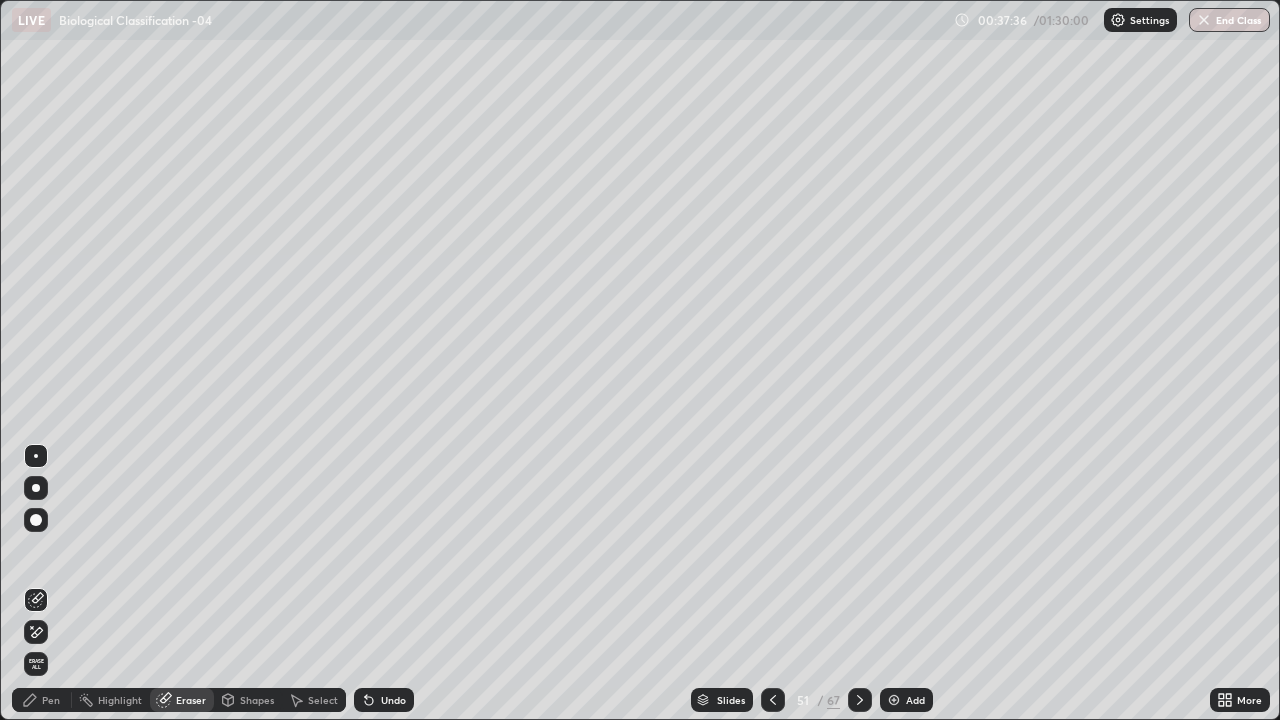 click 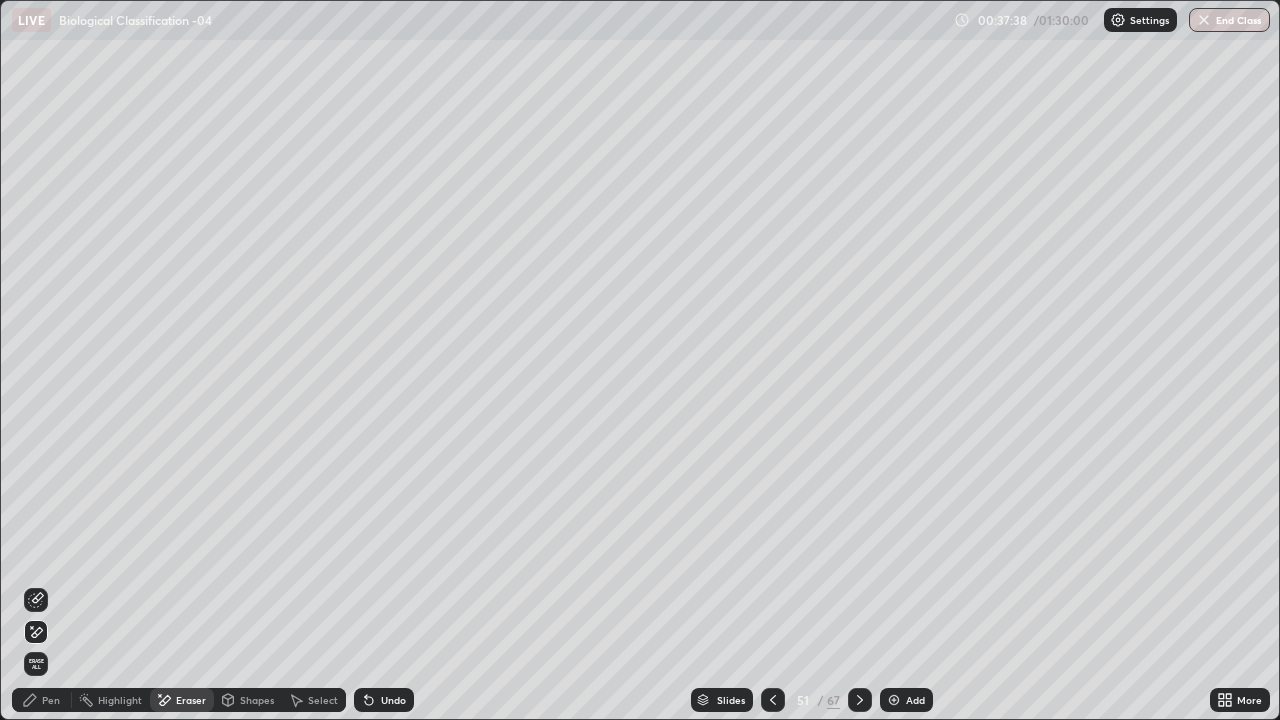 click on "Pen" at bounding box center [42, 700] 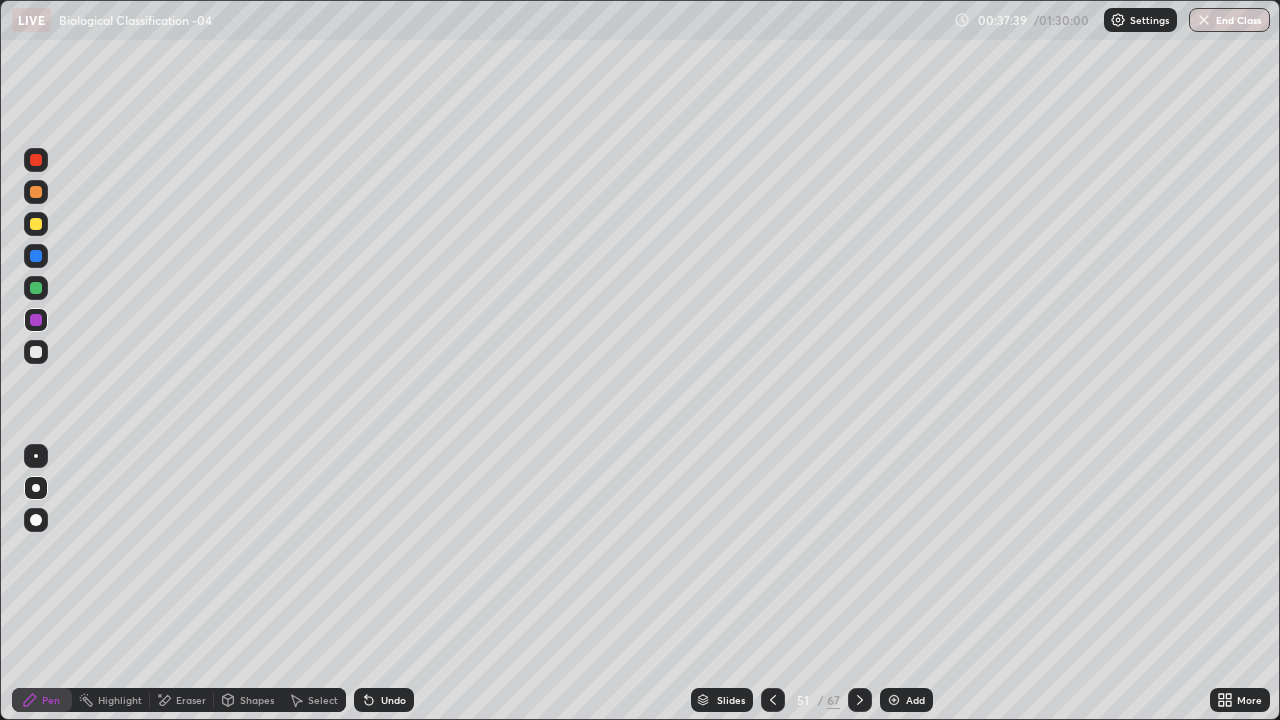 click at bounding box center (36, 488) 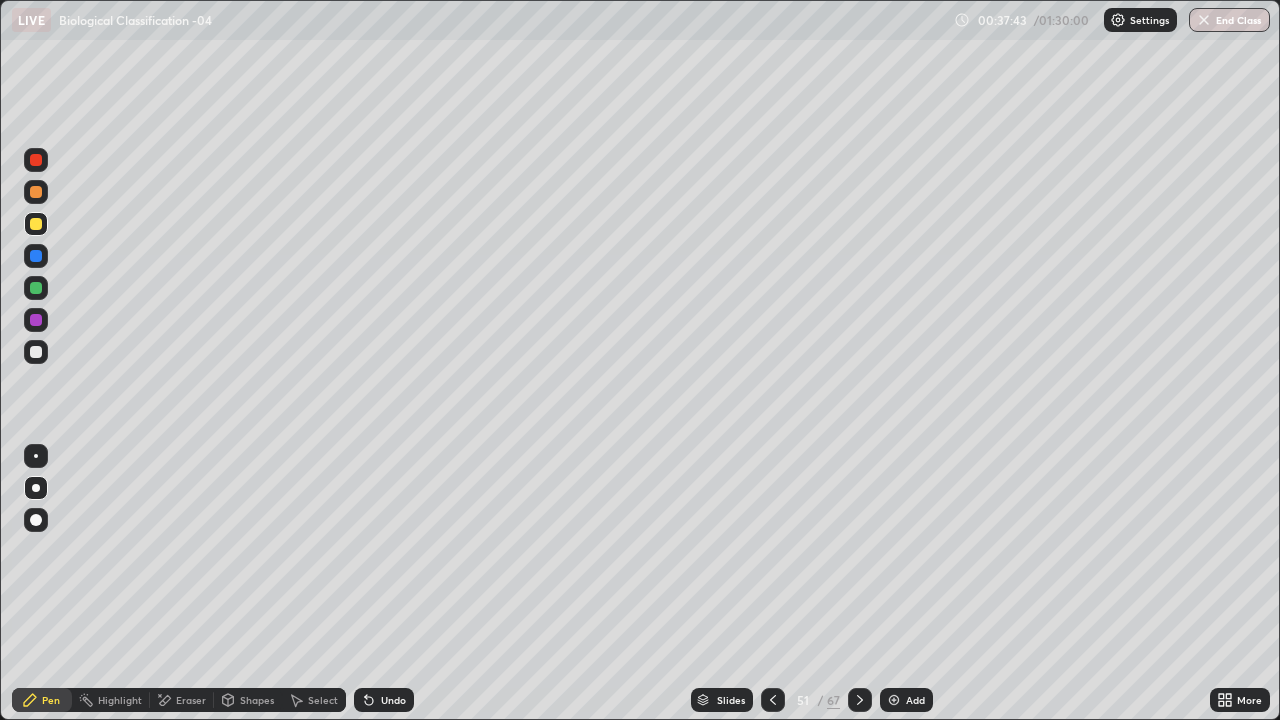 click at bounding box center (36, 488) 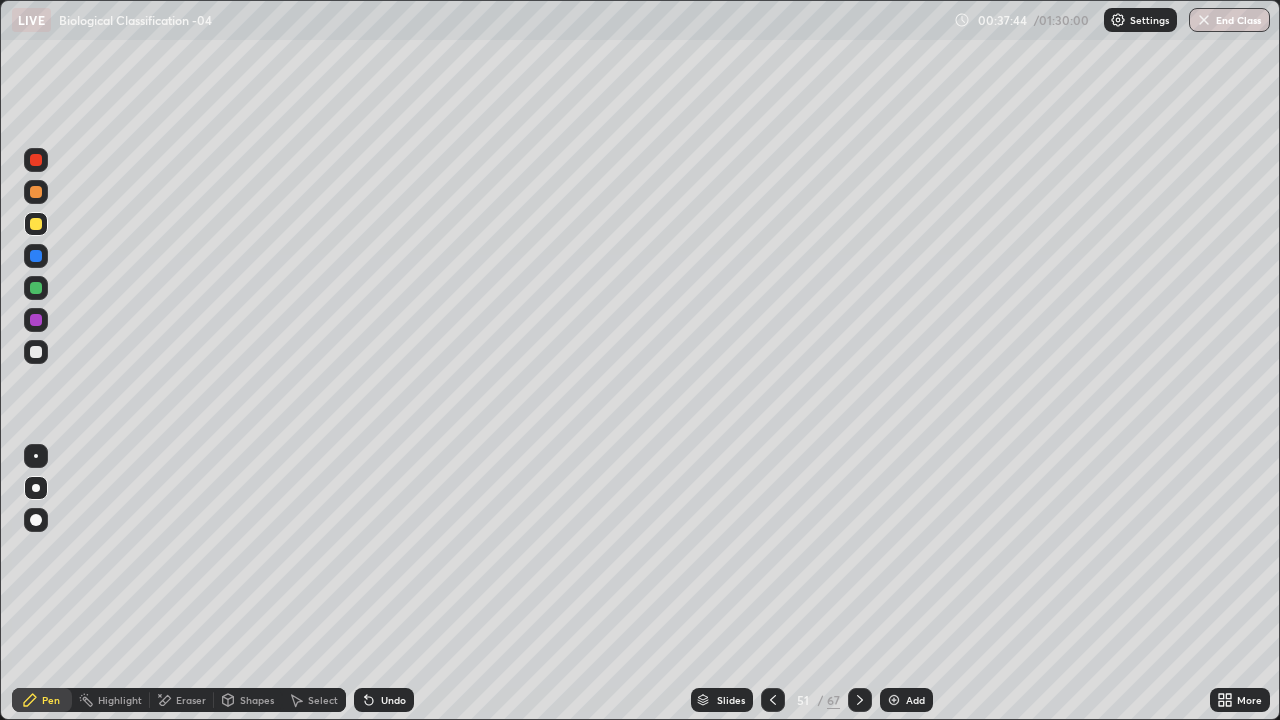 click at bounding box center [36, 224] 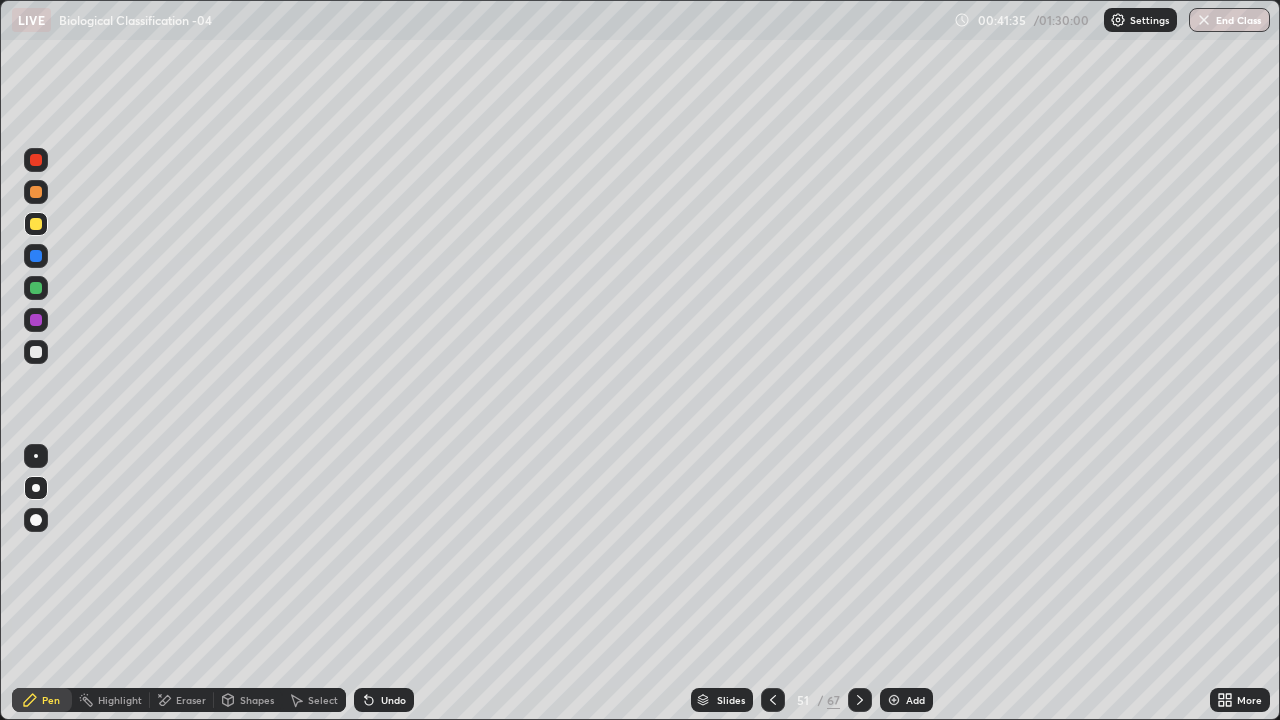 click 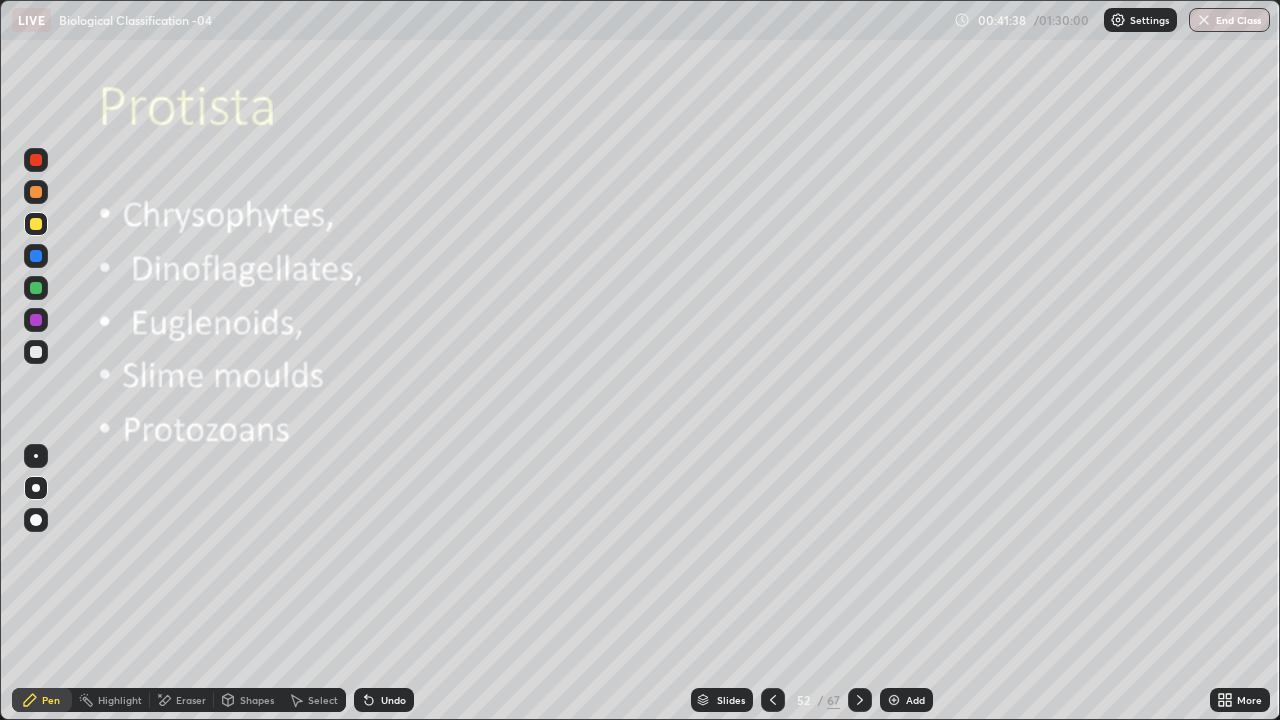 click at bounding box center [36, 488] 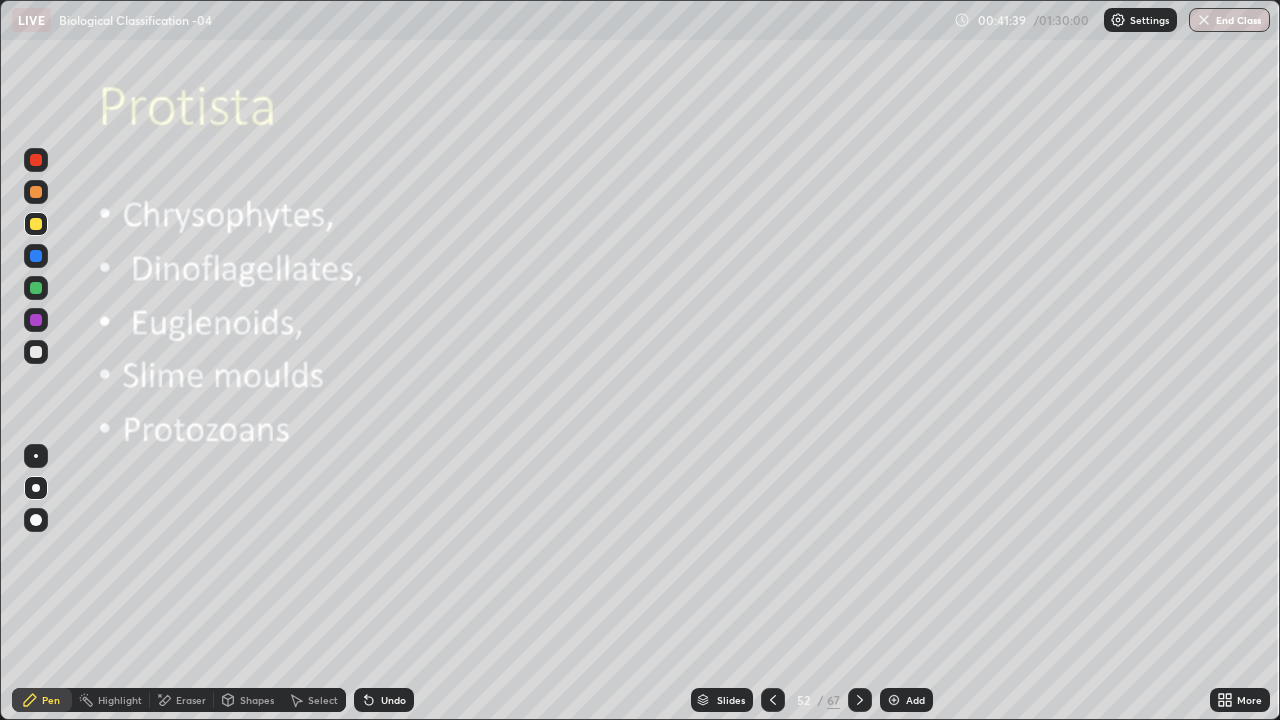 click at bounding box center (36, 352) 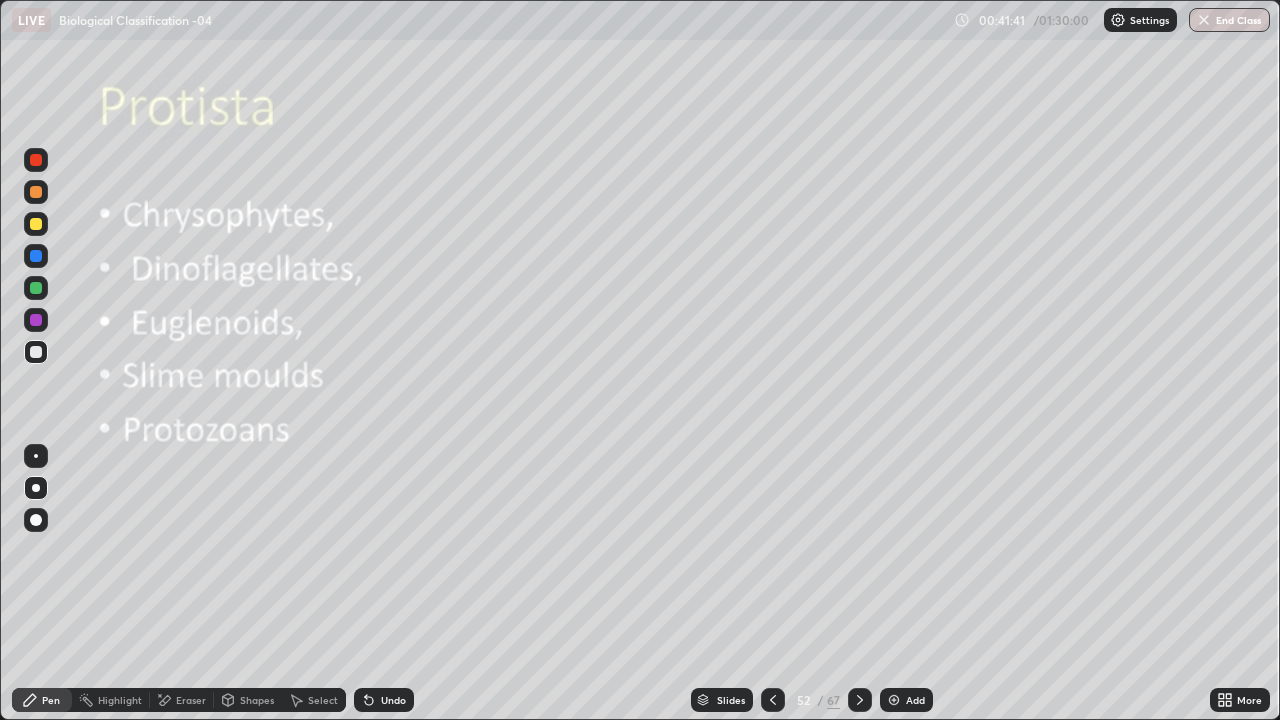 click at bounding box center [36, 224] 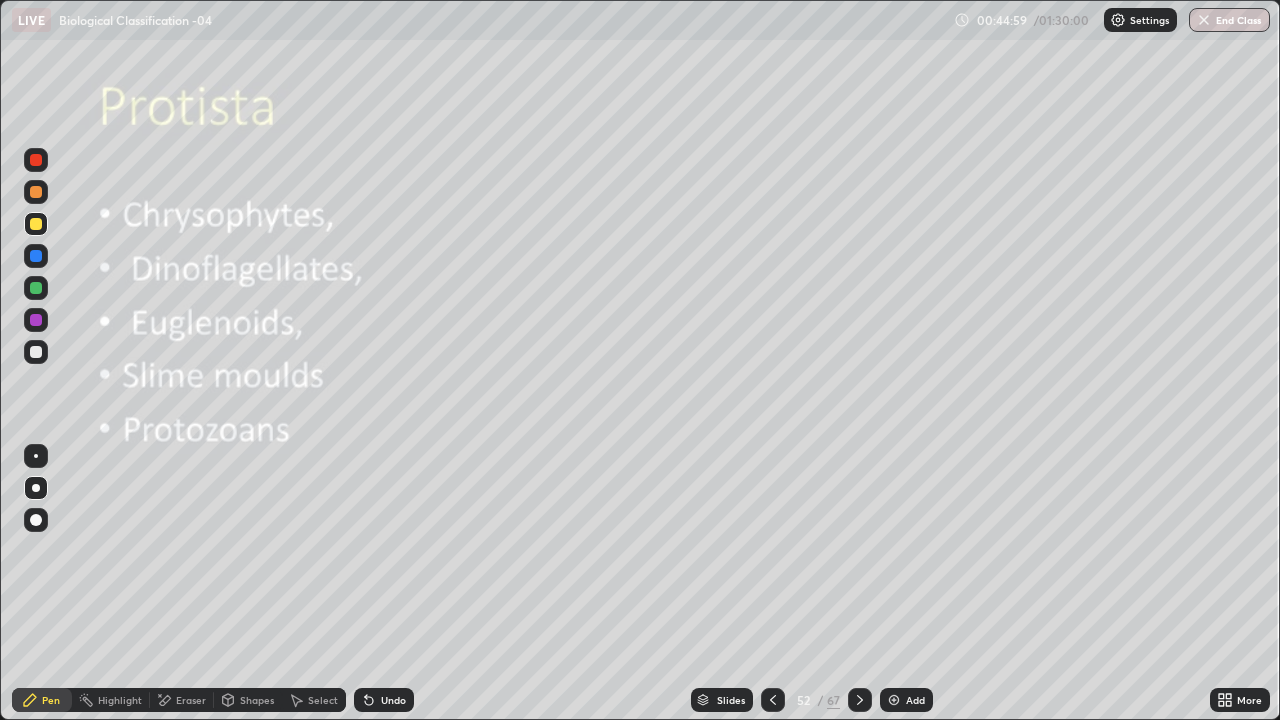 click 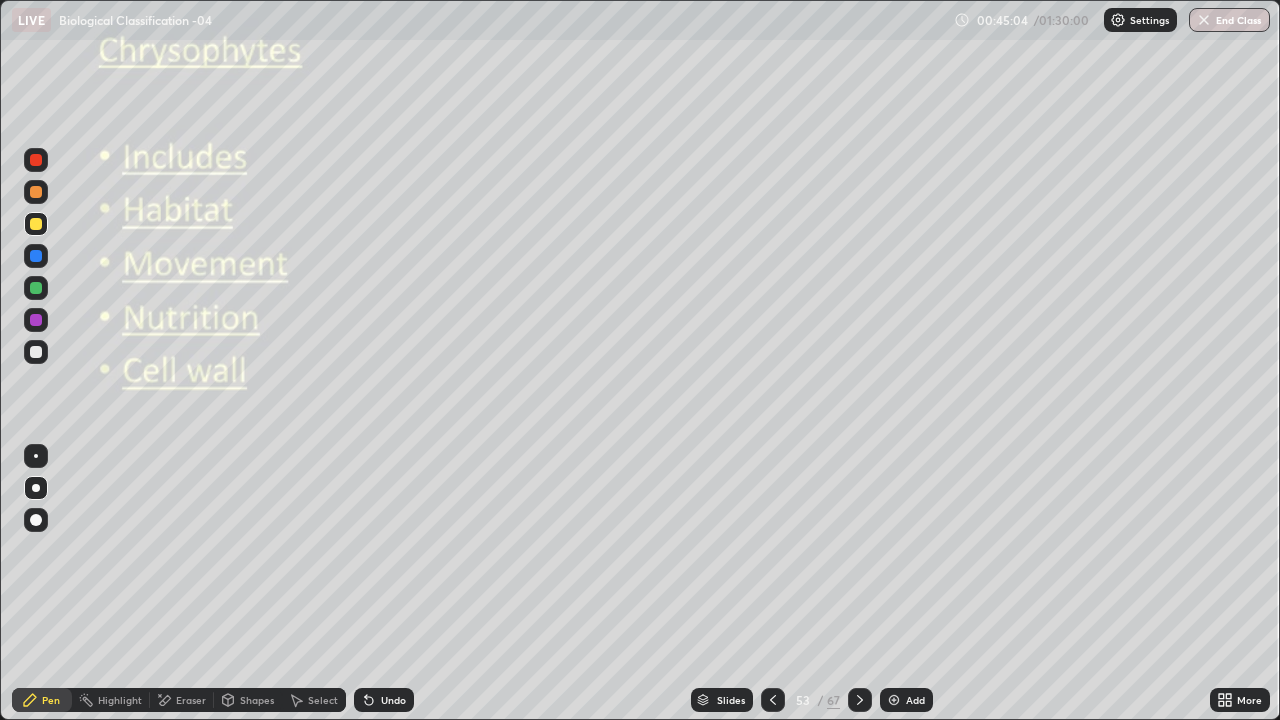 click at bounding box center (36, 352) 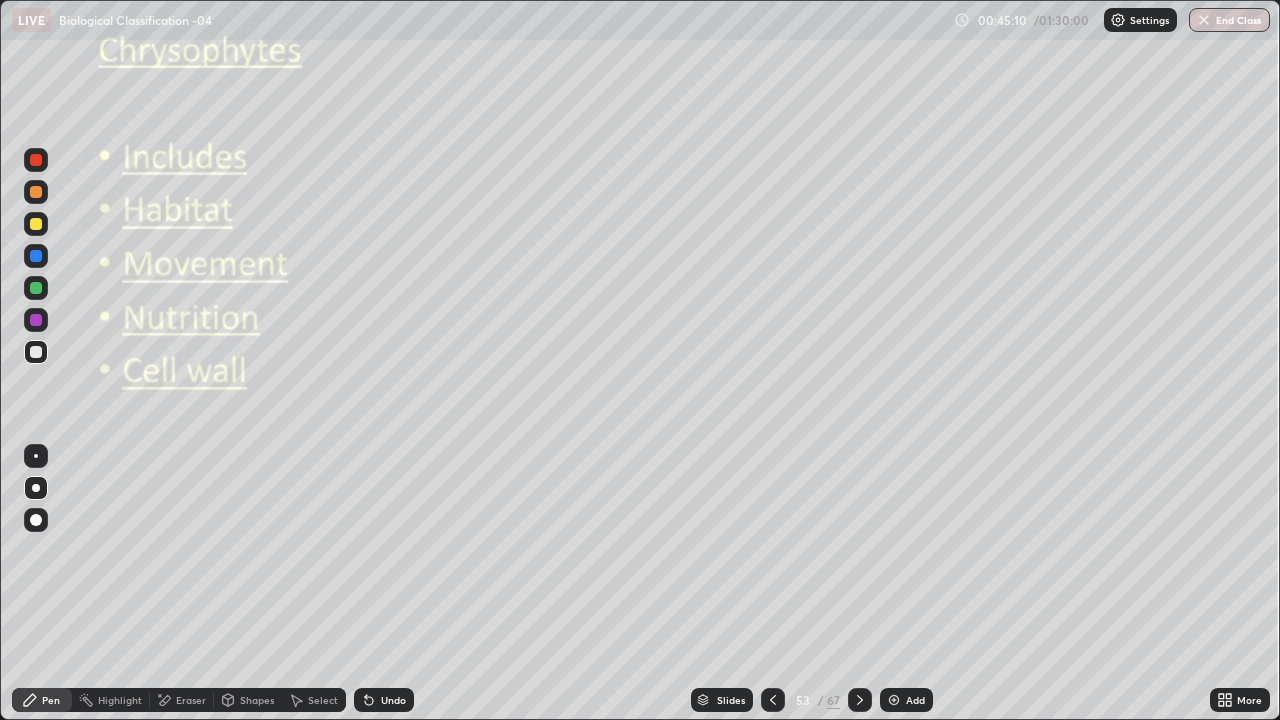click on "Undo" at bounding box center [393, 700] 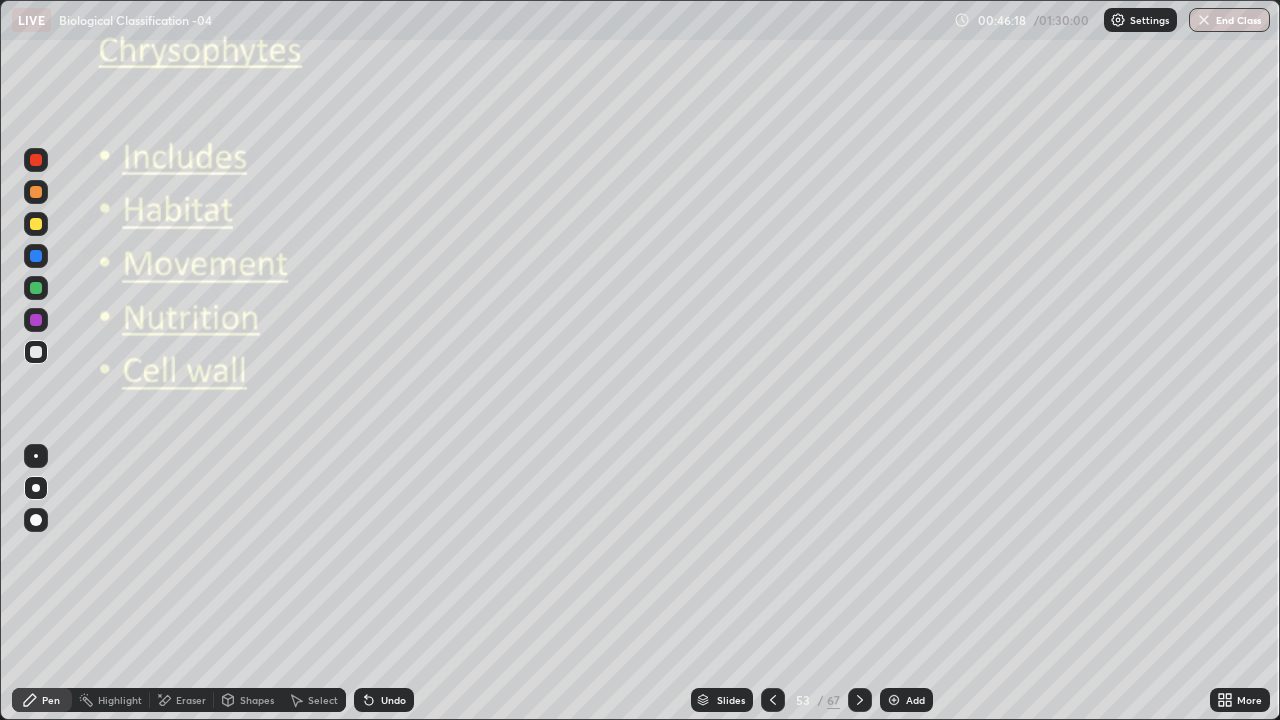 click on "Undo" at bounding box center (384, 700) 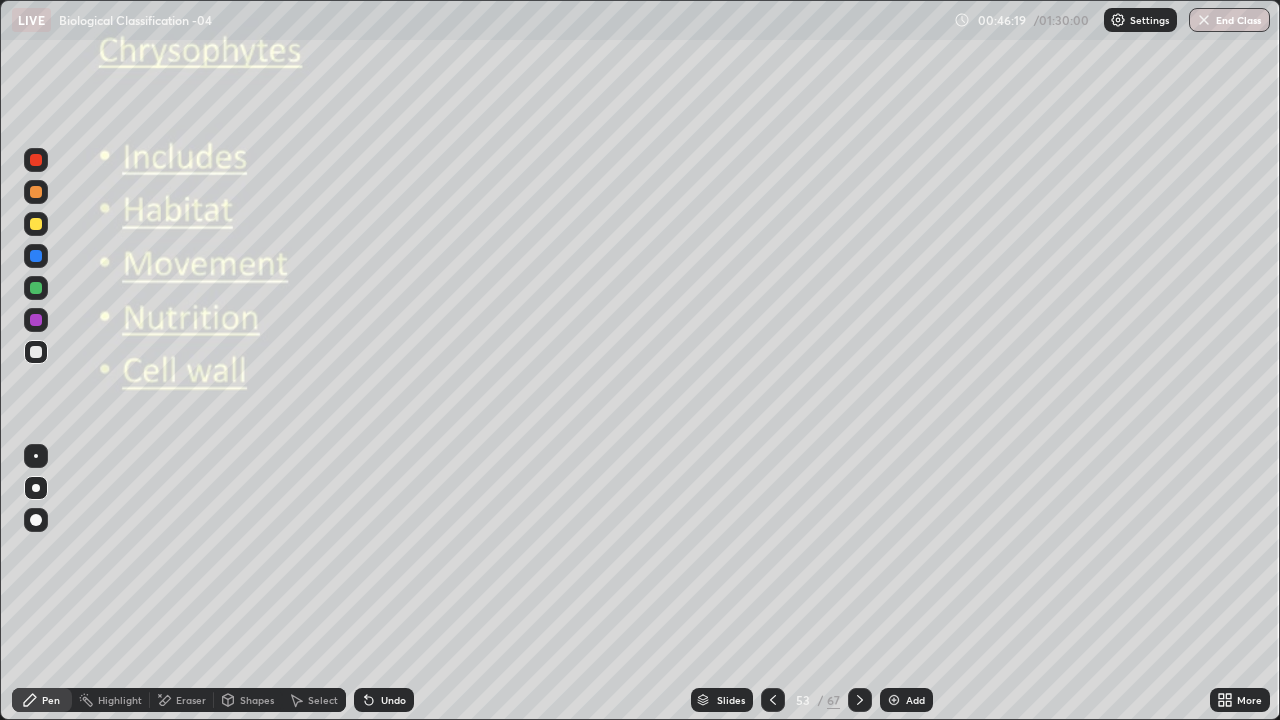 click on "Undo" at bounding box center (393, 700) 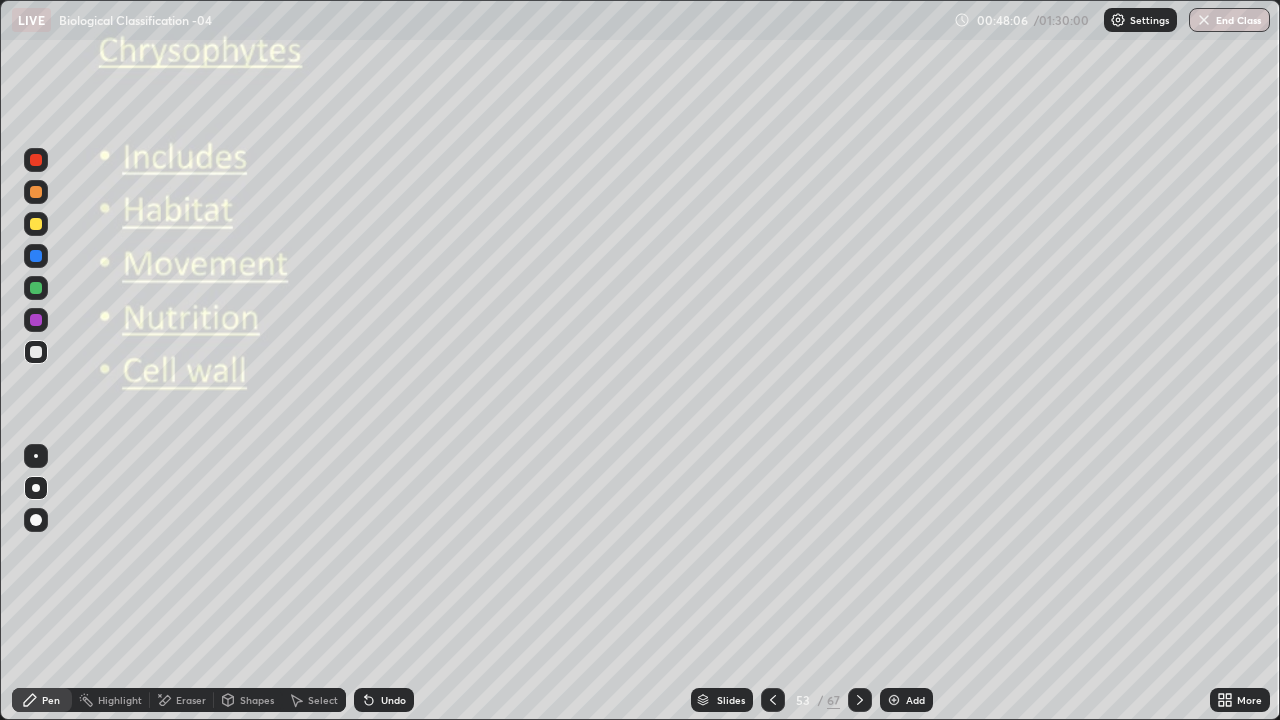 click at bounding box center (36, 456) 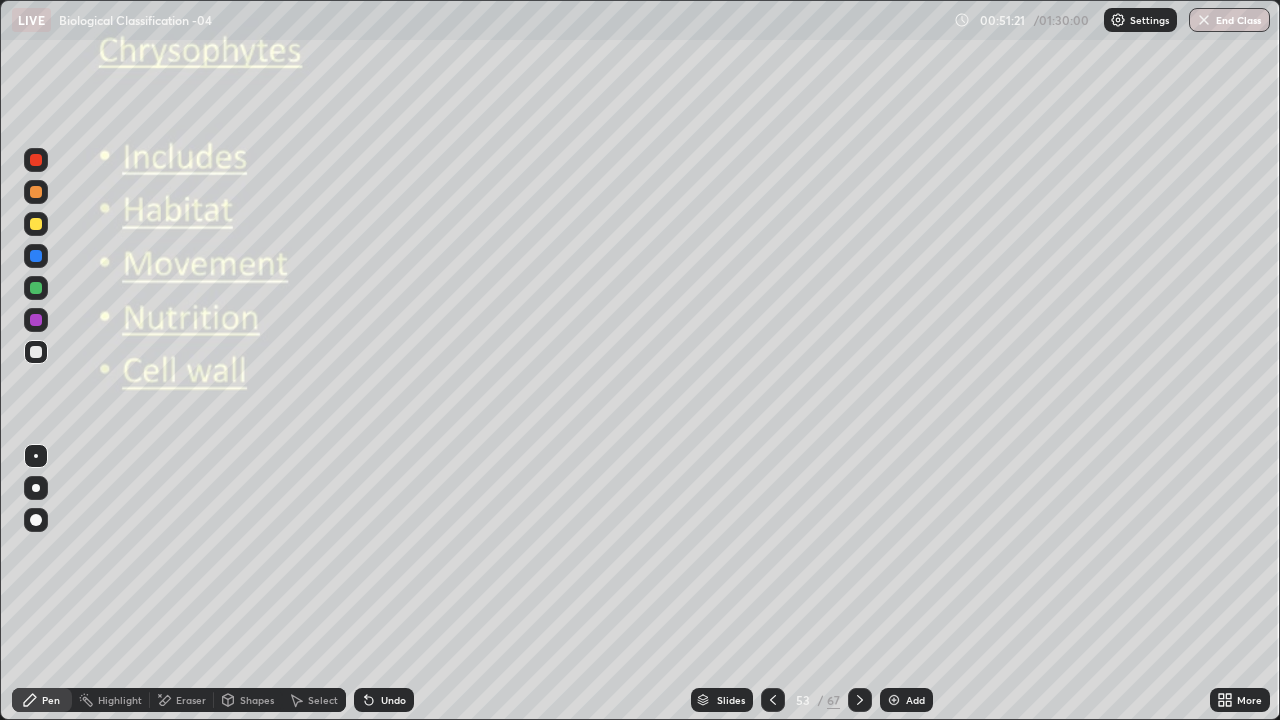 click on "Add" at bounding box center [915, 700] 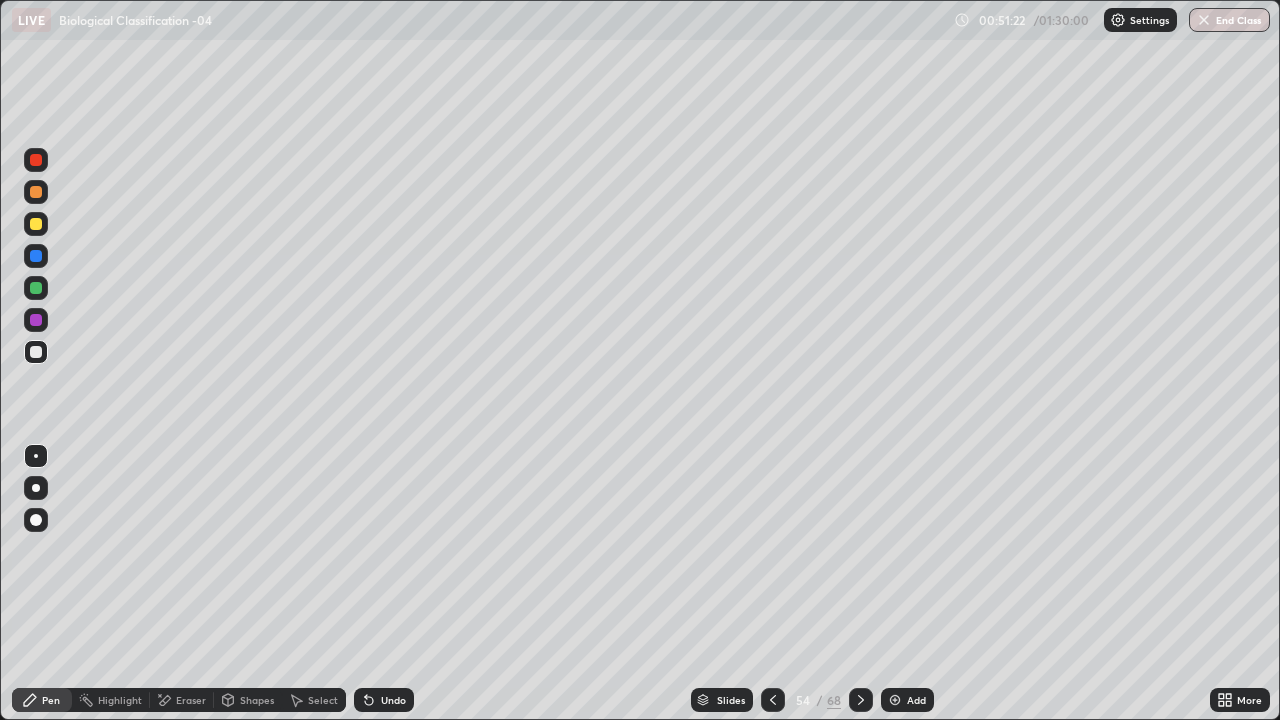 click at bounding box center [36, 488] 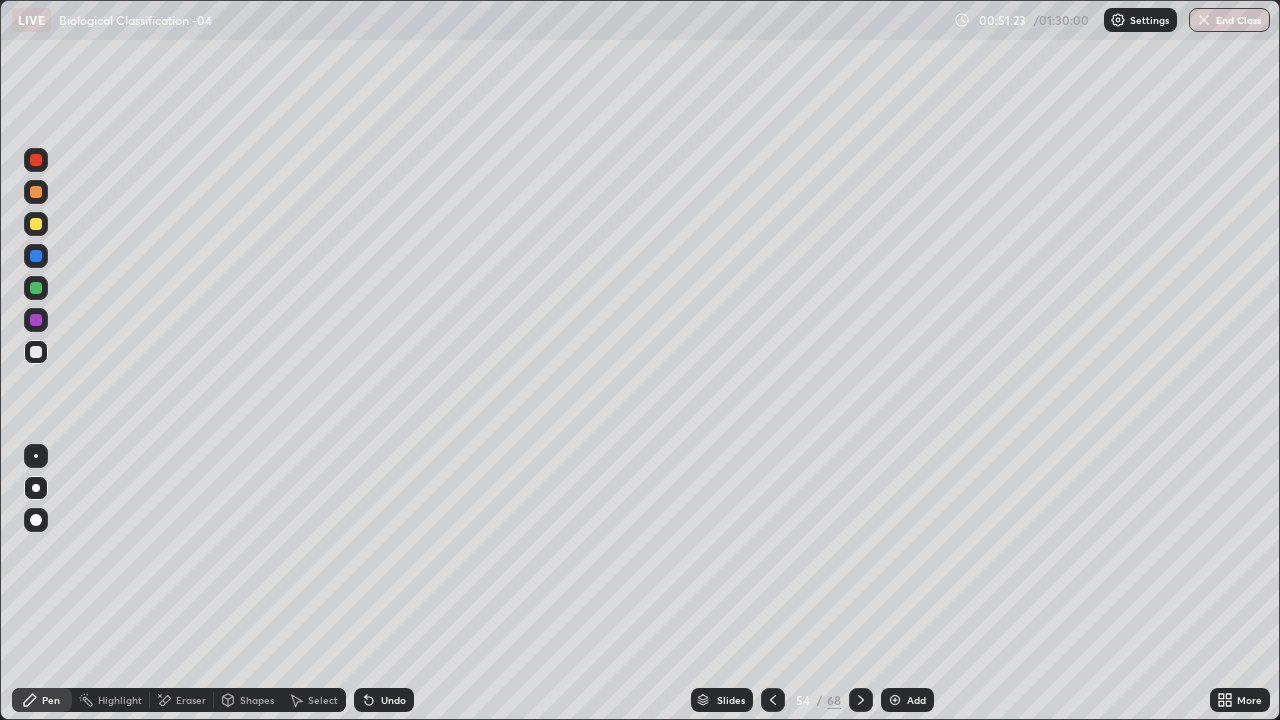click at bounding box center (36, 352) 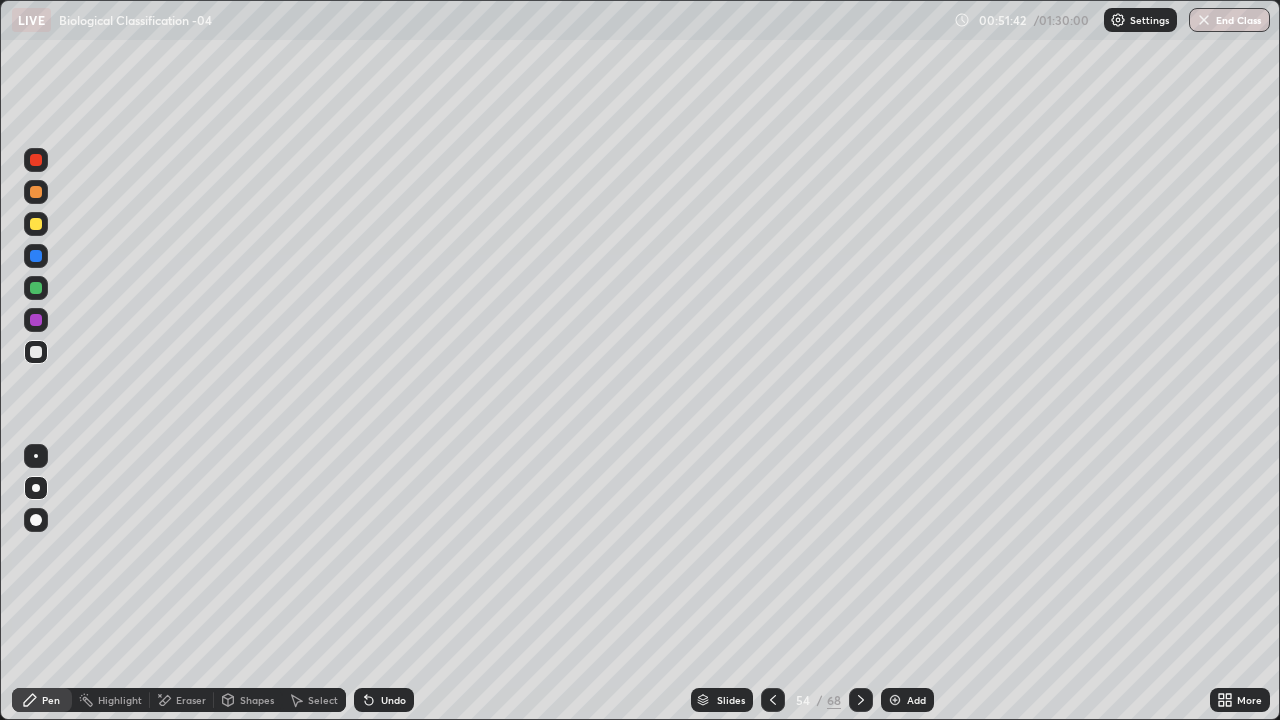 click at bounding box center [36, 320] 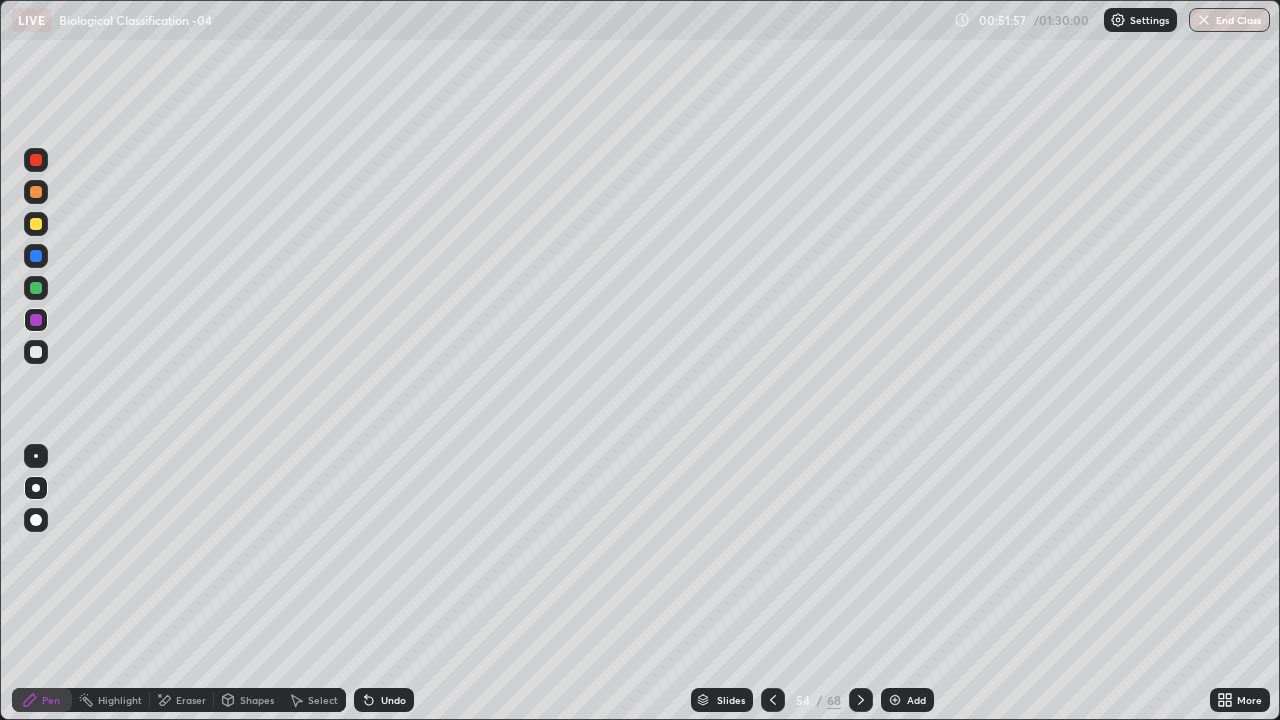 click at bounding box center [36, 352] 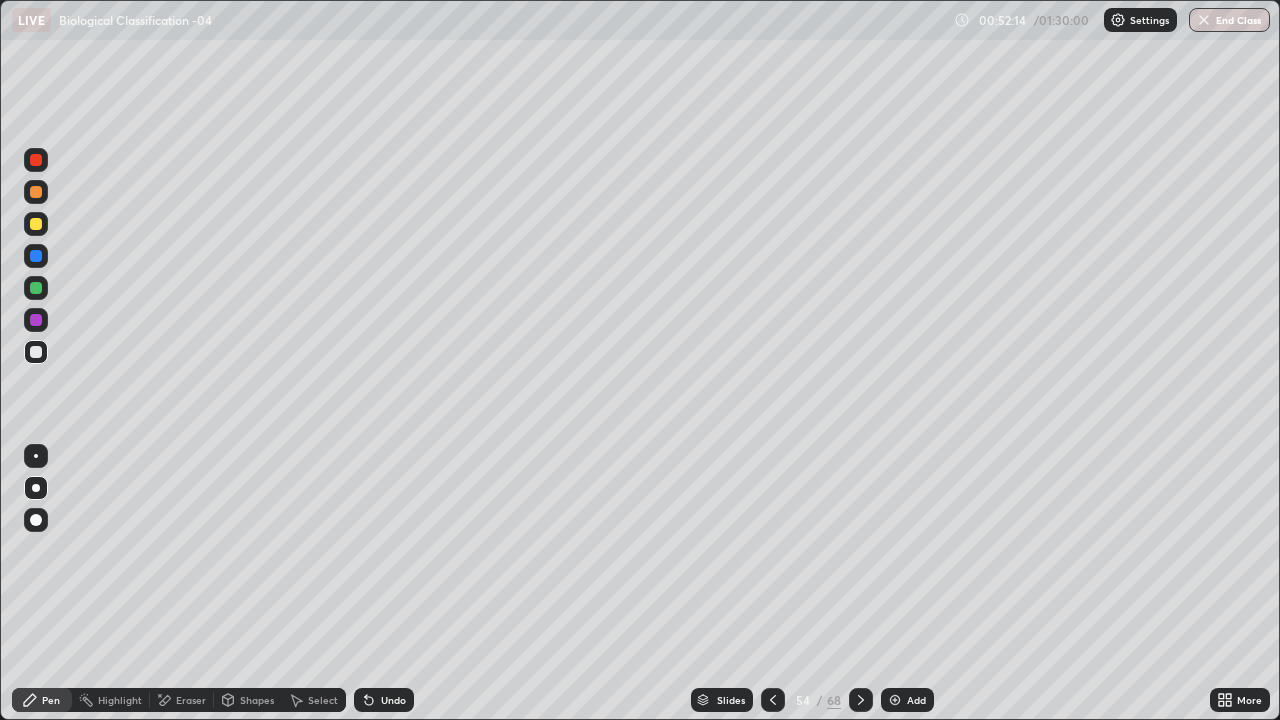 click on "Undo" at bounding box center [393, 700] 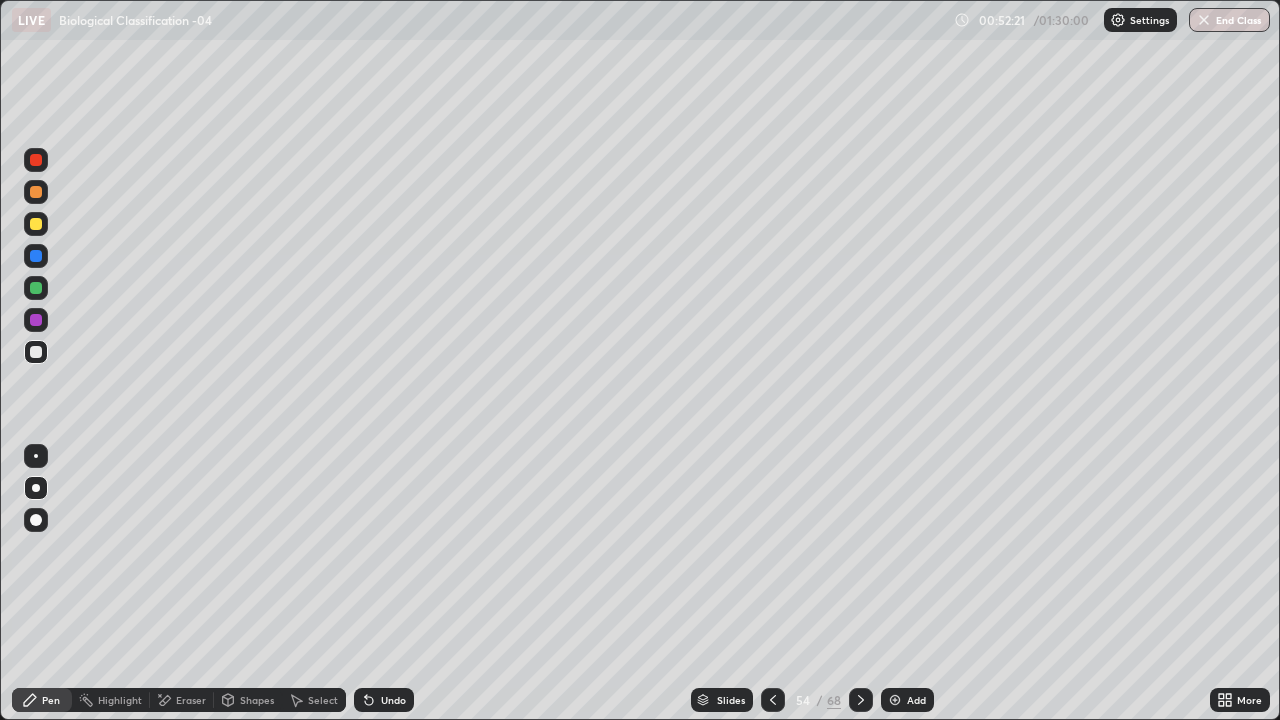 click at bounding box center [36, 352] 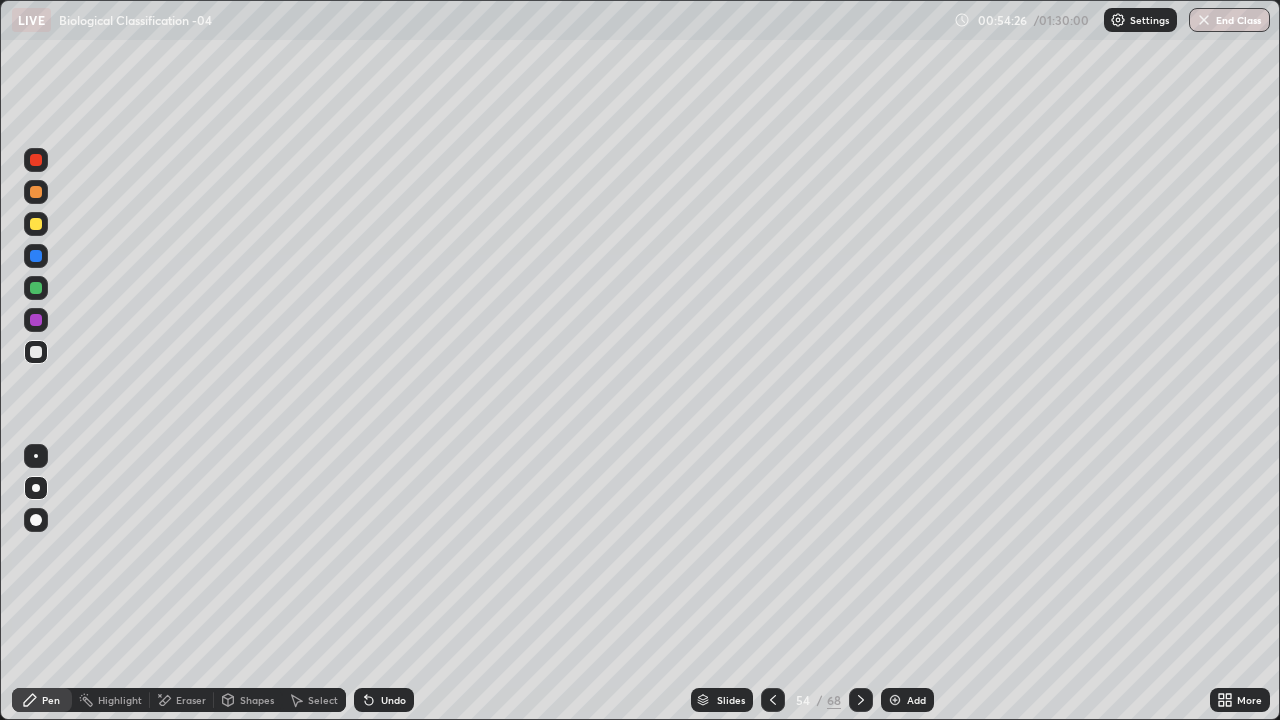 click 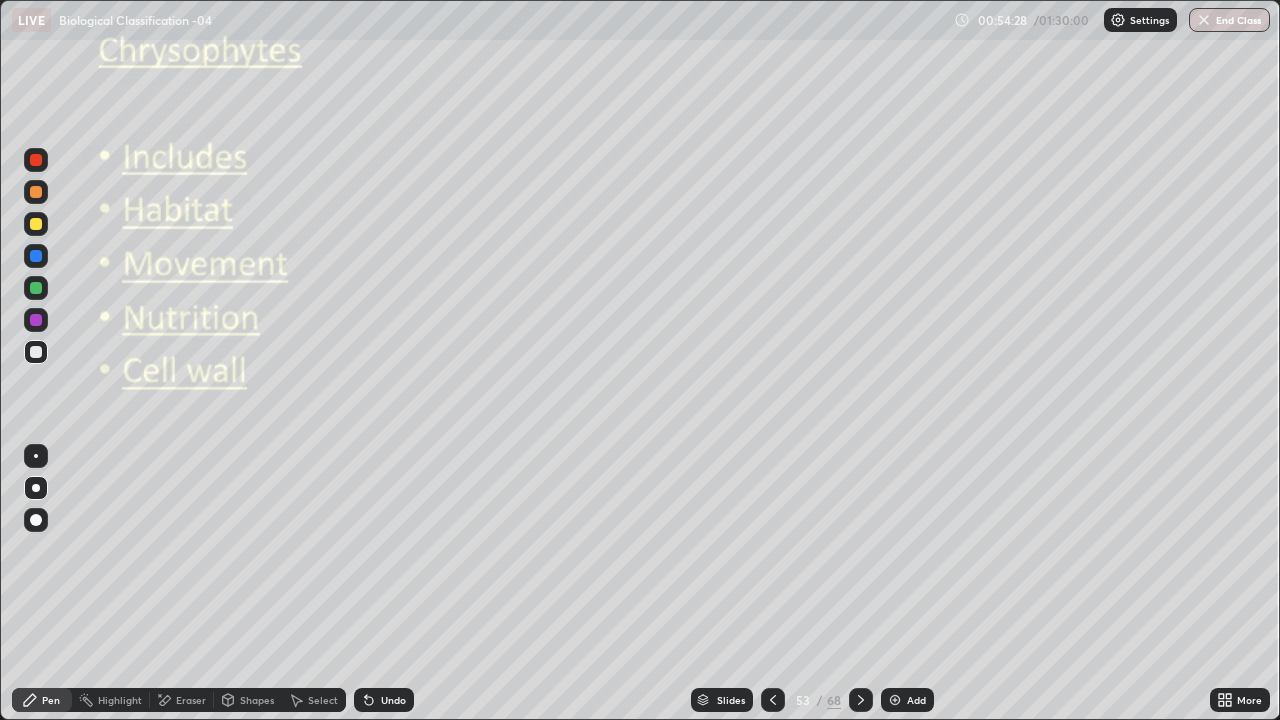 click 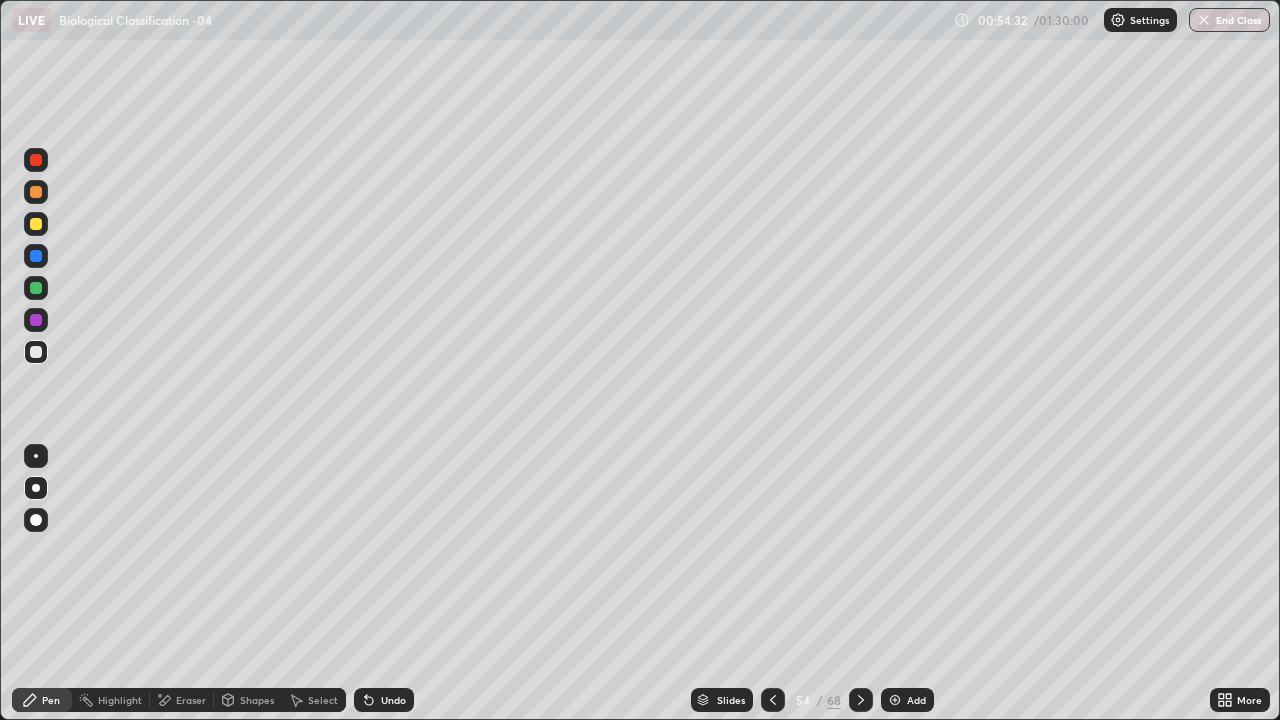 click on "Eraser" at bounding box center [191, 700] 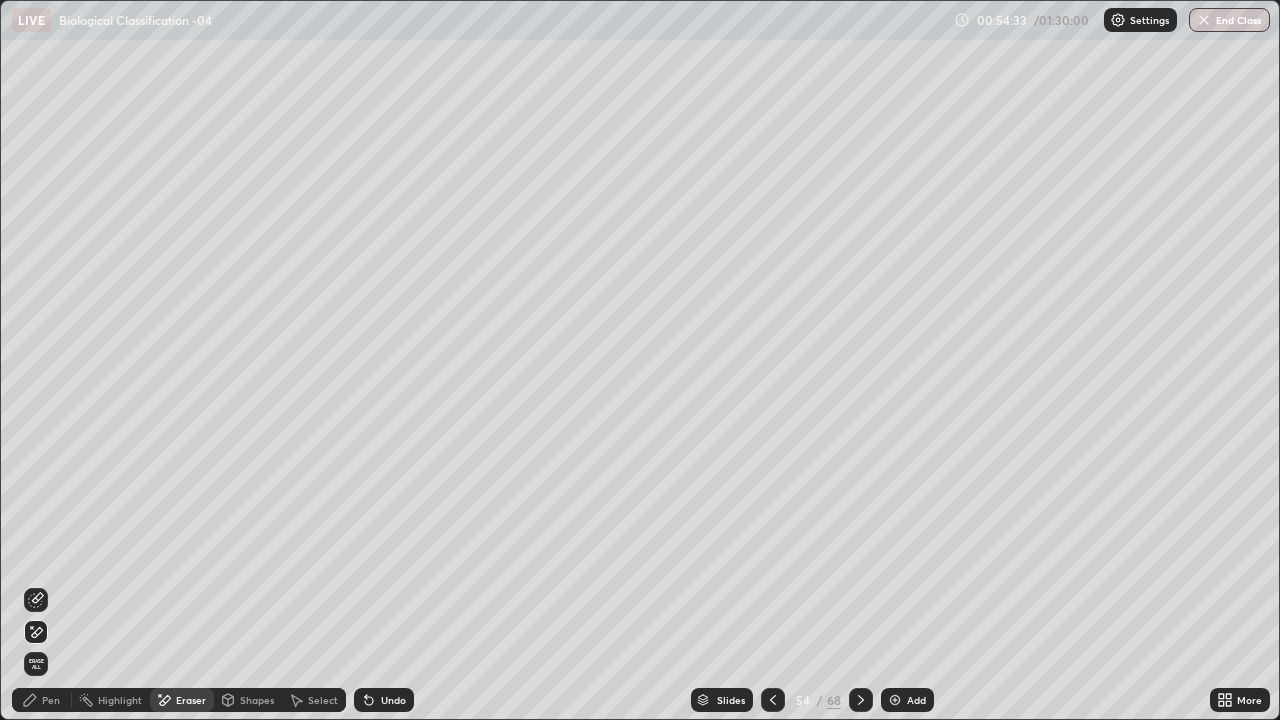 click 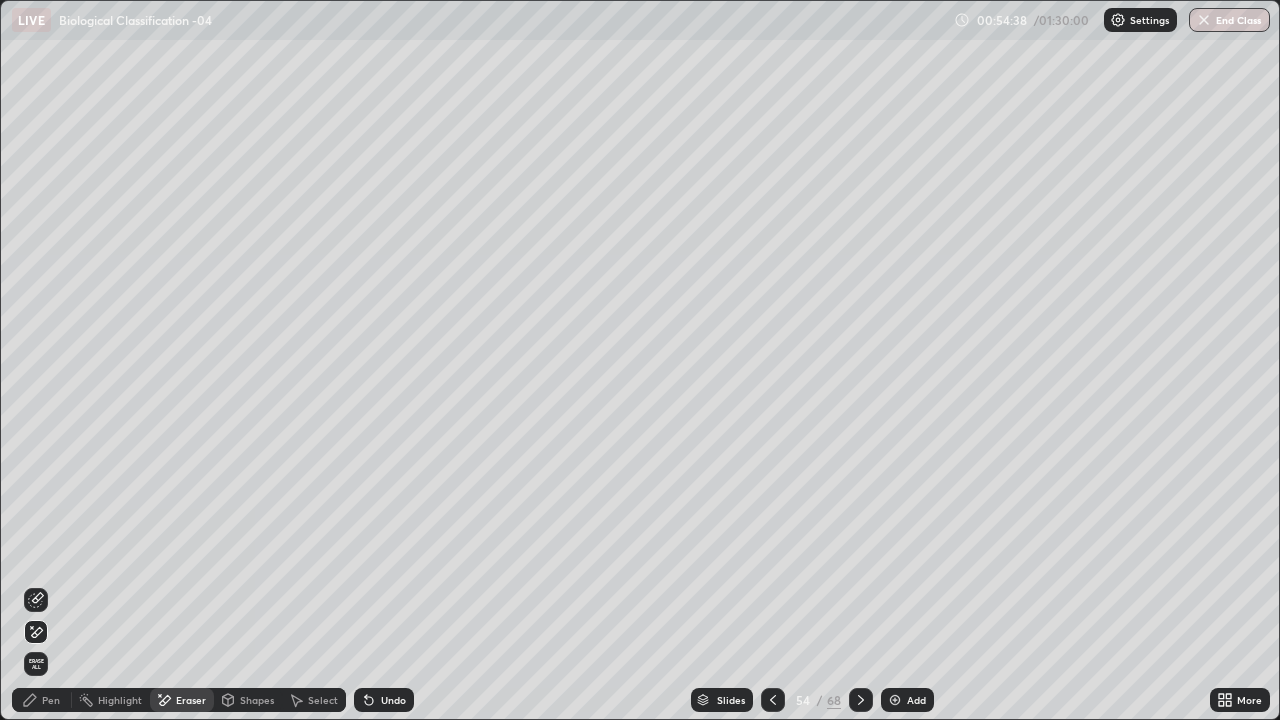click on "Pen" at bounding box center [51, 700] 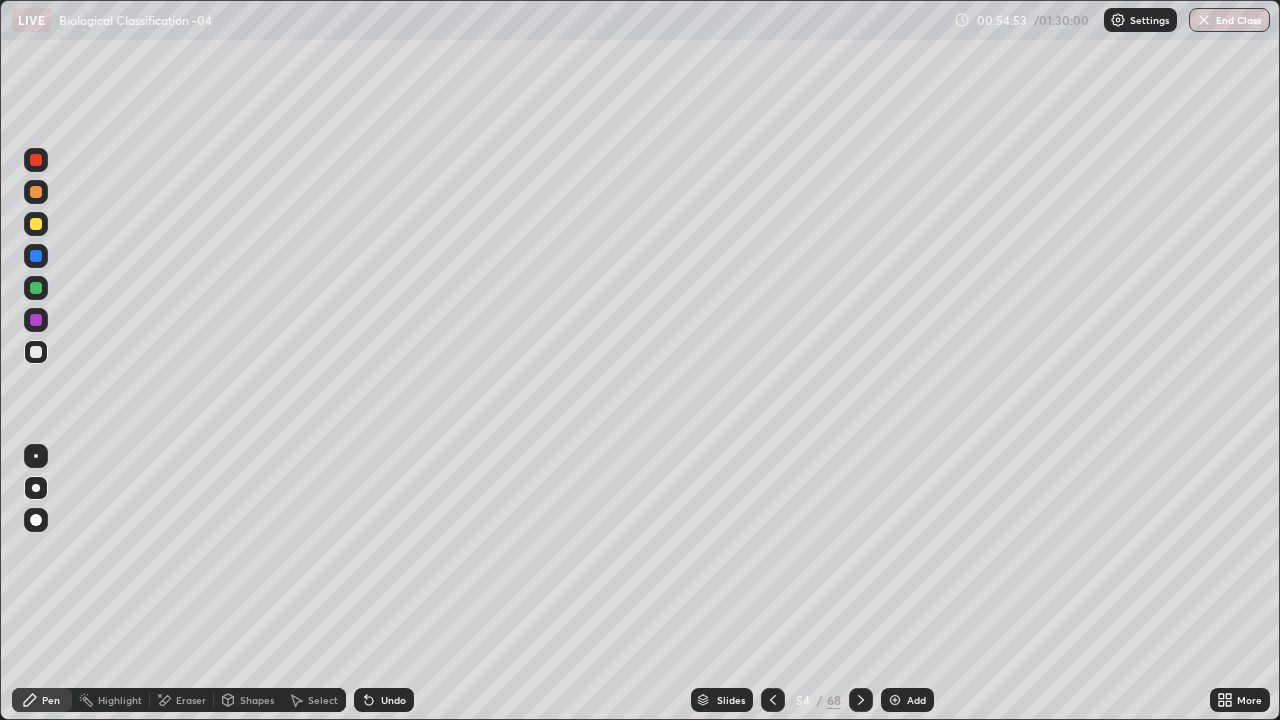 click at bounding box center [36, 288] 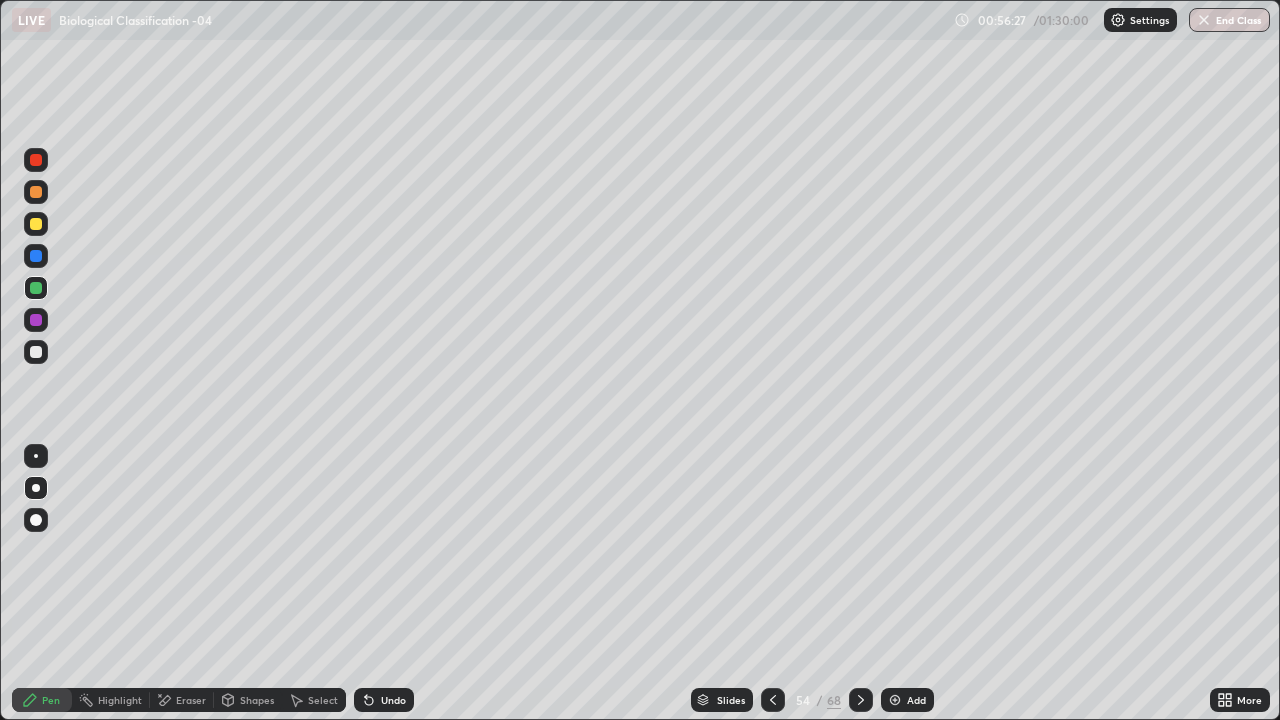 click at bounding box center (36, 352) 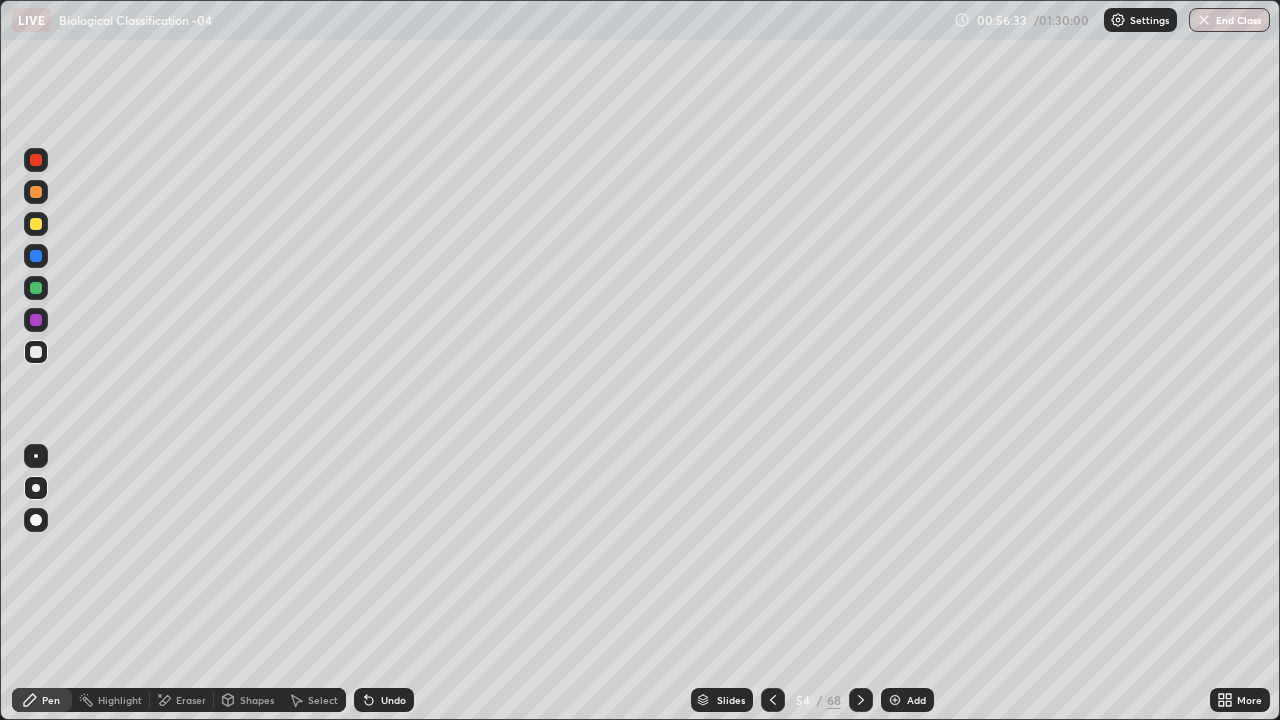 click at bounding box center (36, 224) 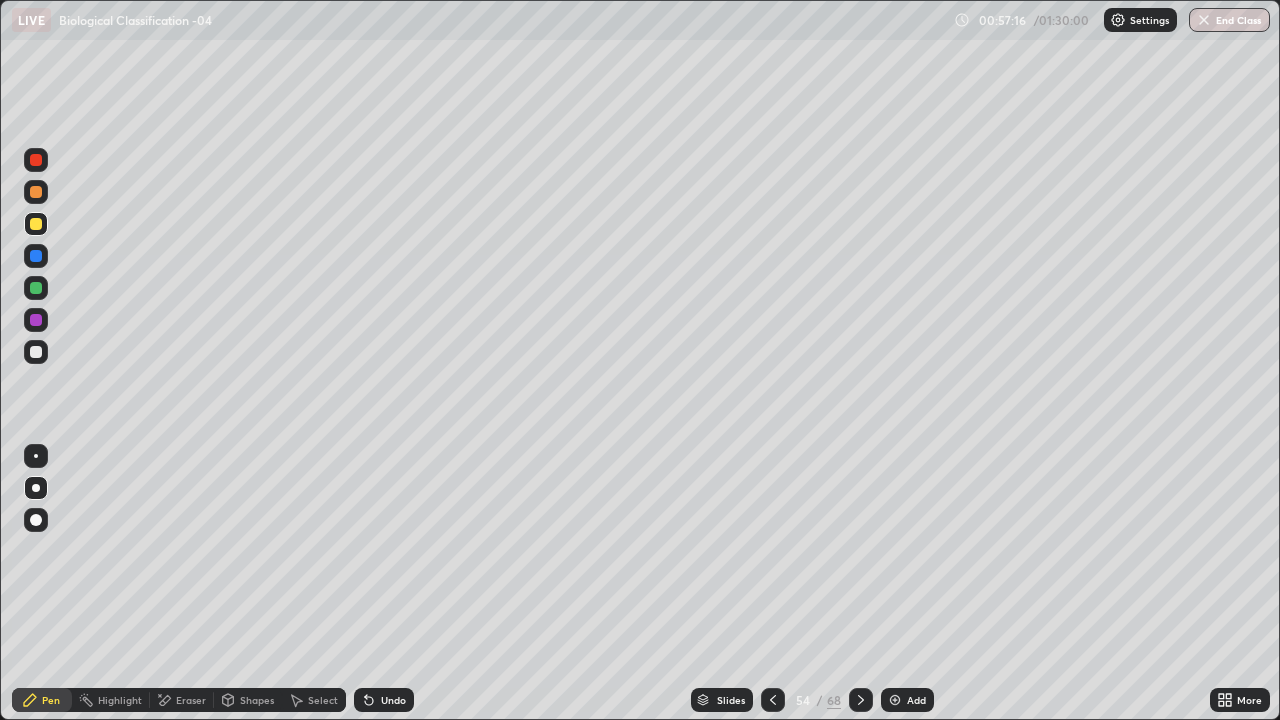 click at bounding box center [36, 352] 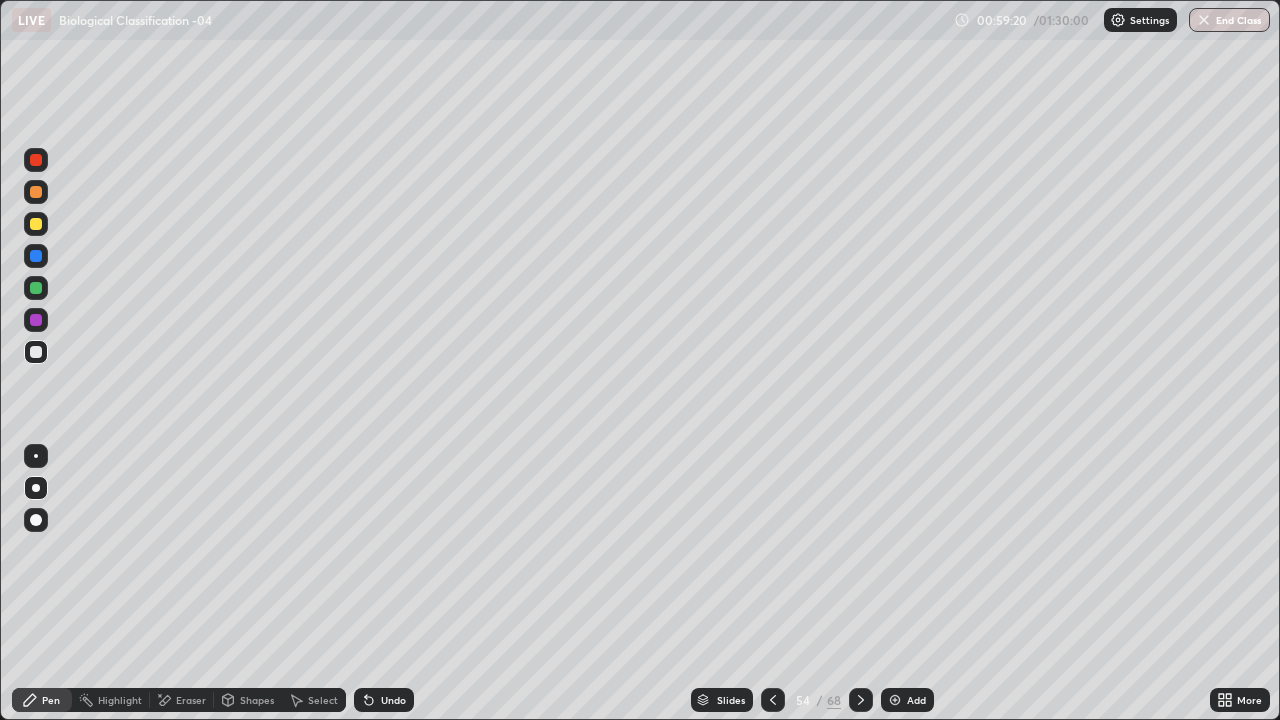 click 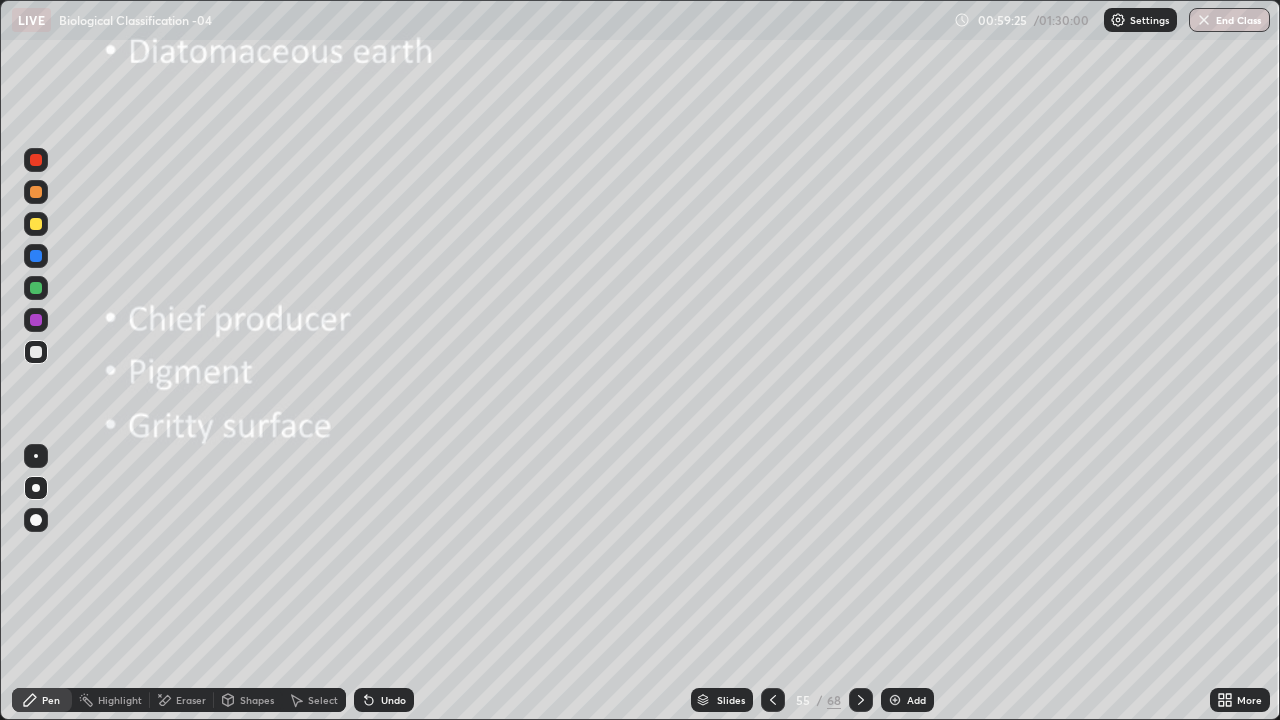 click at bounding box center (36, 488) 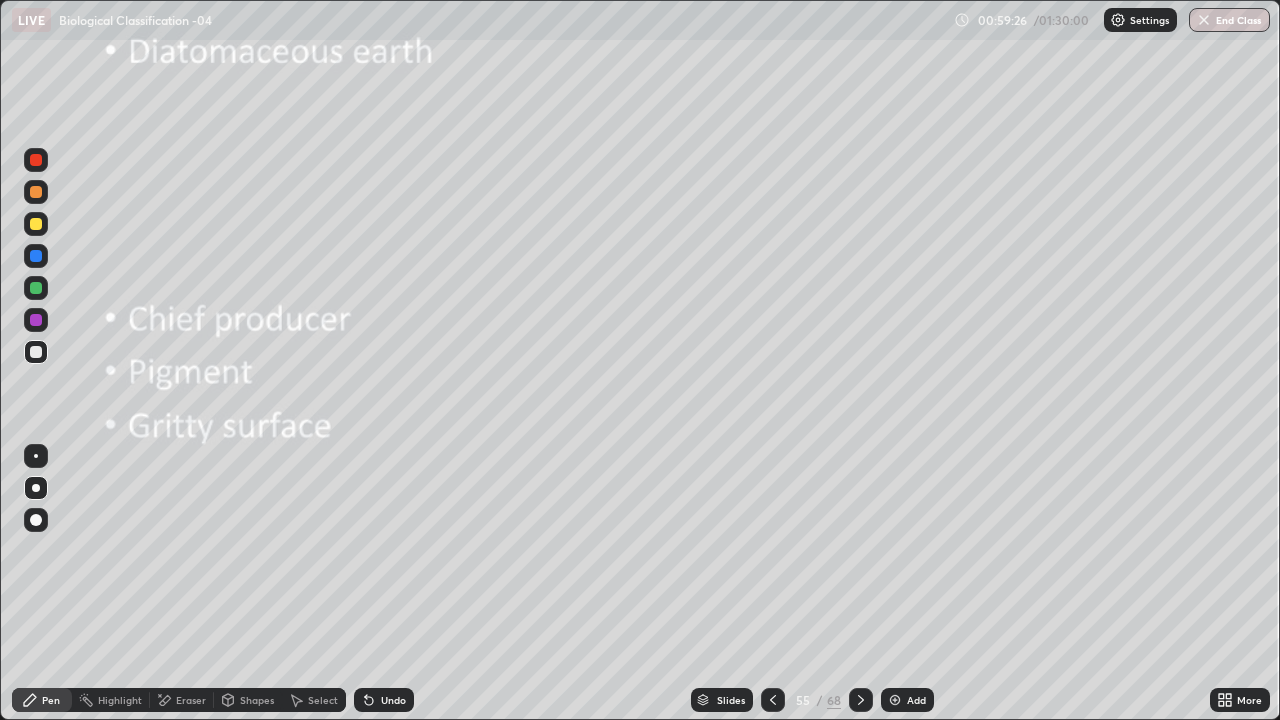 click at bounding box center (36, 224) 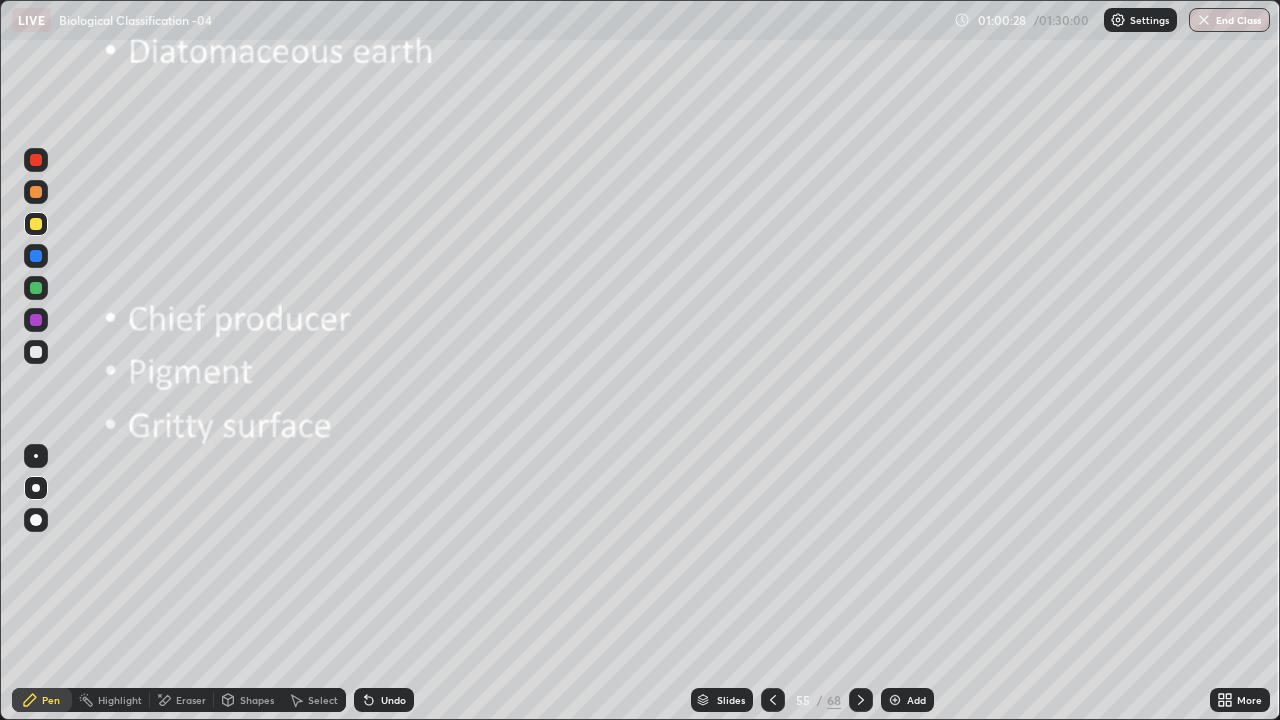 click at bounding box center (36, 320) 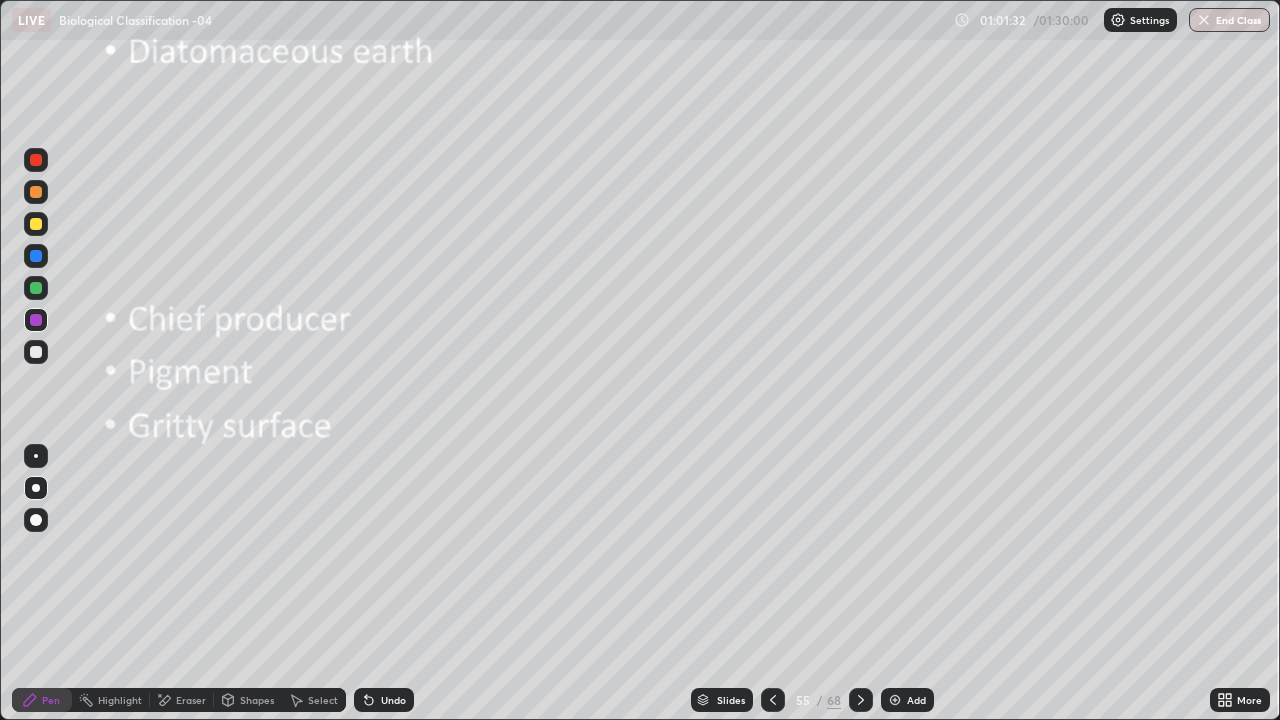 click at bounding box center (36, 224) 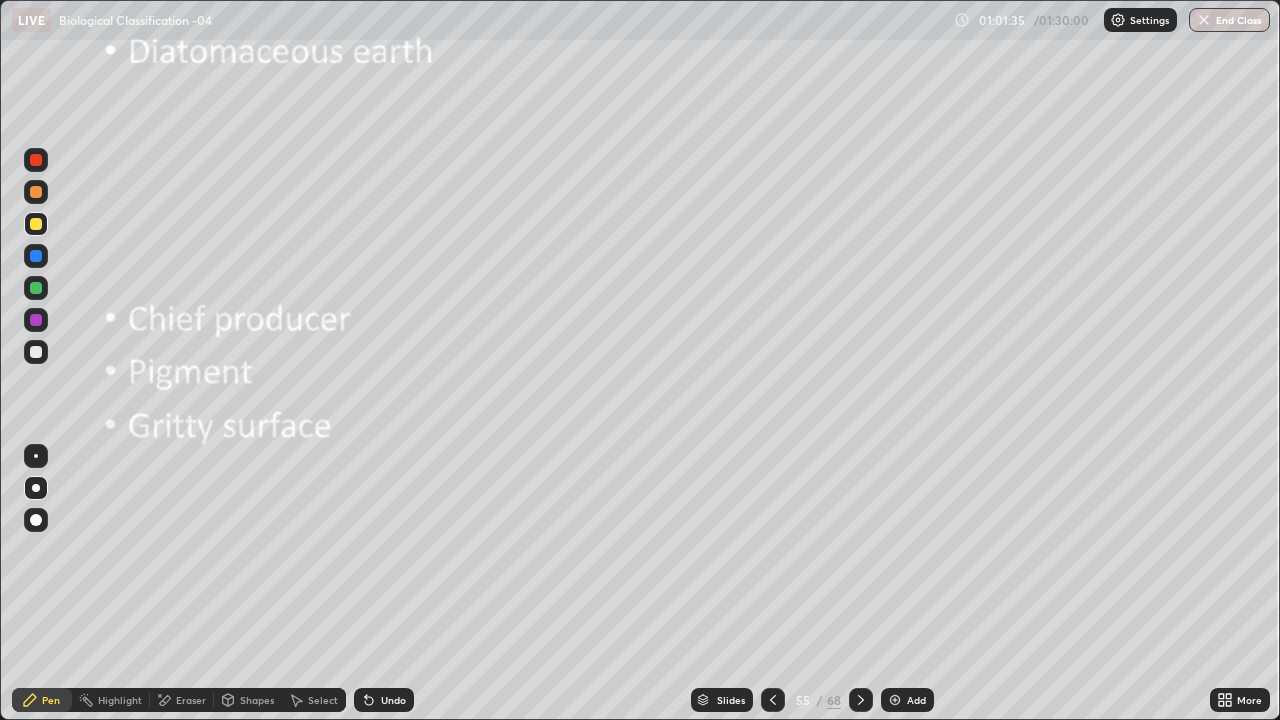 click at bounding box center [36, 256] 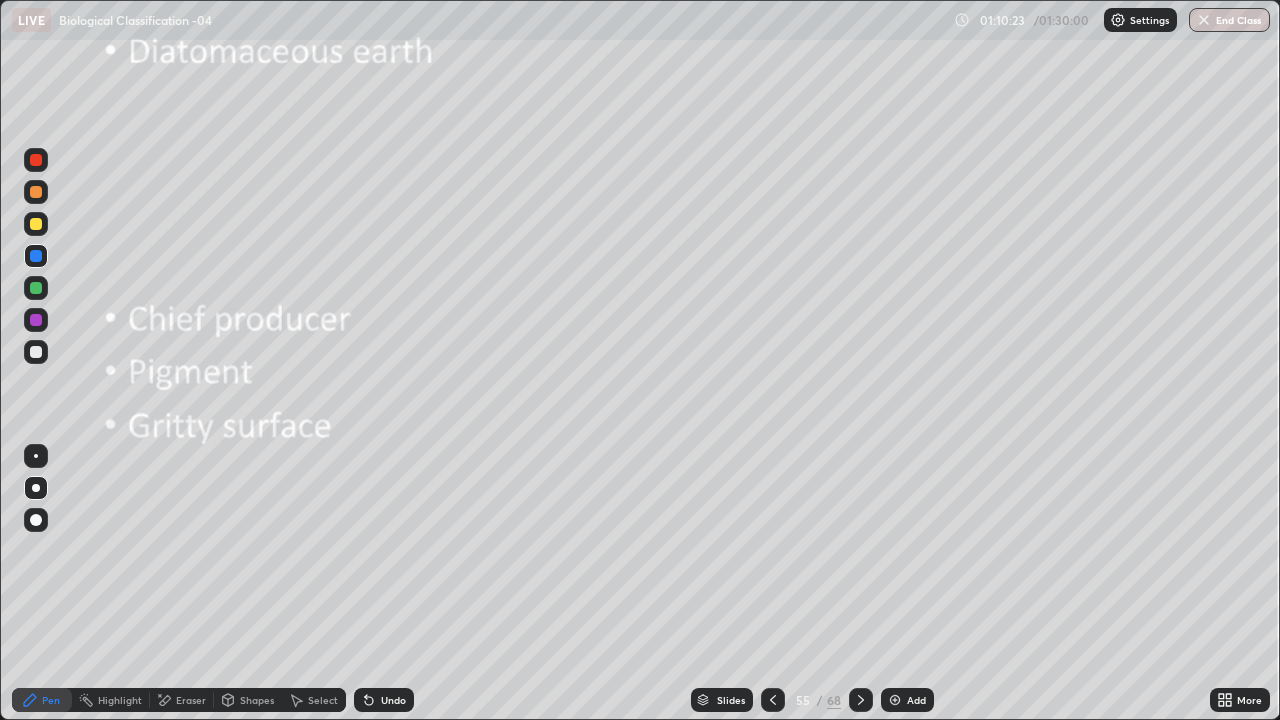 click at bounding box center [36, 256] 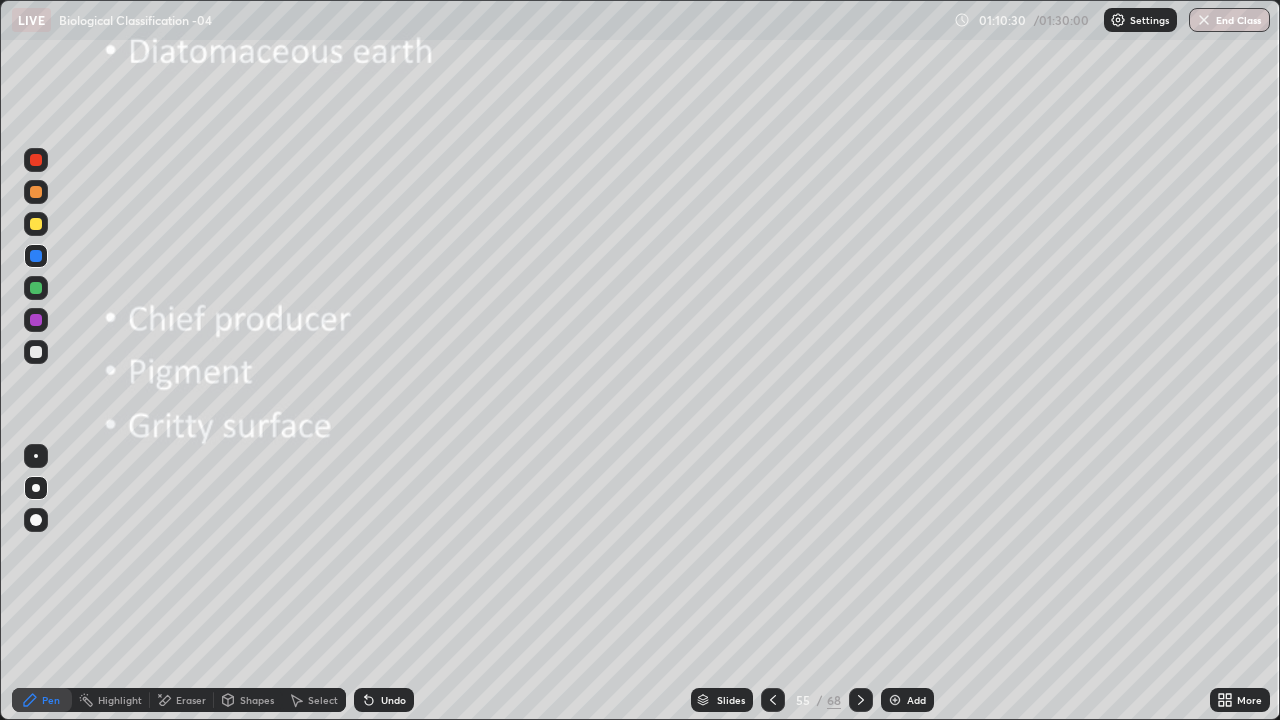click at bounding box center [36, 256] 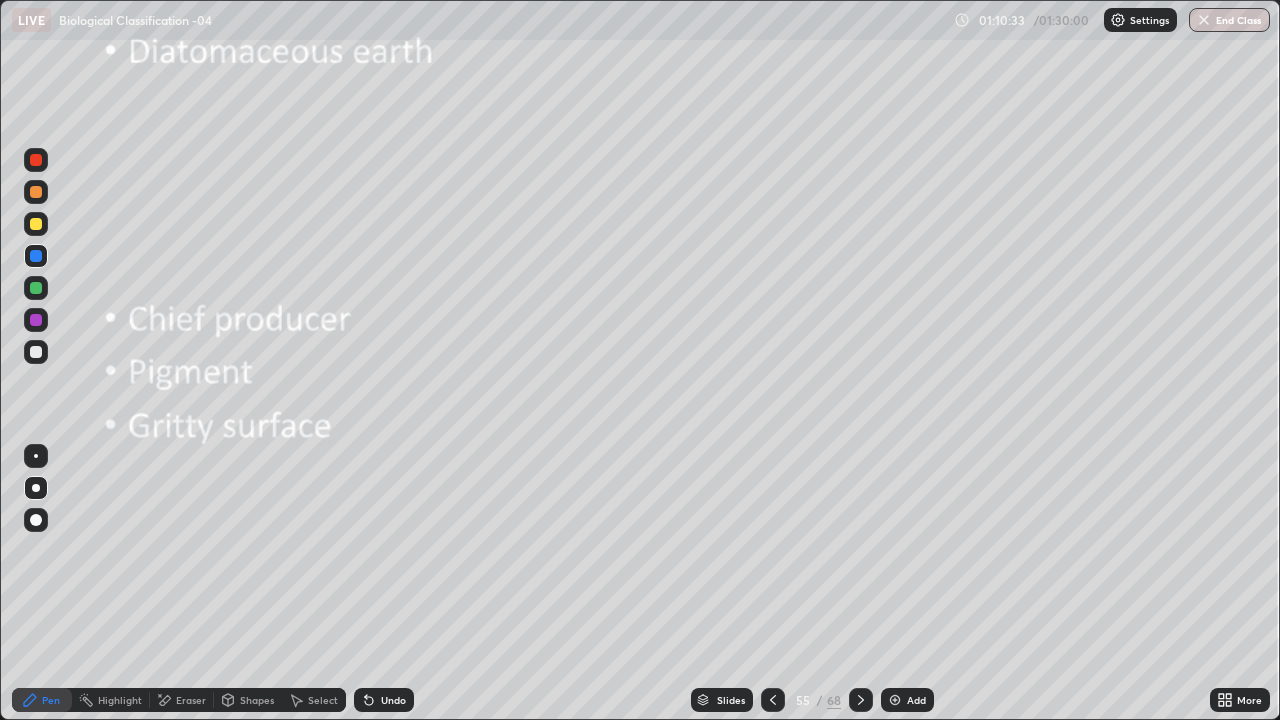 click at bounding box center (36, 224) 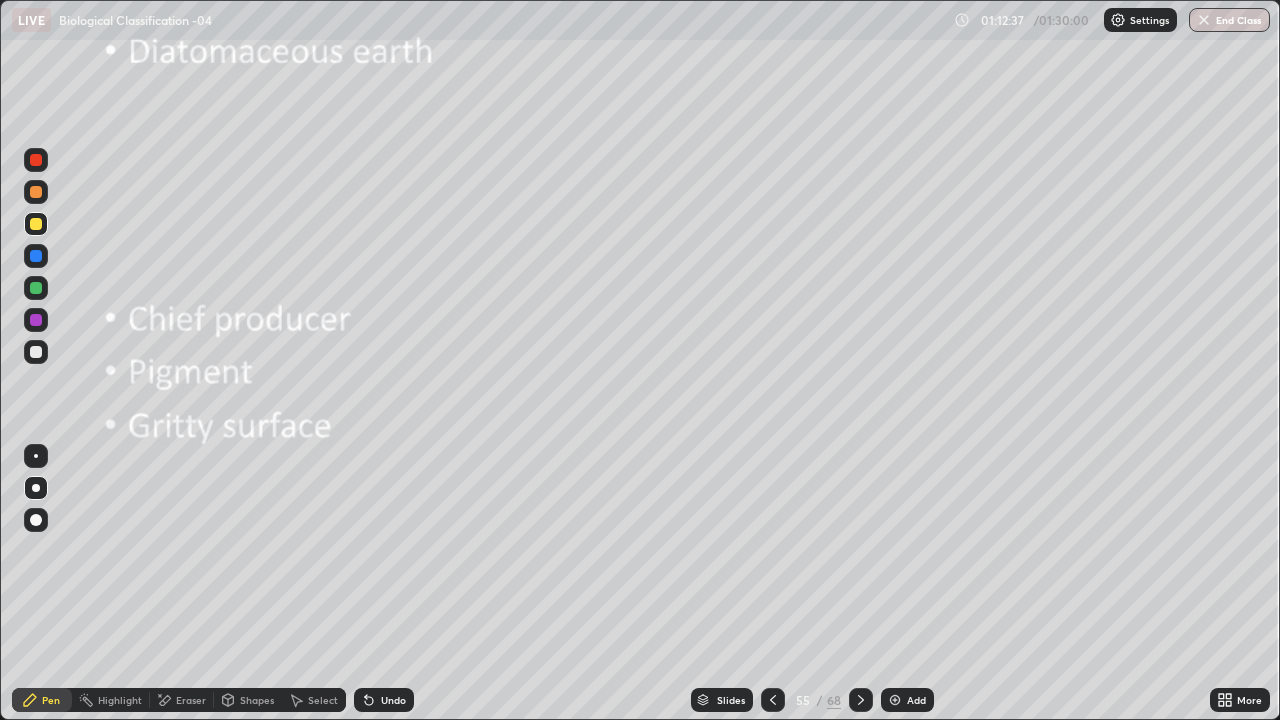 click at bounding box center [36, 224] 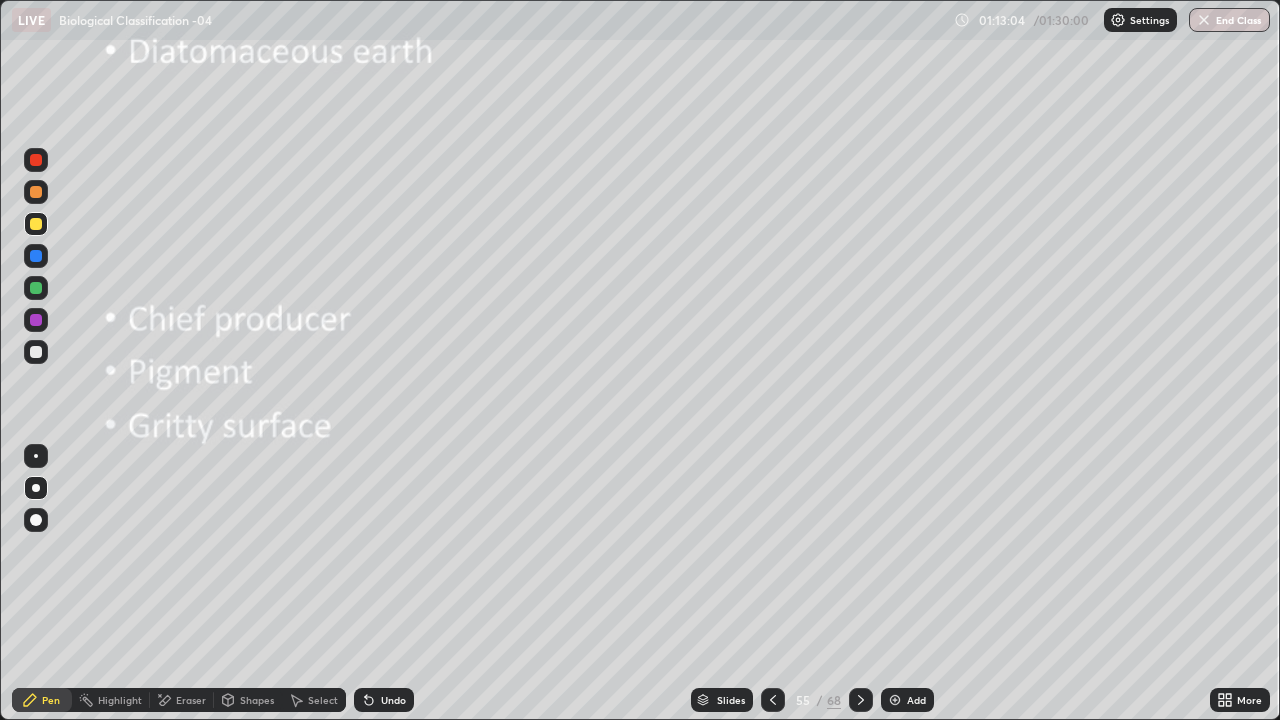 click on "Eraser" at bounding box center (191, 700) 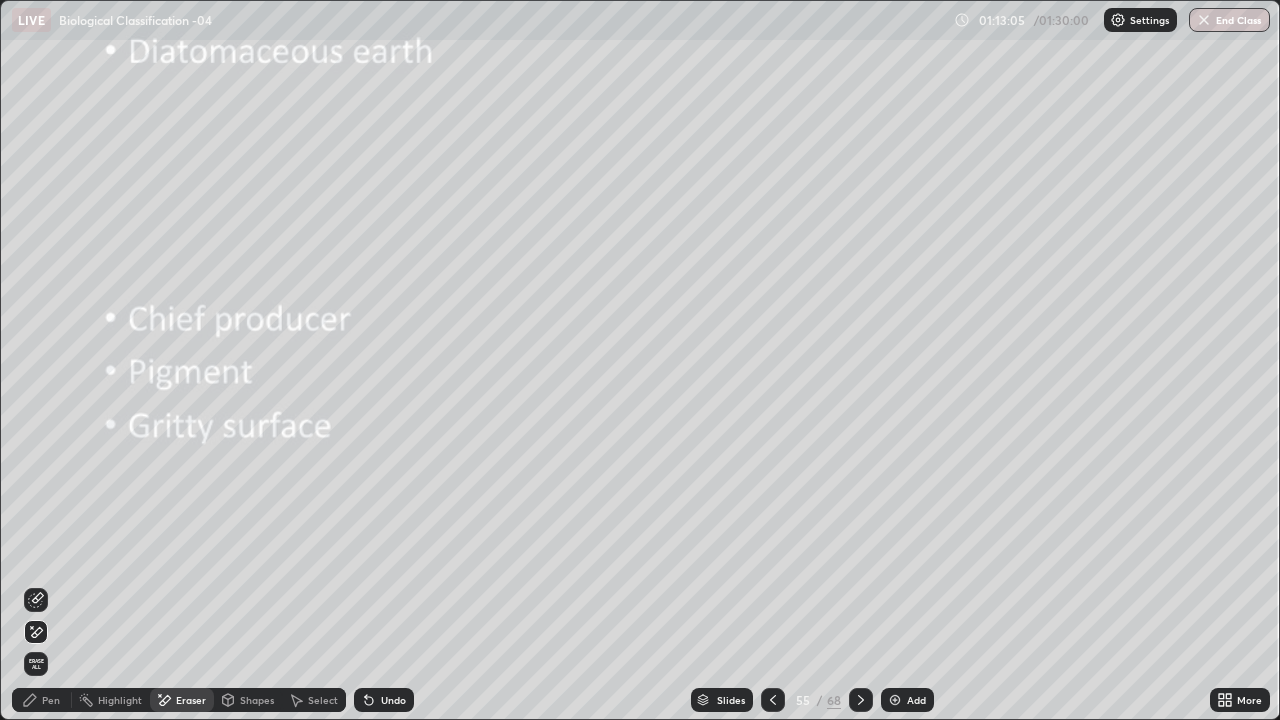 click 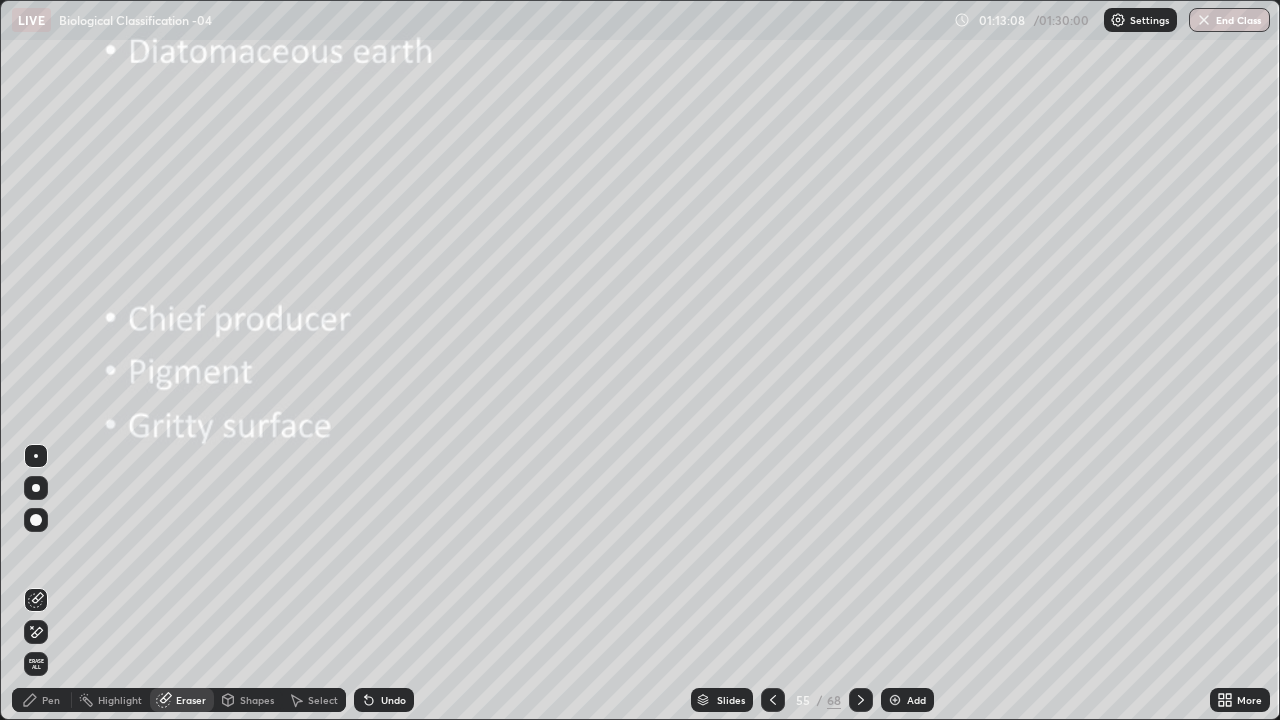 click on "Pen" at bounding box center [51, 700] 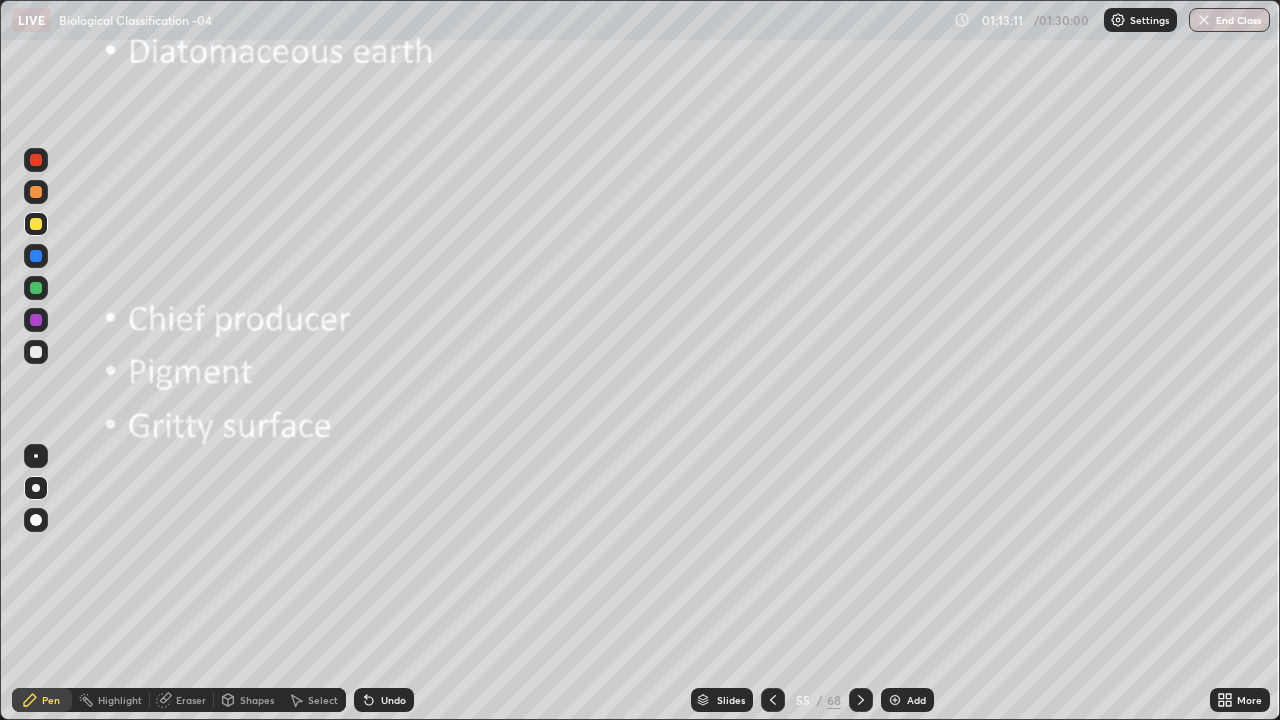 click at bounding box center [36, 288] 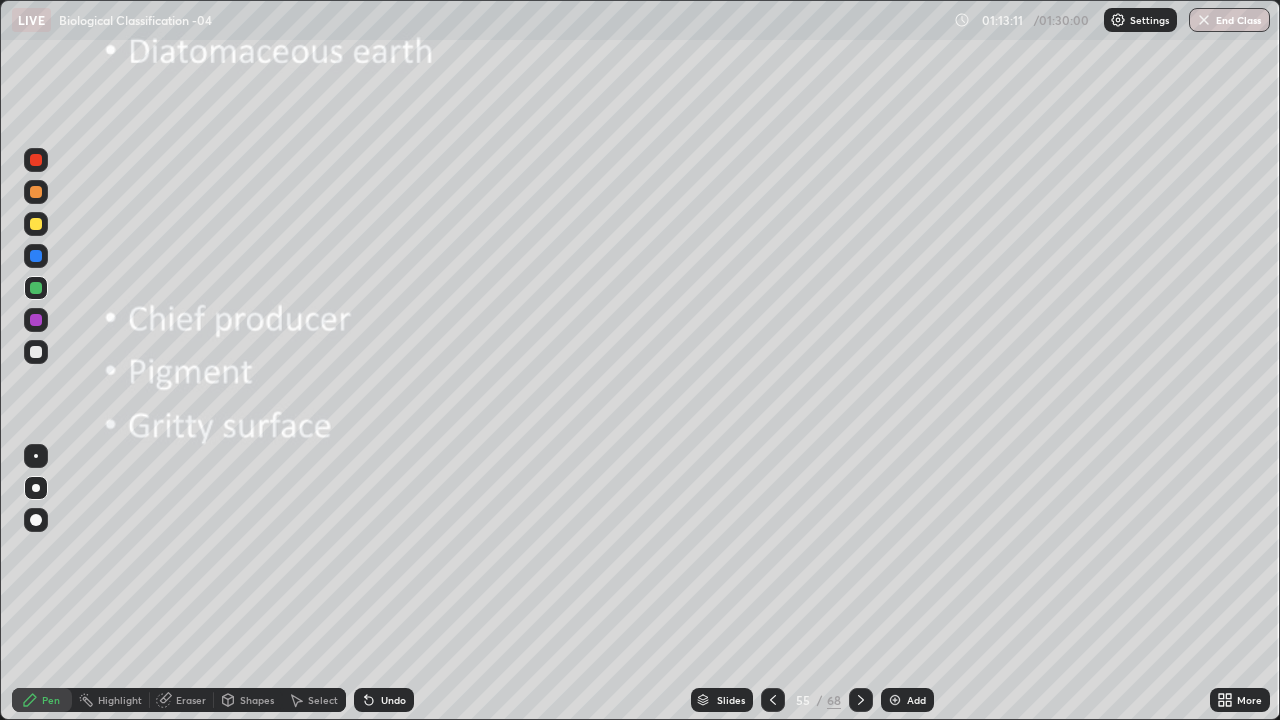 click at bounding box center [36, 224] 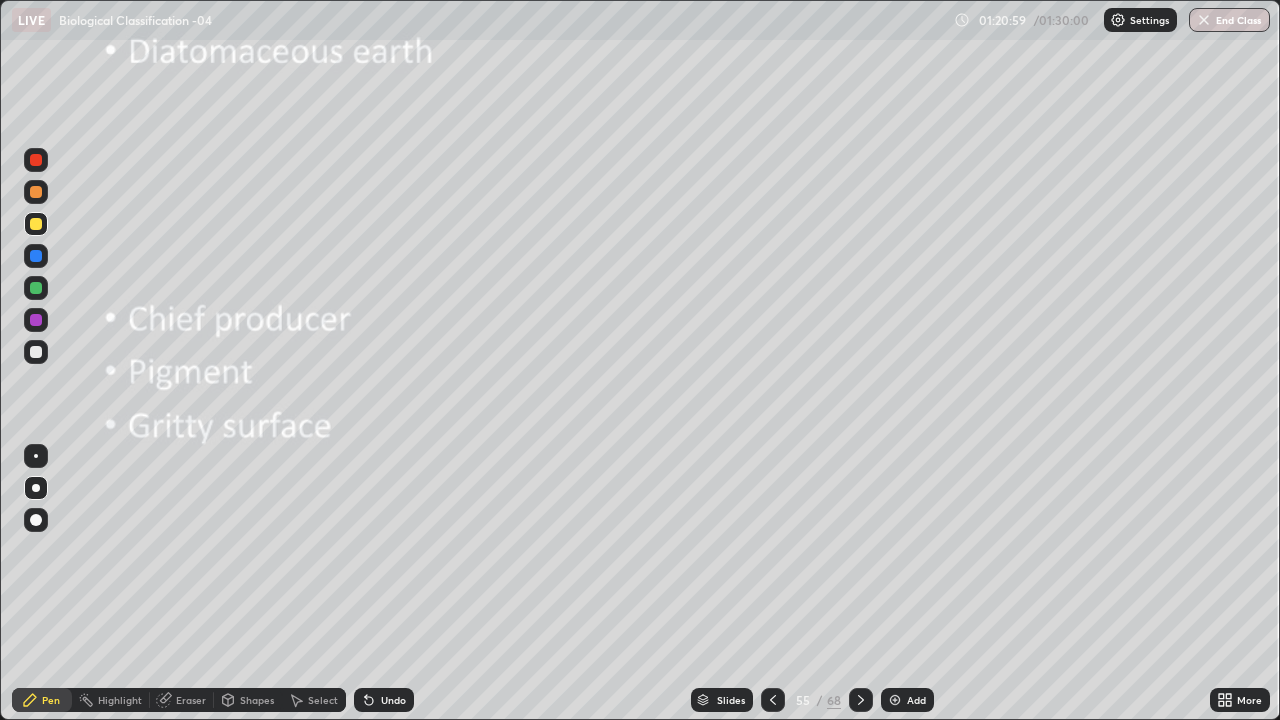 click at bounding box center (36, 224) 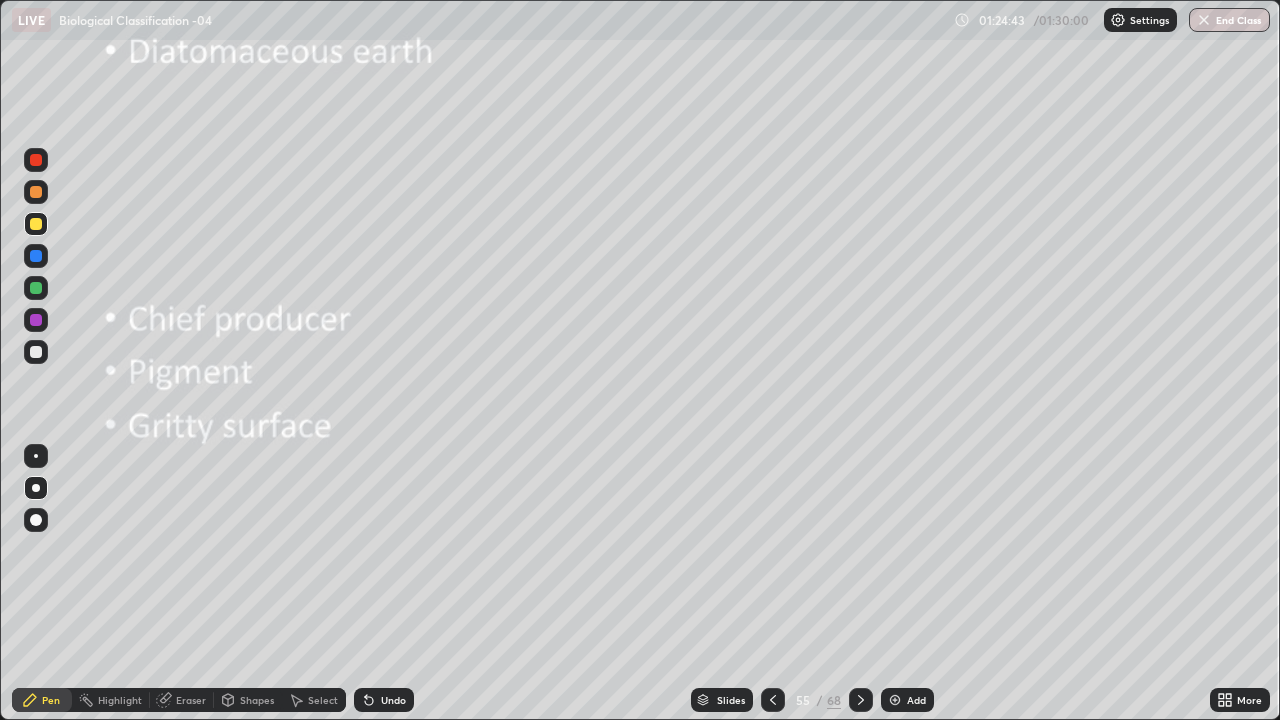 click on "End Class" at bounding box center (1229, 20) 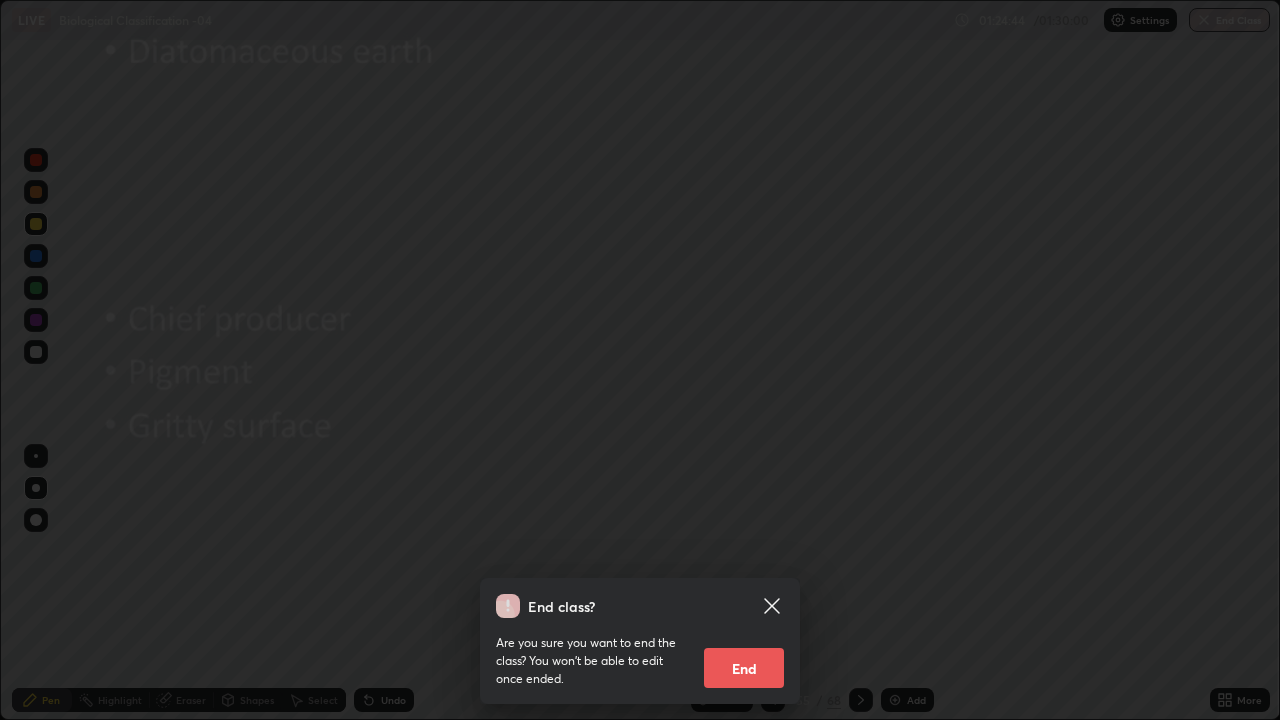 click on "End" at bounding box center (744, 668) 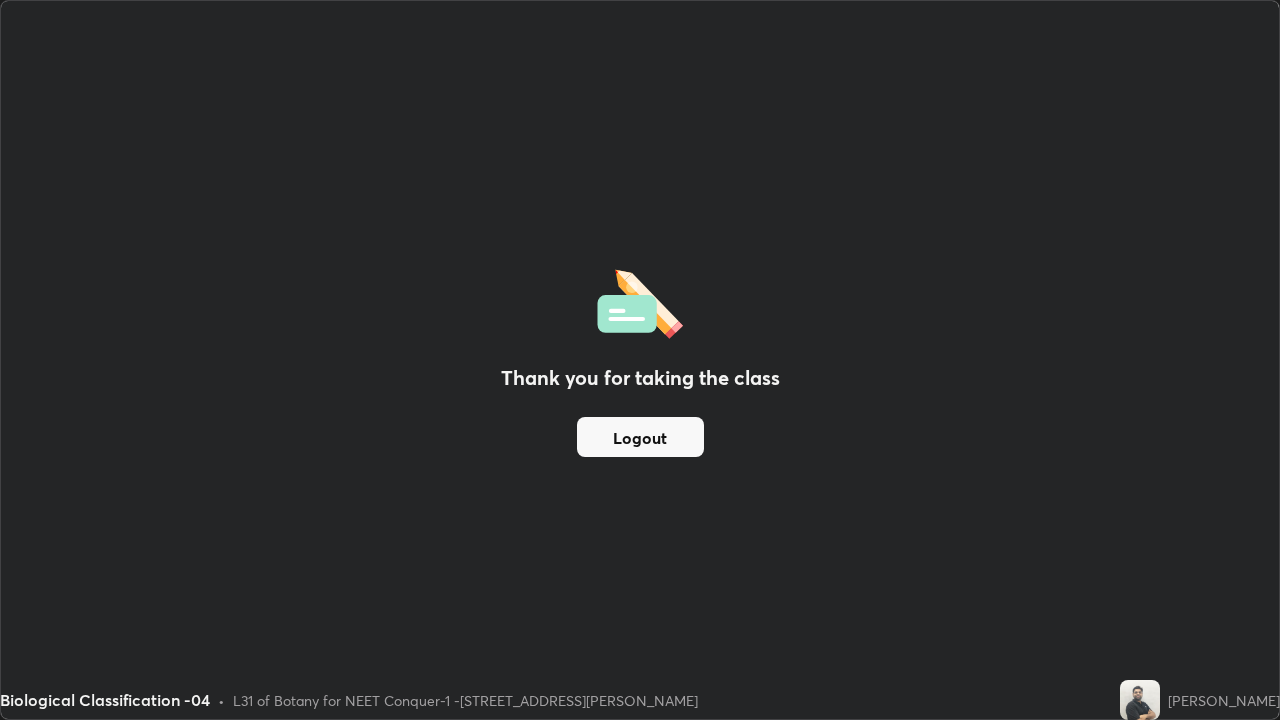 click on "Logout" at bounding box center (640, 437) 